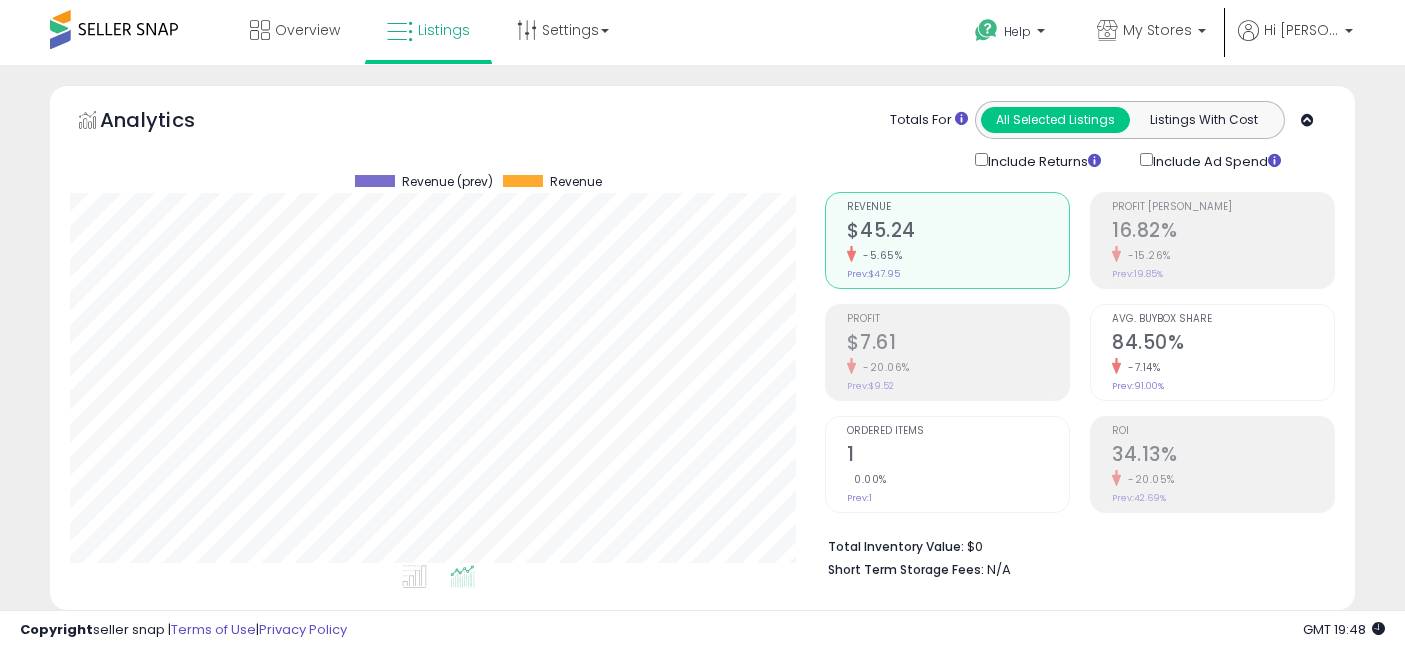 select on "**" 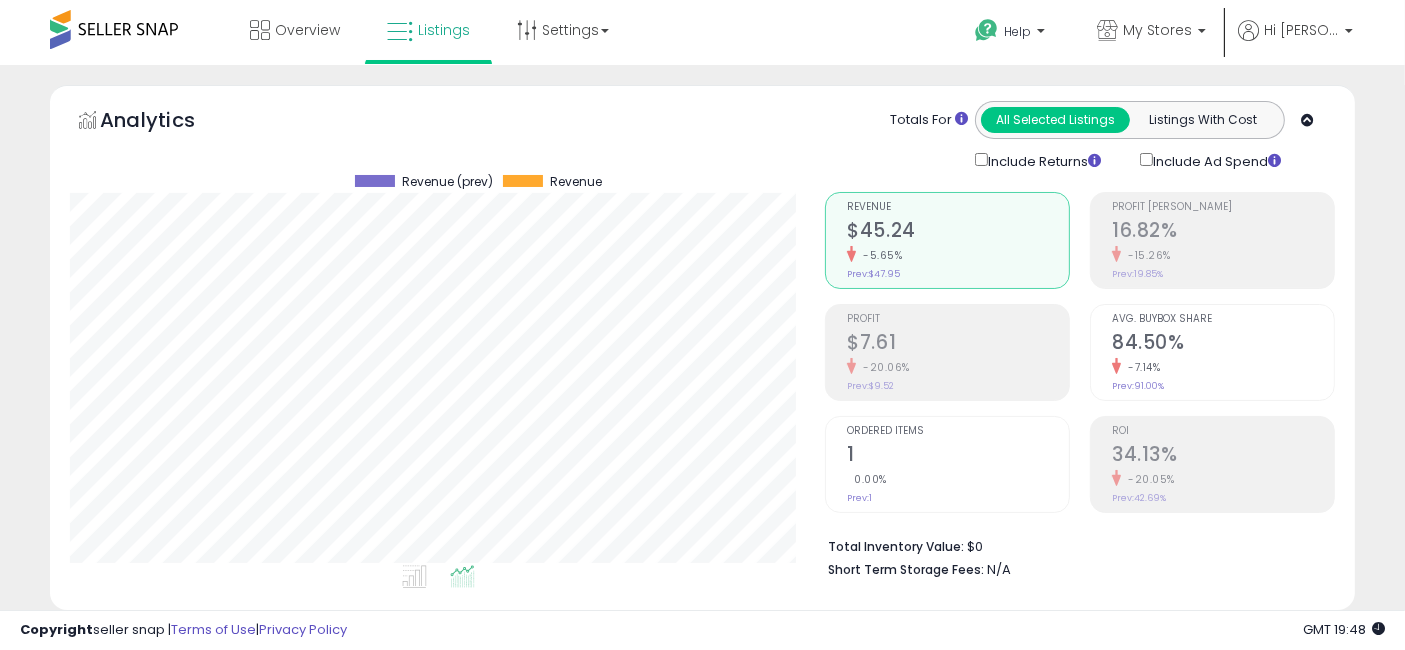 scroll, scrollTop: 999590, scrollLeft: 999244, axis: both 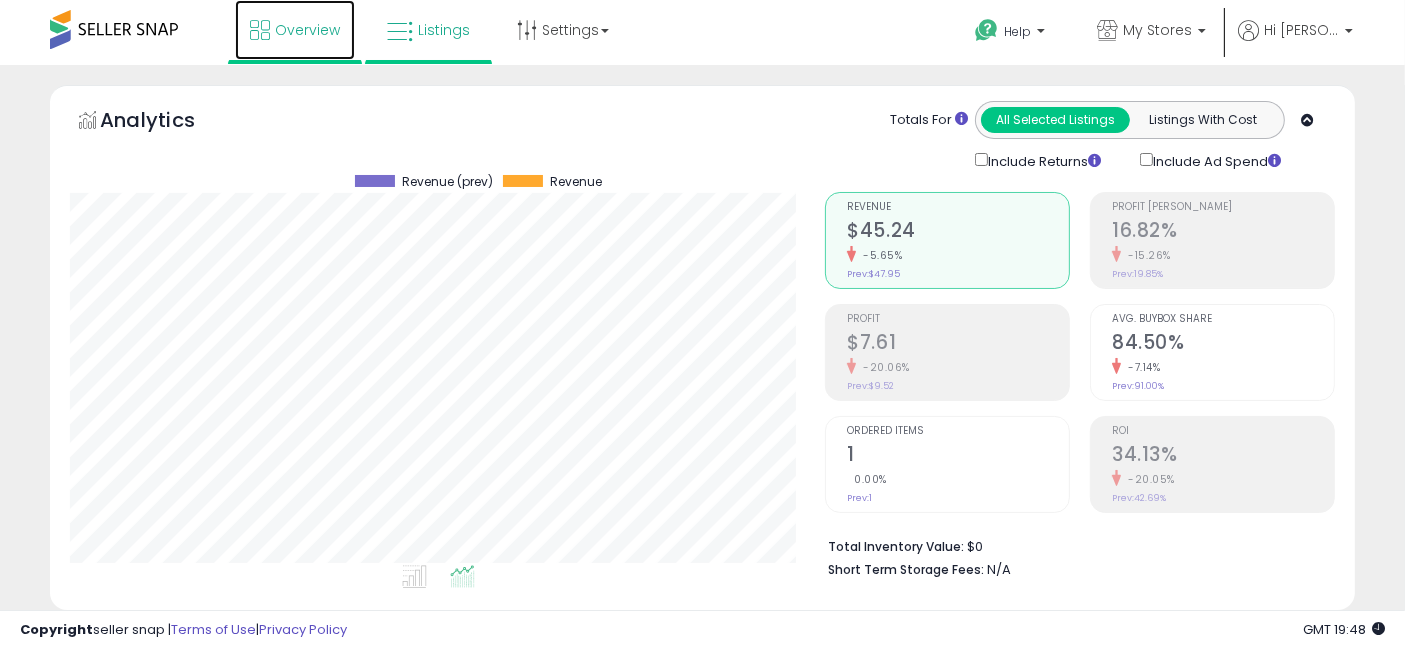 click on "Overview" at bounding box center [307, 30] 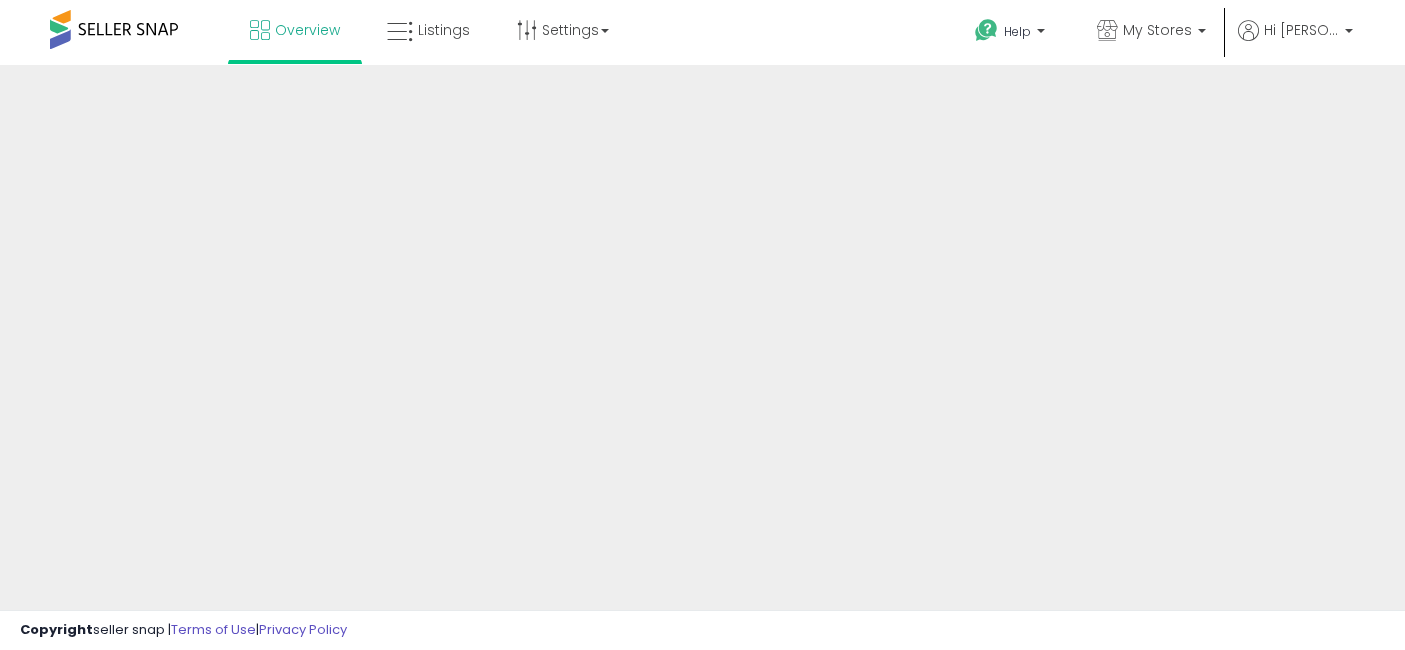 scroll, scrollTop: 0, scrollLeft: 0, axis: both 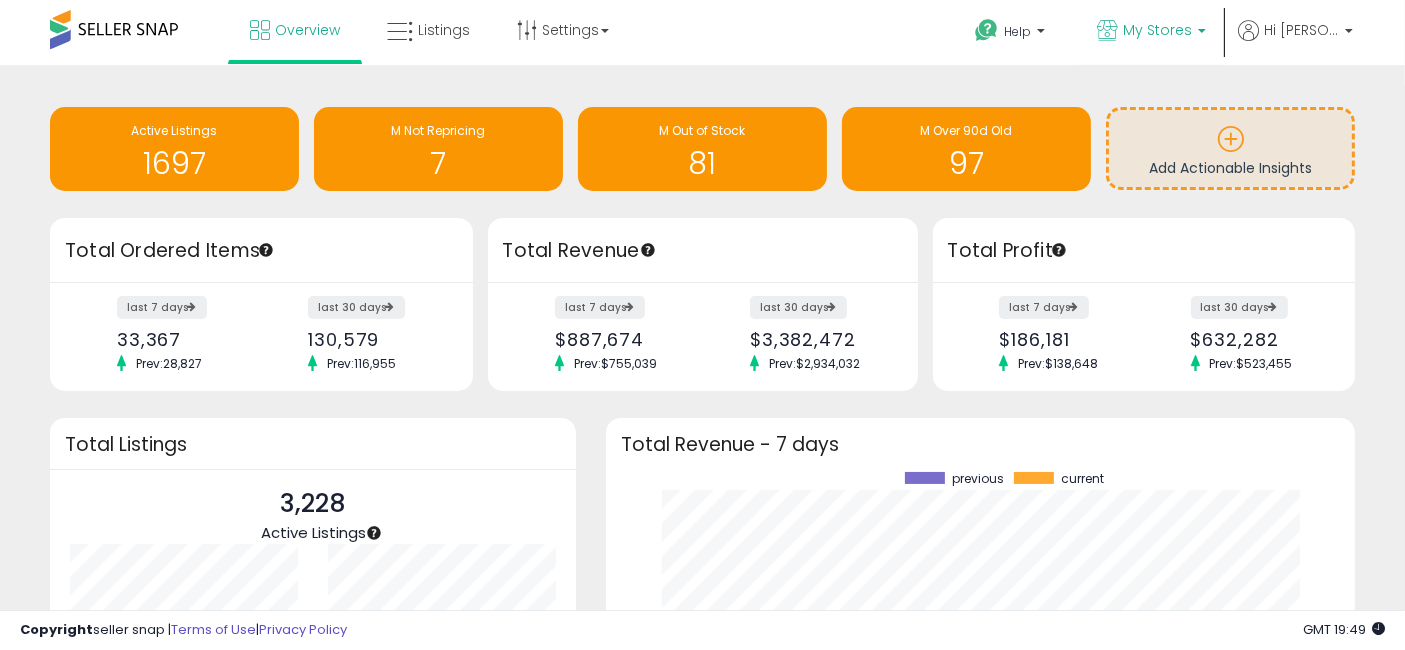 click on "My Stores" at bounding box center [1151, 32] 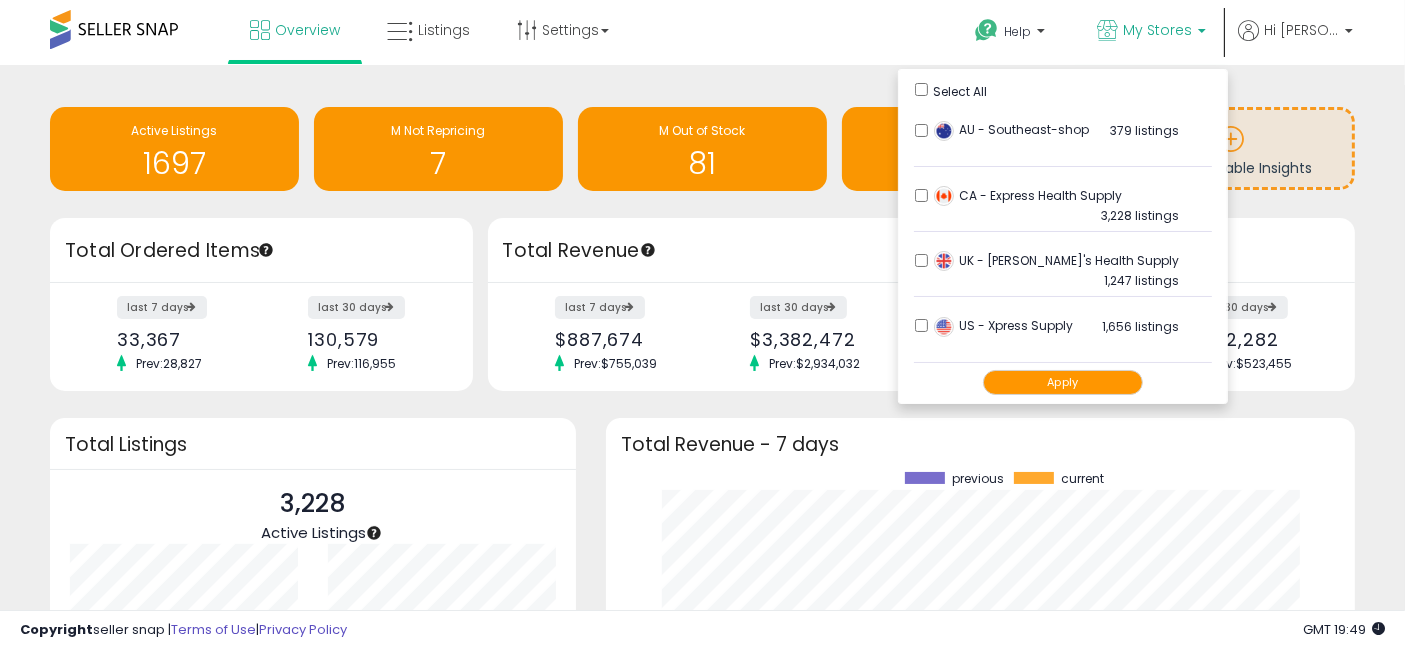 click on "Apply" at bounding box center (1063, 382) 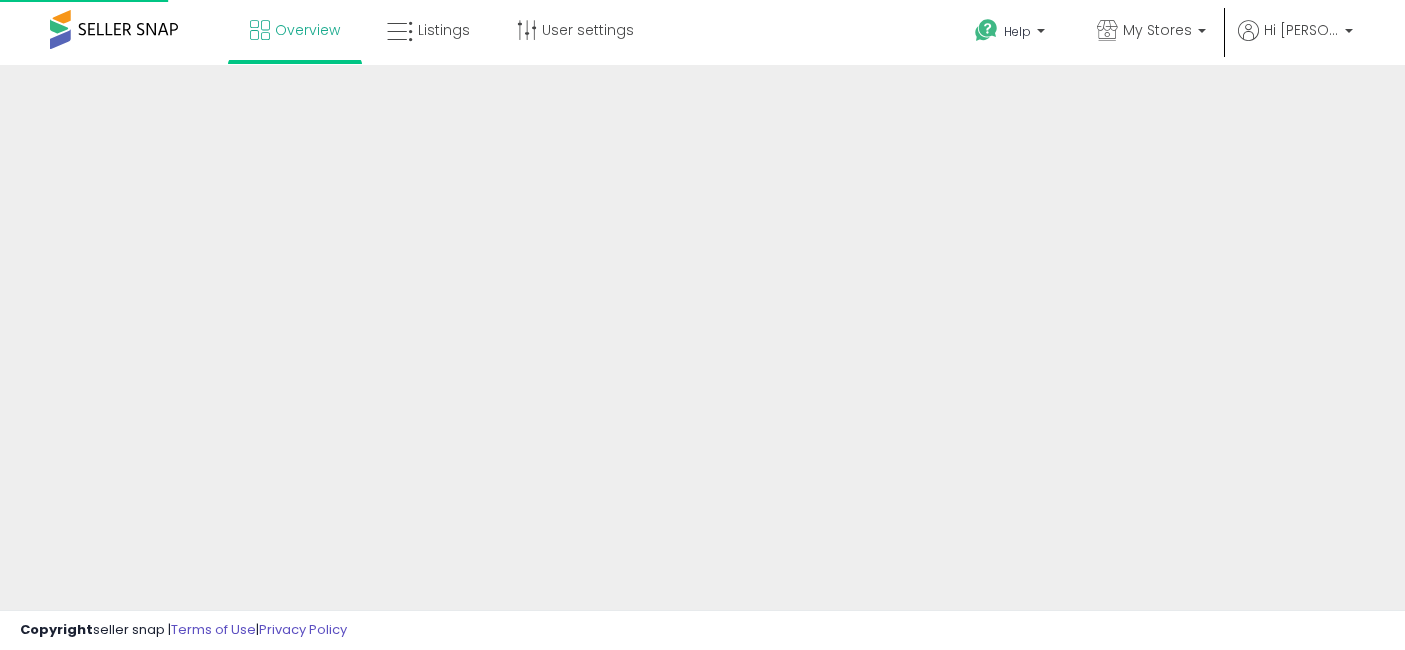 scroll, scrollTop: 0, scrollLeft: 0, axis: both 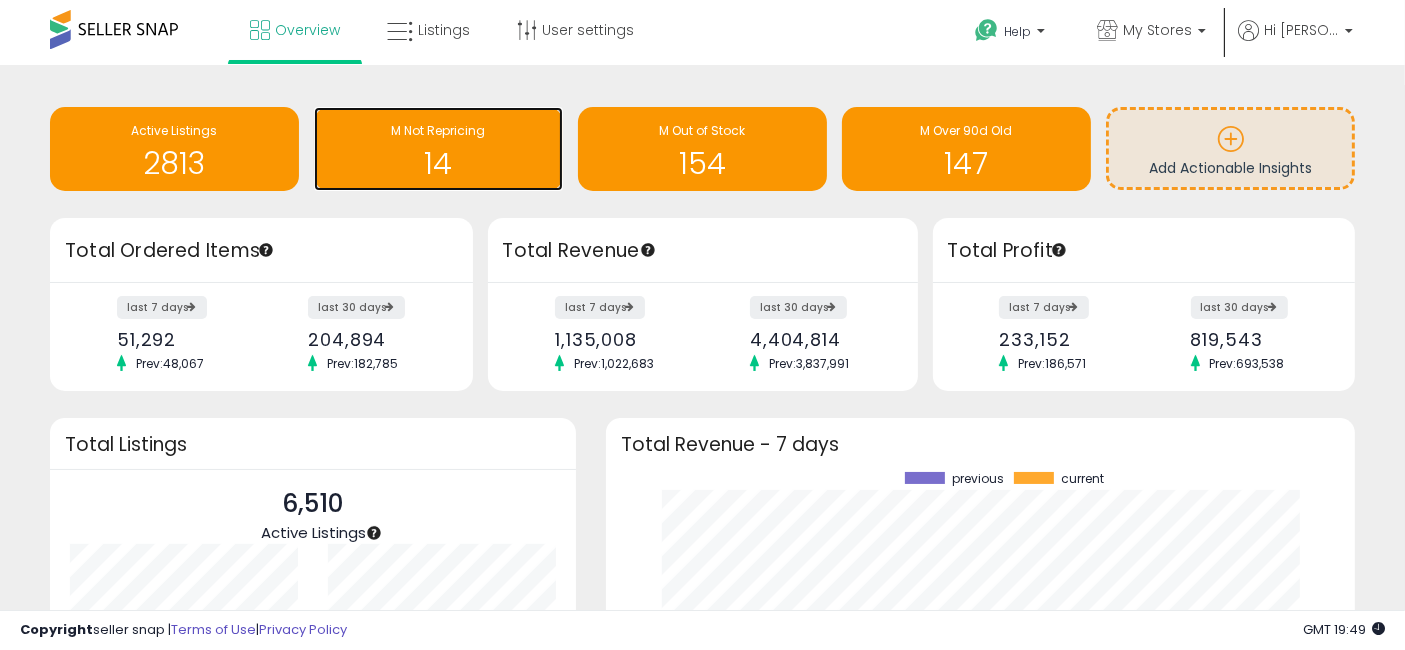 click on "14" at bounding box center [438, 163] 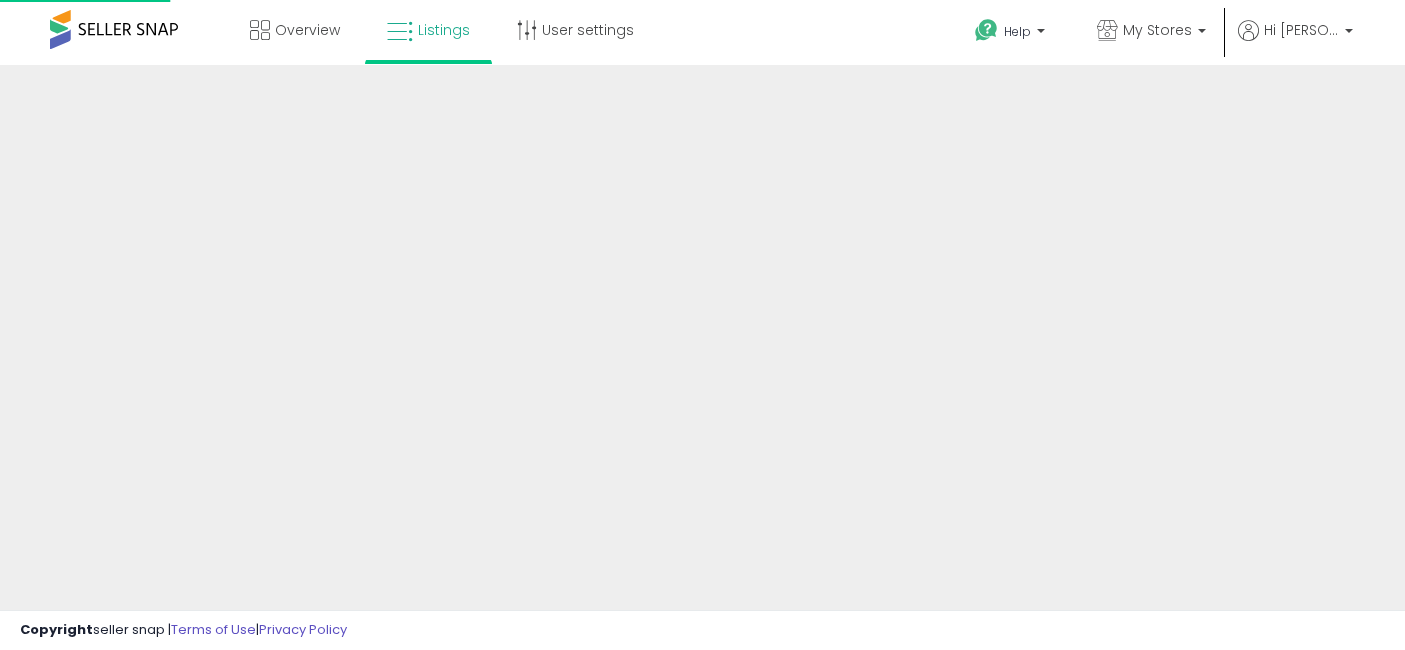 scroll, scrollTop: 0, scrollLeft: 0, axis: both 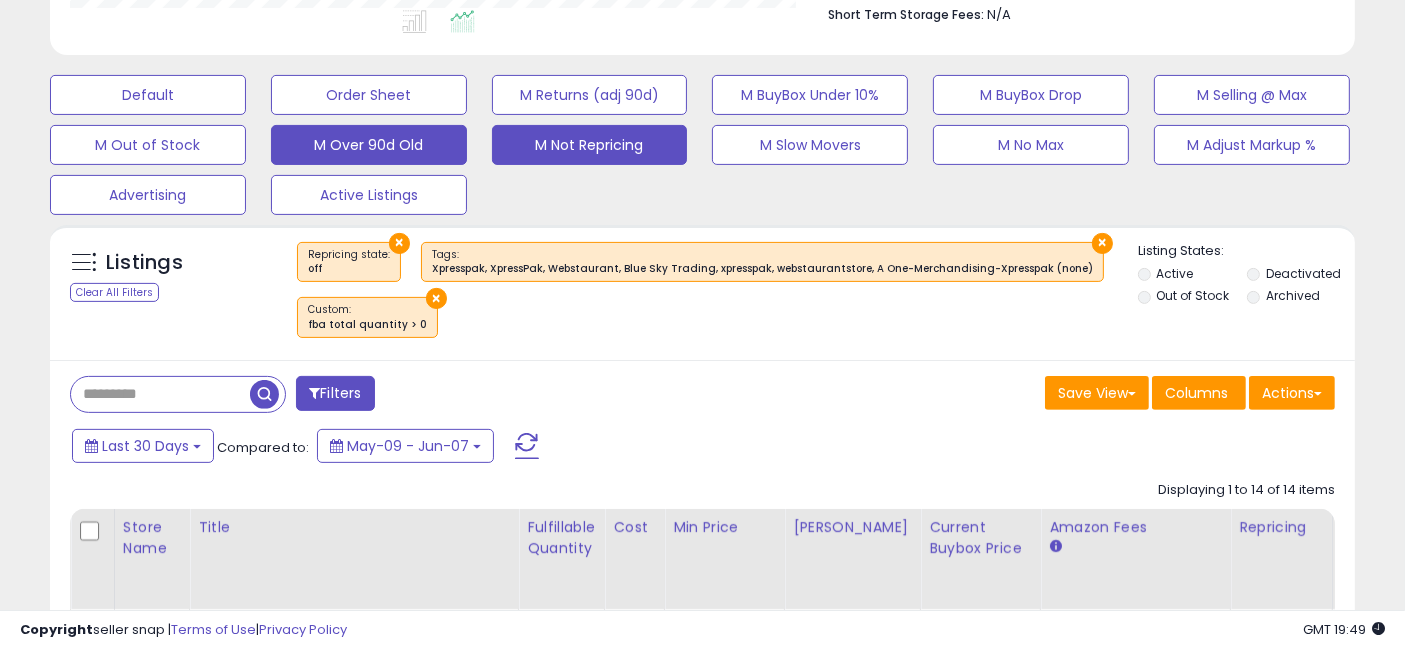 click on "M Over 90d Old" at bounding box center [148, 95] 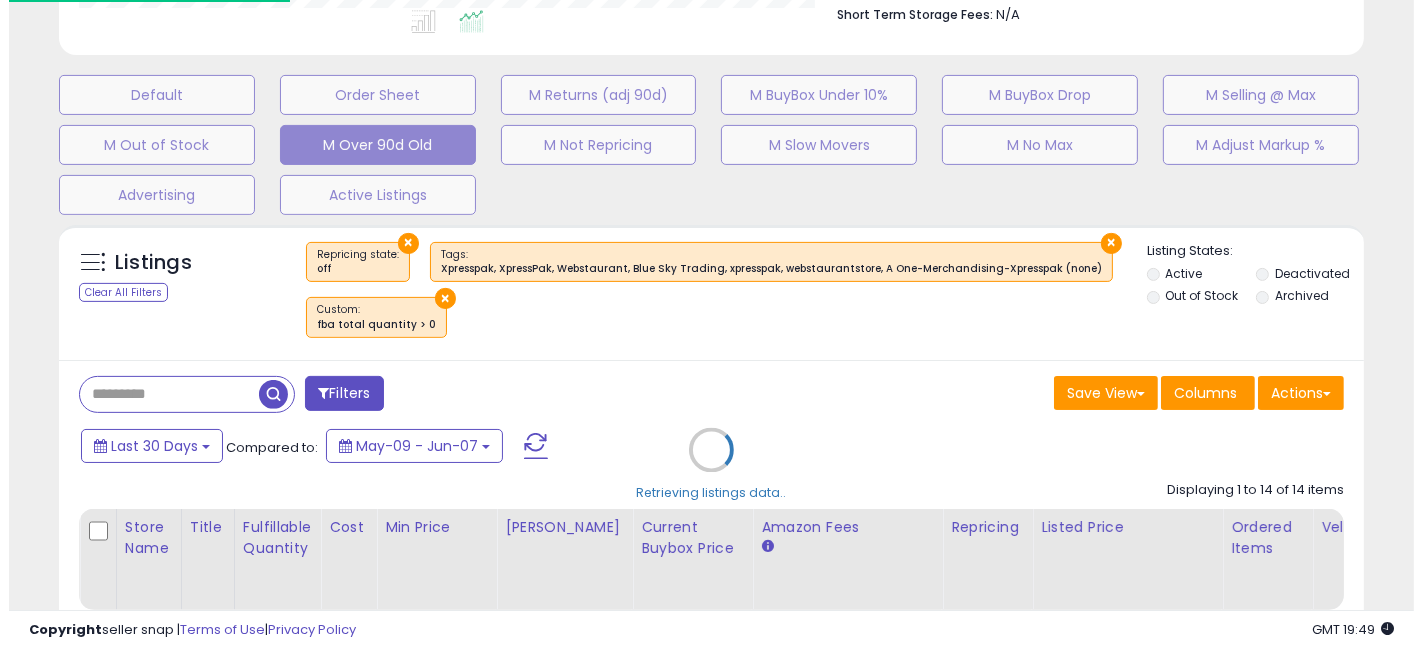scroll, scrollTop: 999590, scrollLeft: 999234, axis: both 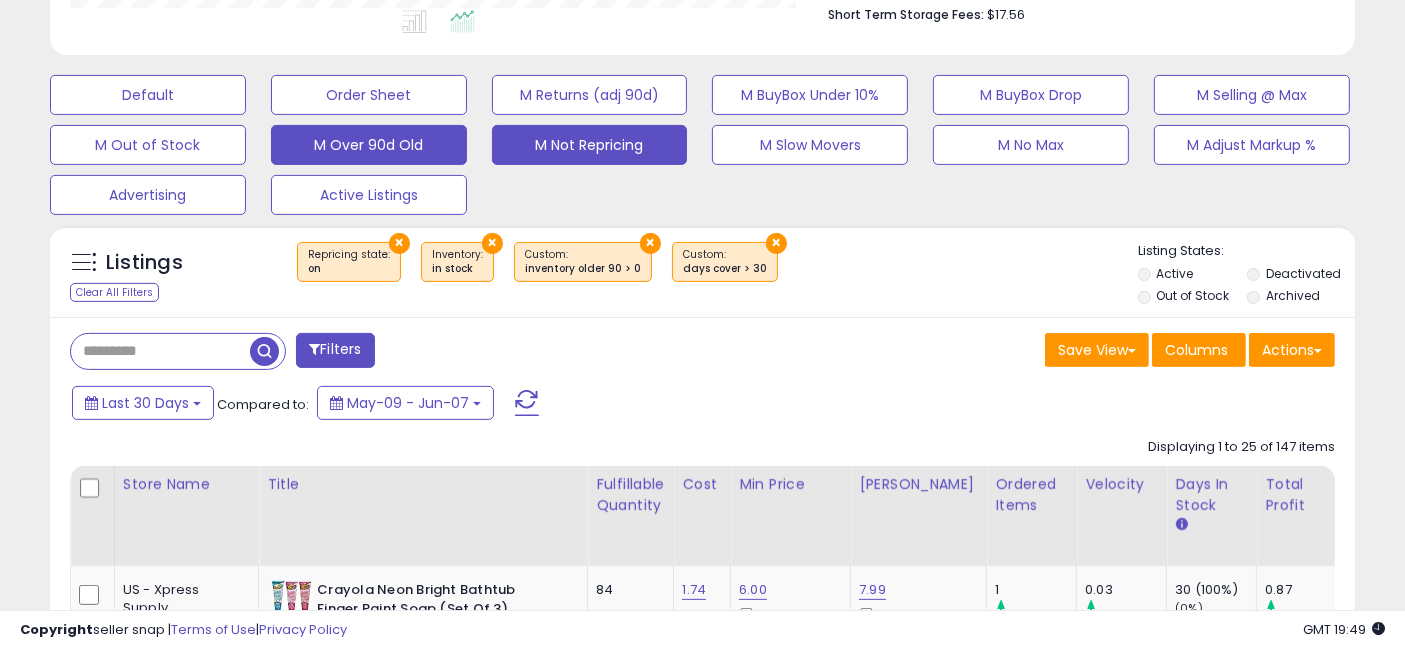 click on "M Not Repricing" at bounding box center [148, 95] 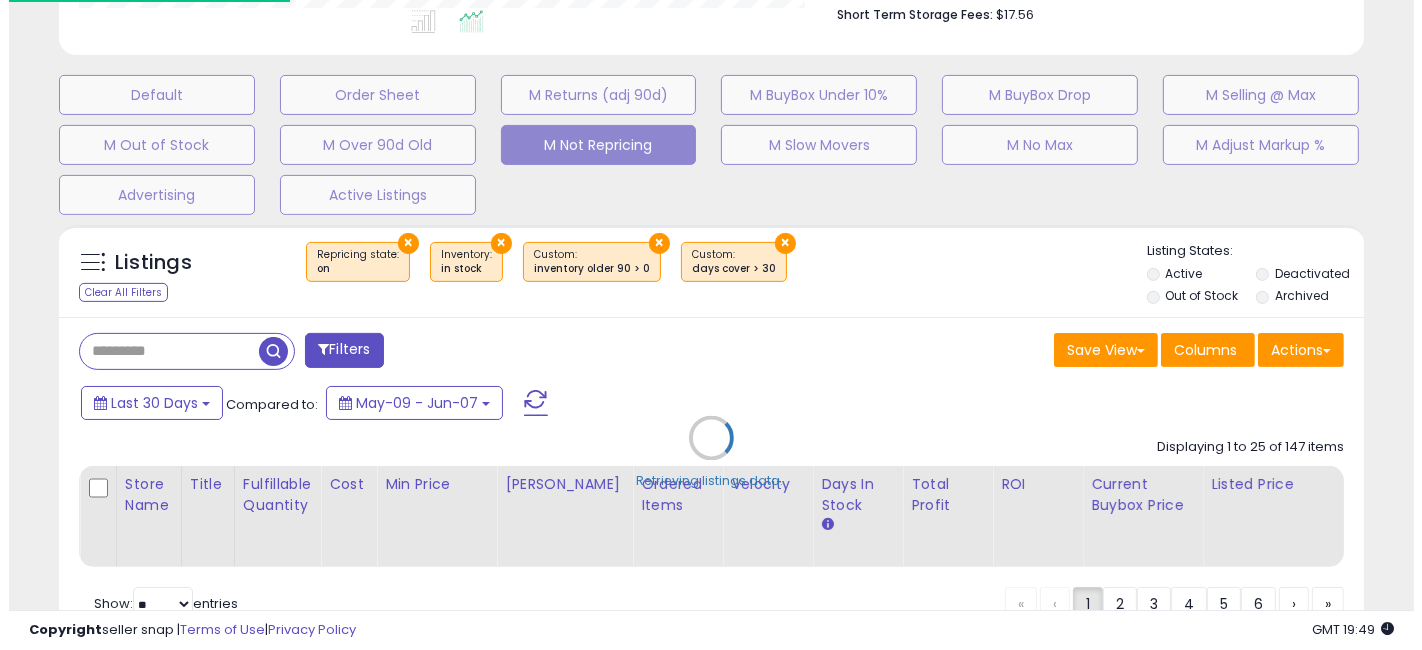 scroll, scrollTop: 999590, scrollLeft: 999234, axis: both 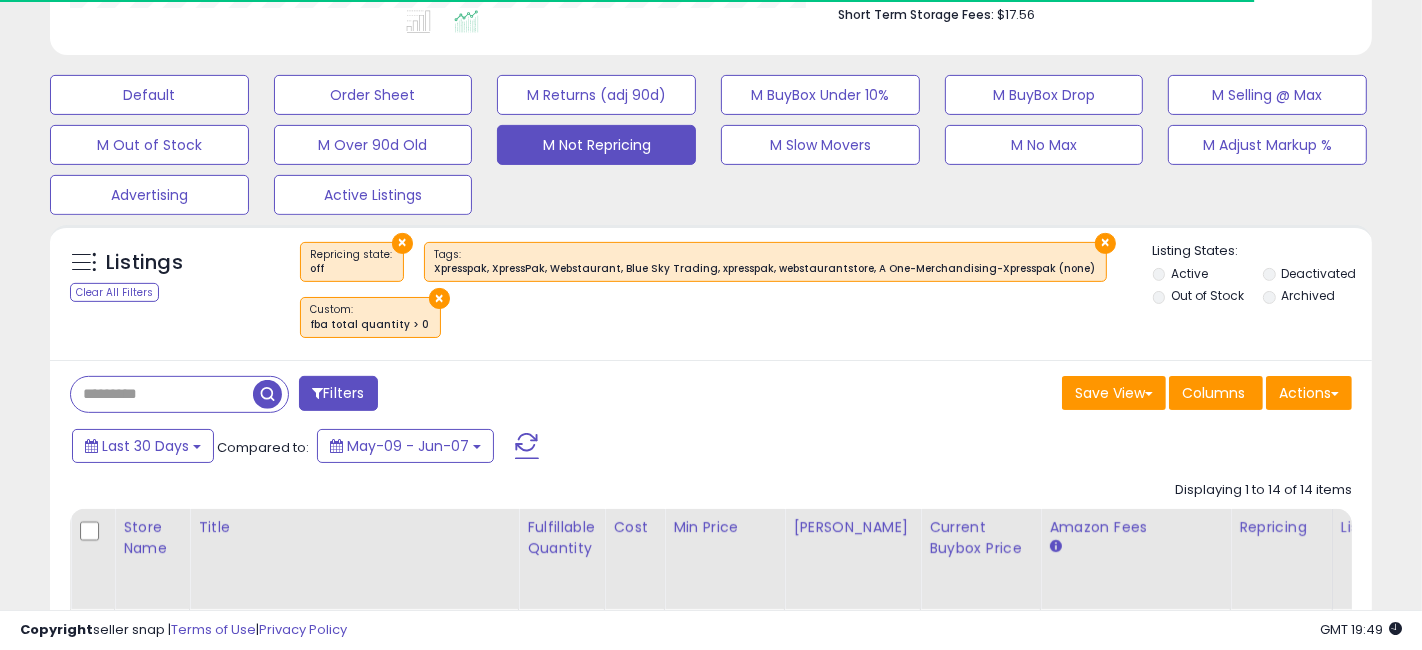 select on "**" 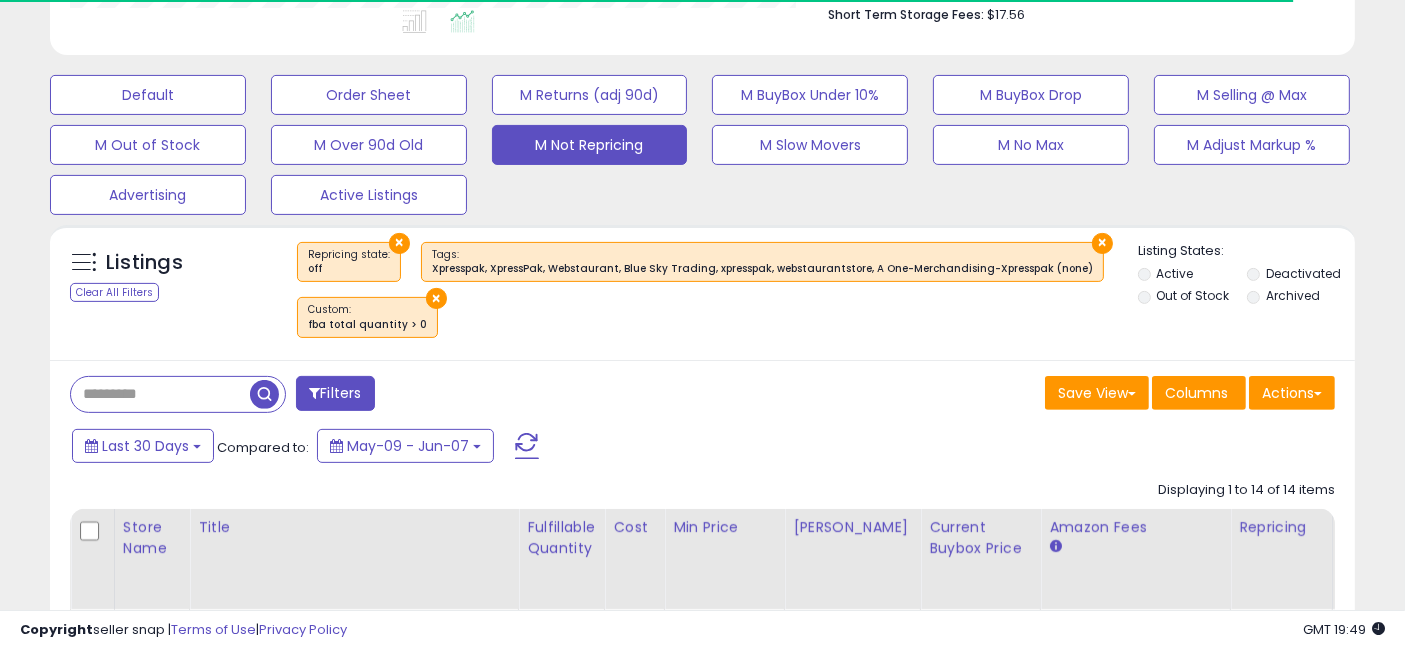 scroll, scrollTop: 410, scrollLeft: 755, axis: both 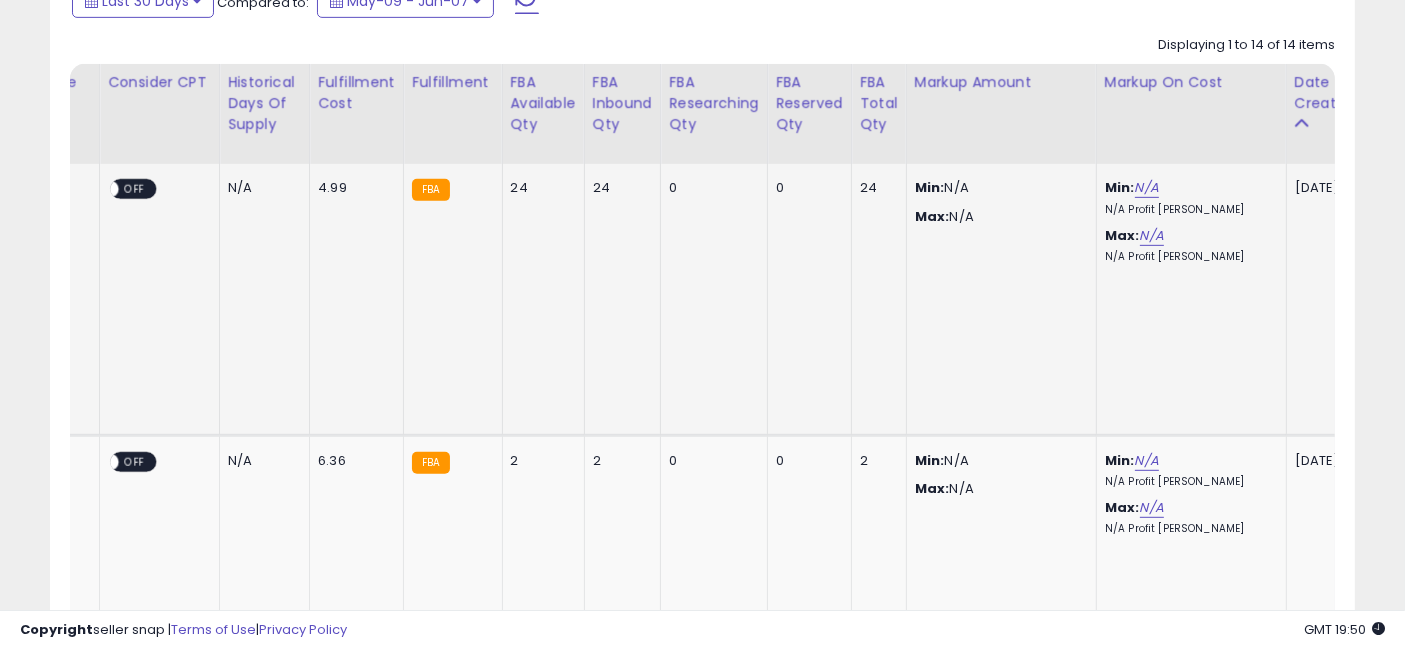 drag, startPoint x: 645, startPoint y: 264, endPoint x: 1314, endPoint y: 278, distance: 669.1465 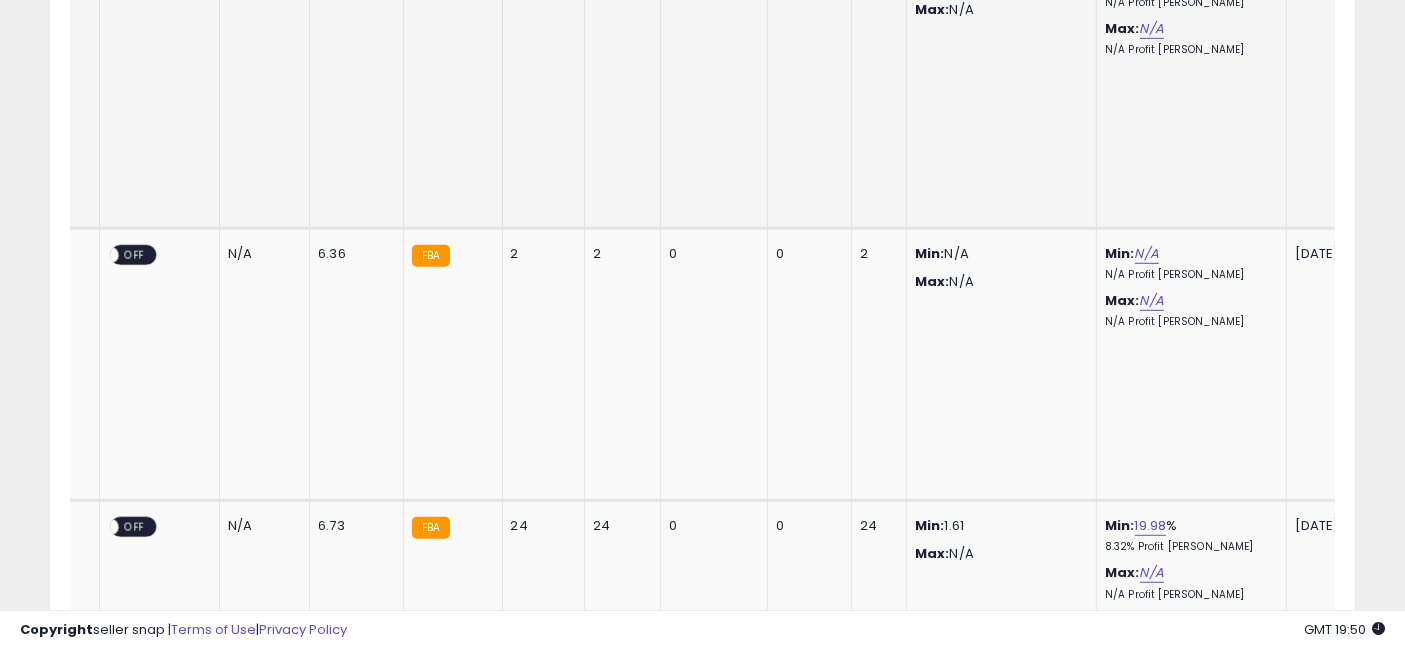 scroll, scrollTop: 1222, scrollLeft: 0, axis: vertical 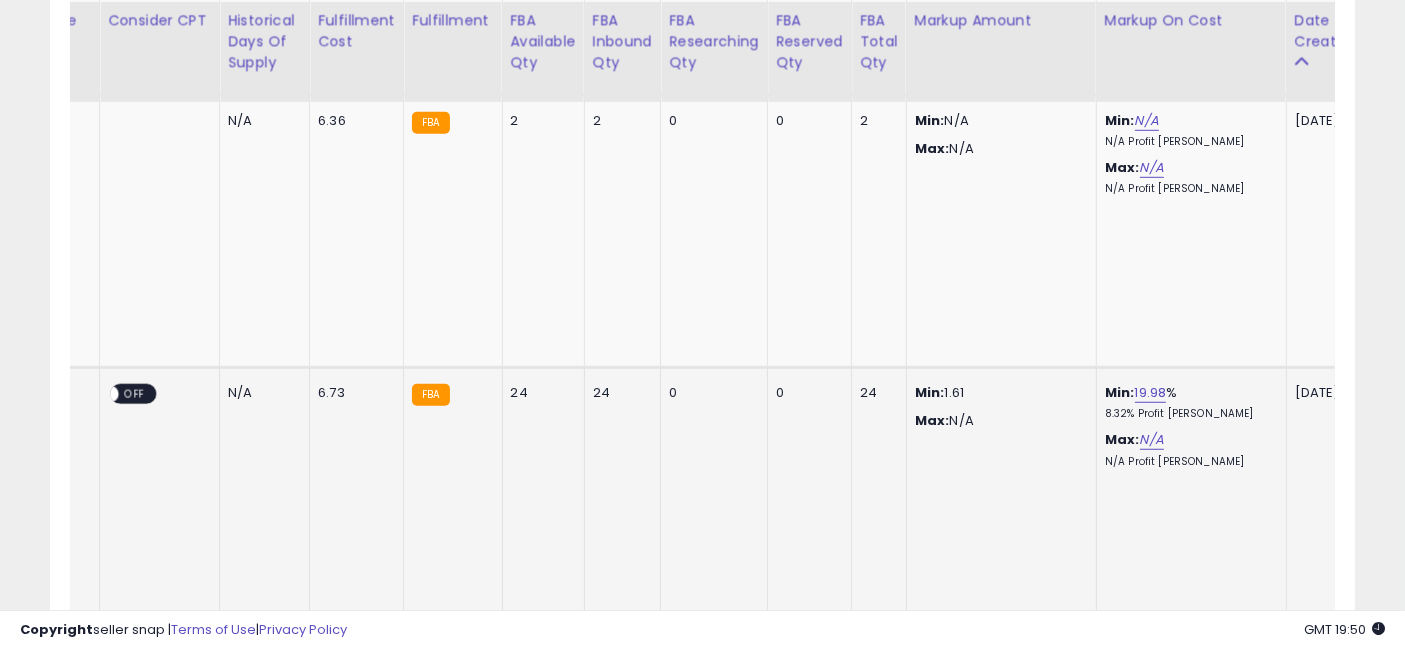 drag, startPoint x: 1236, startPoint y: 338, endPoint x: 348, endPoint y: 365, distance: 888.4104 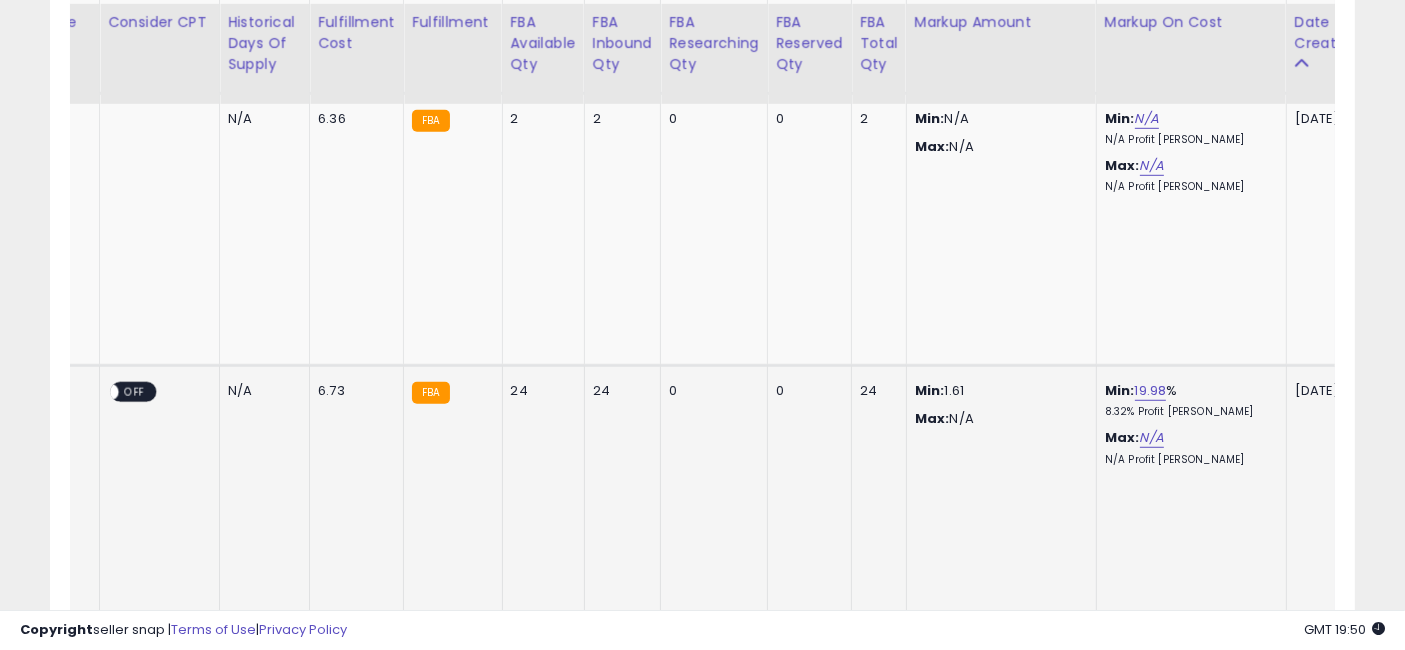scroll, scrollTop: 0, scrollLeft: 3693, axis: horizontal 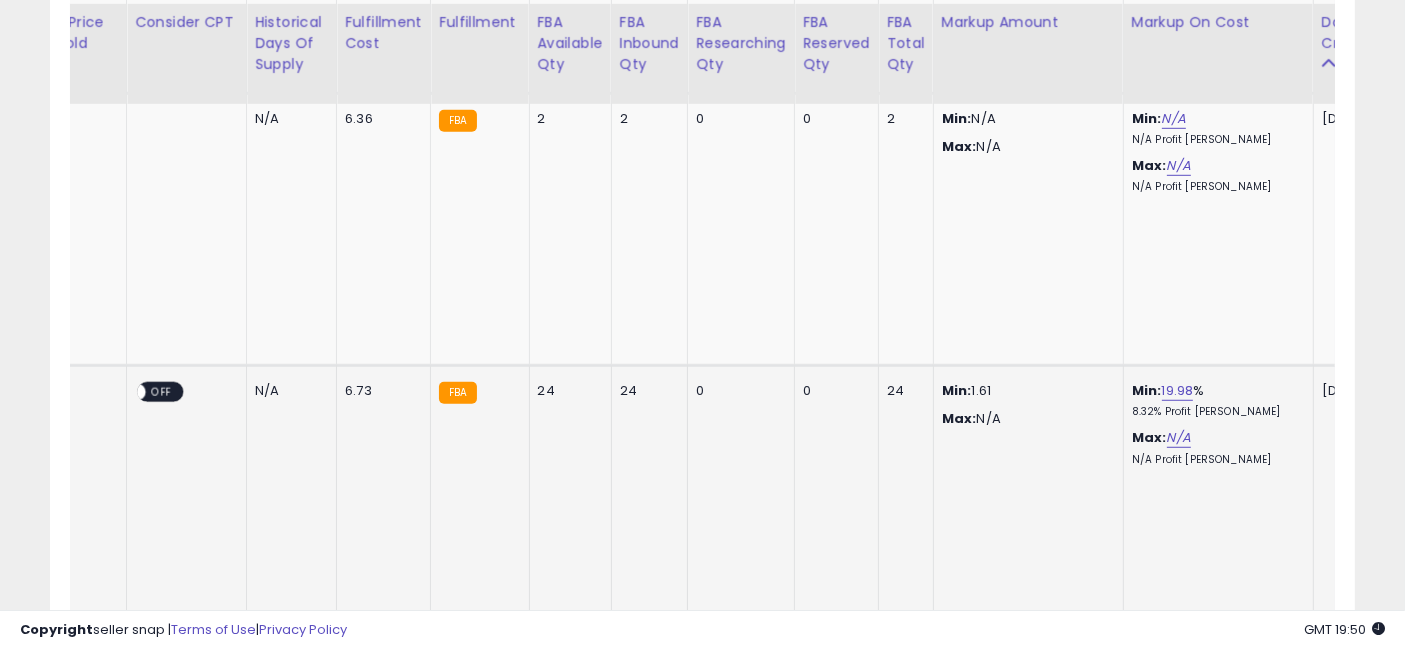 drag, startPoint x: 717, startPoint y: 350, endPoint x: 620, endPoint y: 351, distance: 97.00516 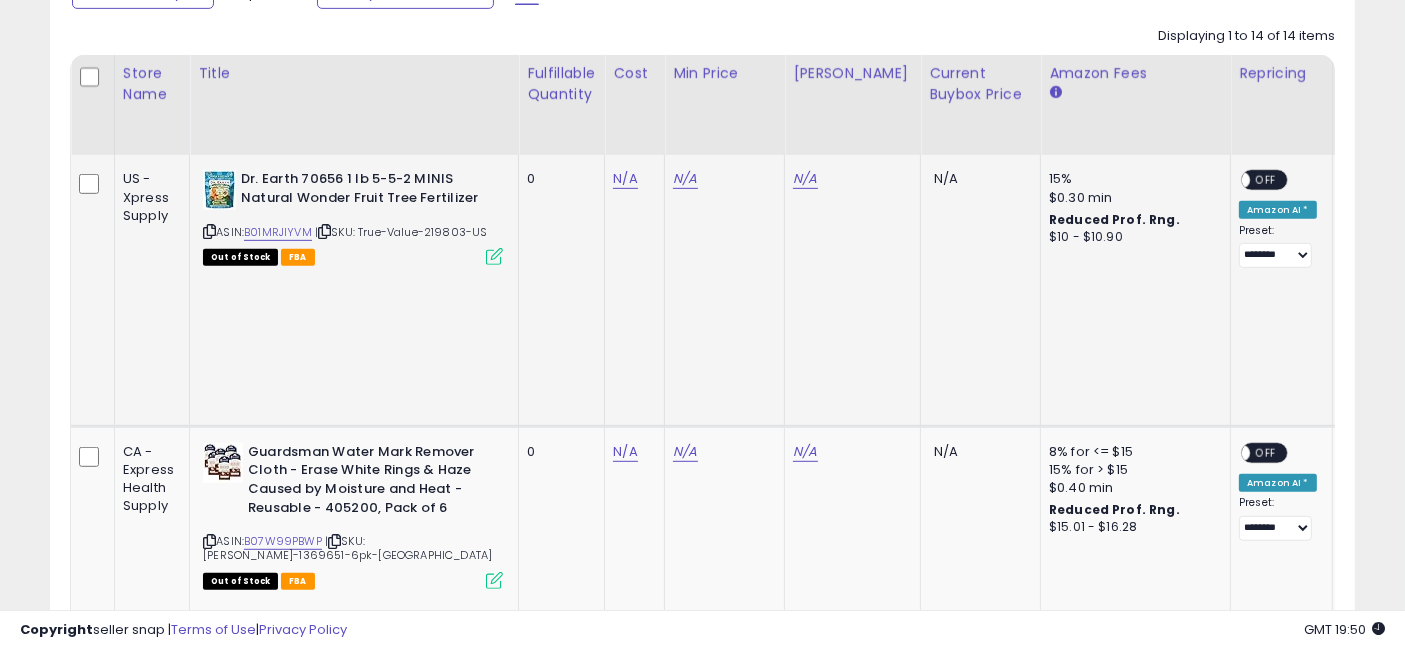 drag, startPoint x: 1050, startPoint y: 269, endPoint x: 378, endPoint y: 266, distance: 672.0067 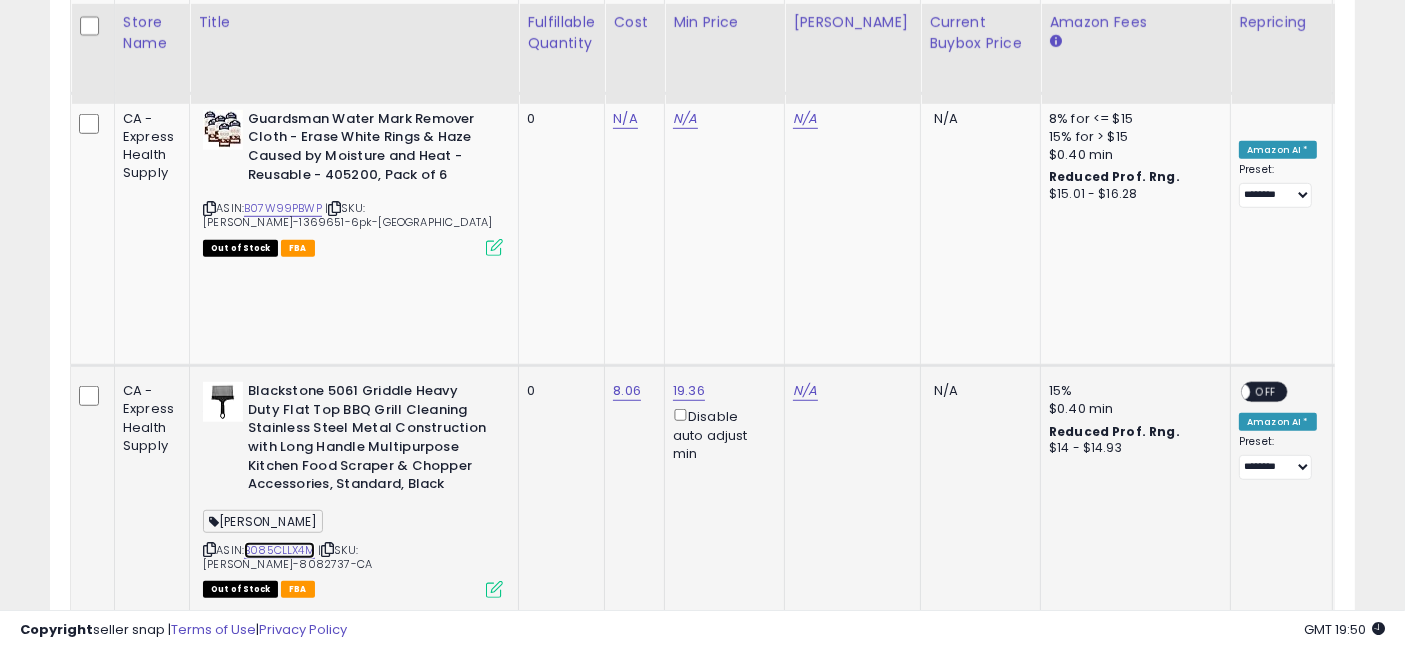 click on "B085CLLX4M" at bounding box center (279, 550) 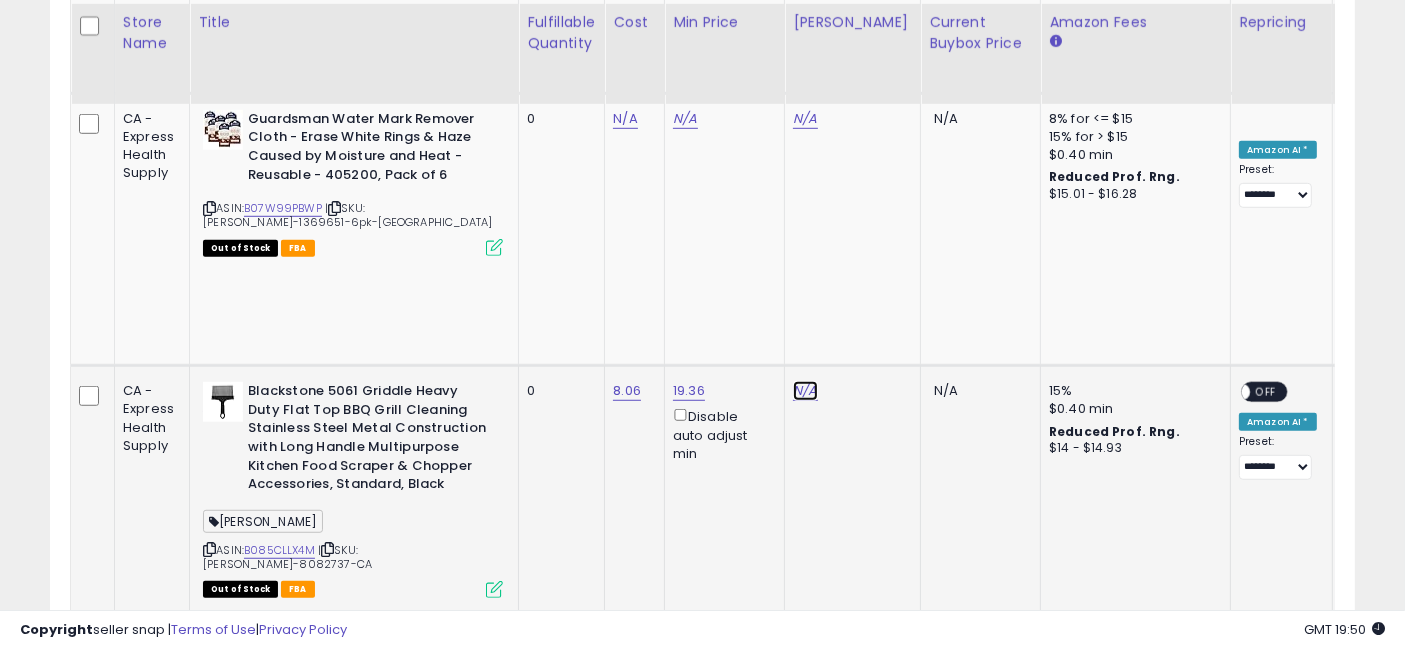 click on "N/A" at bounding box center [805, -154] 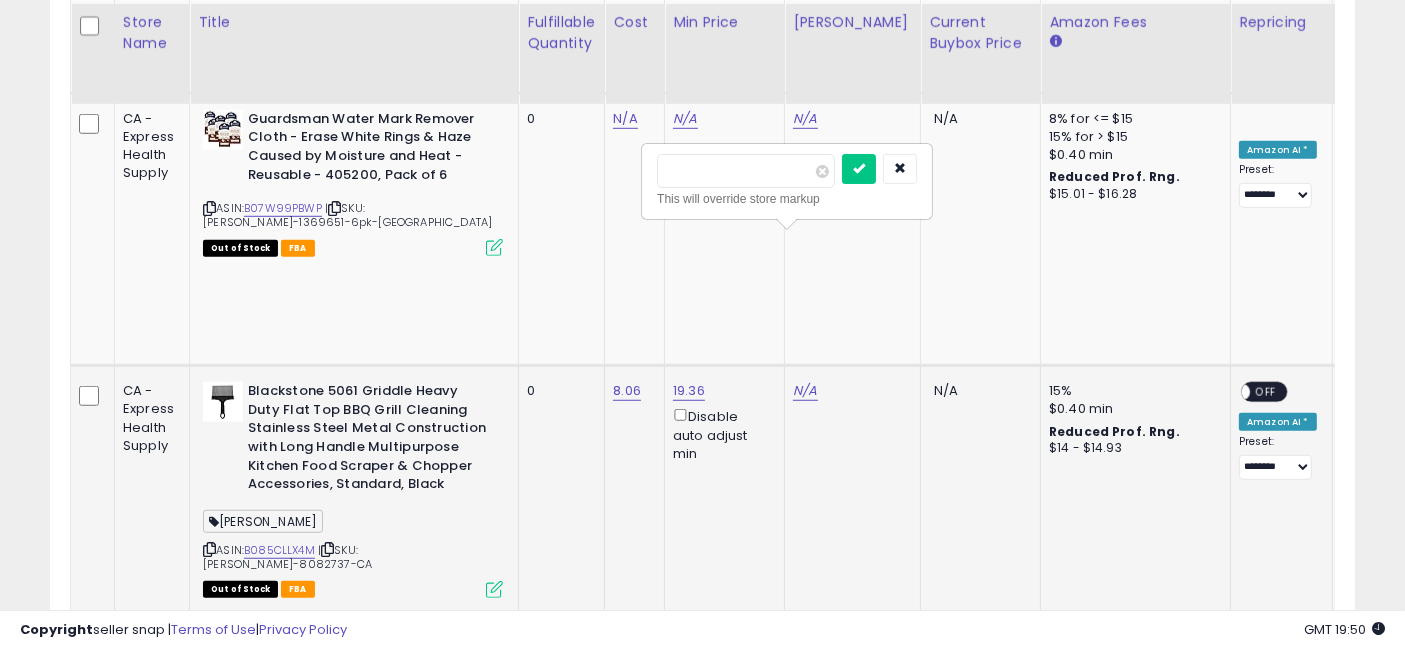 click at bounding box center (746, 171) 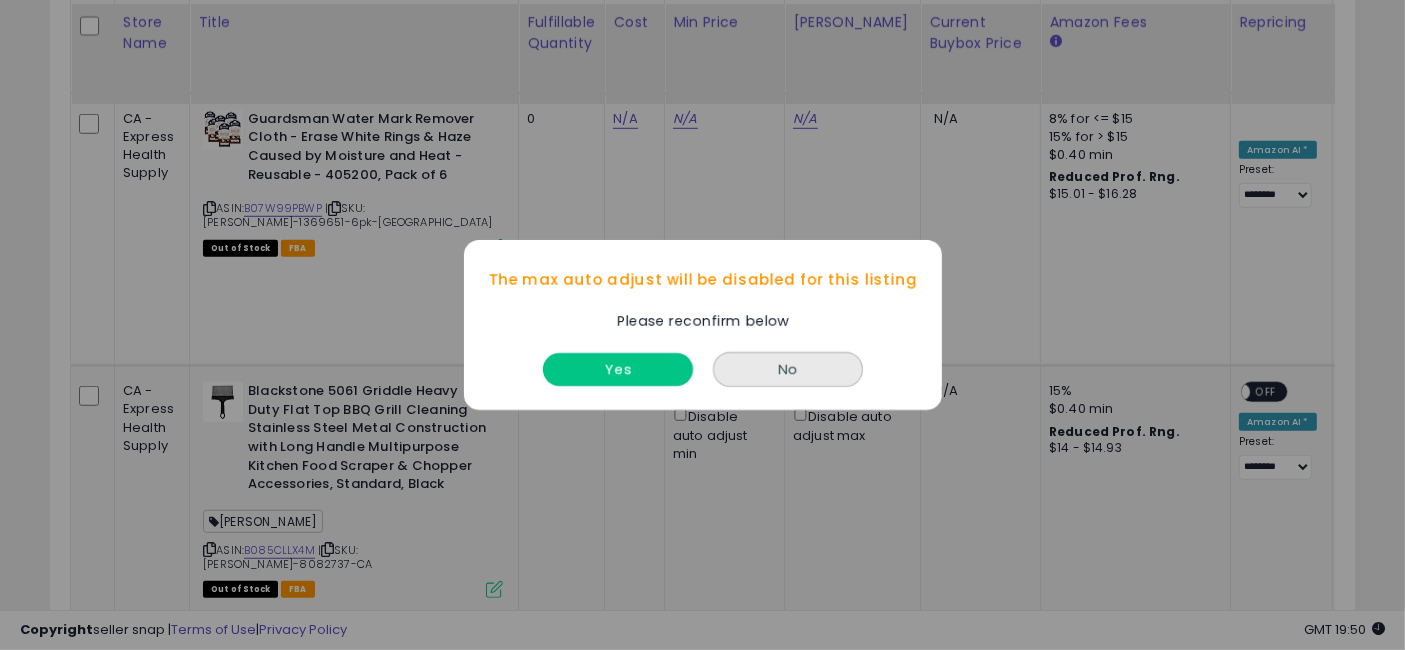 click on "Yes" at bounding box center [618, 369] 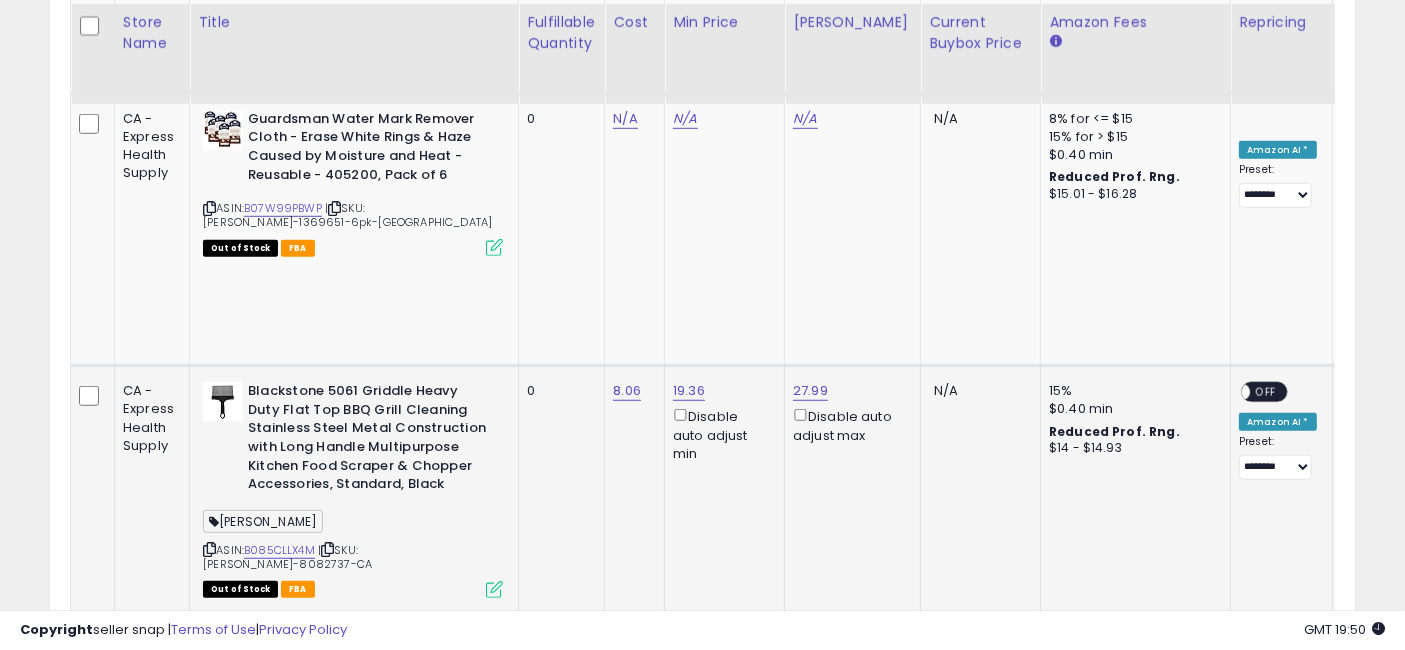 click on "OFF" at bounding box center [1267, 392] 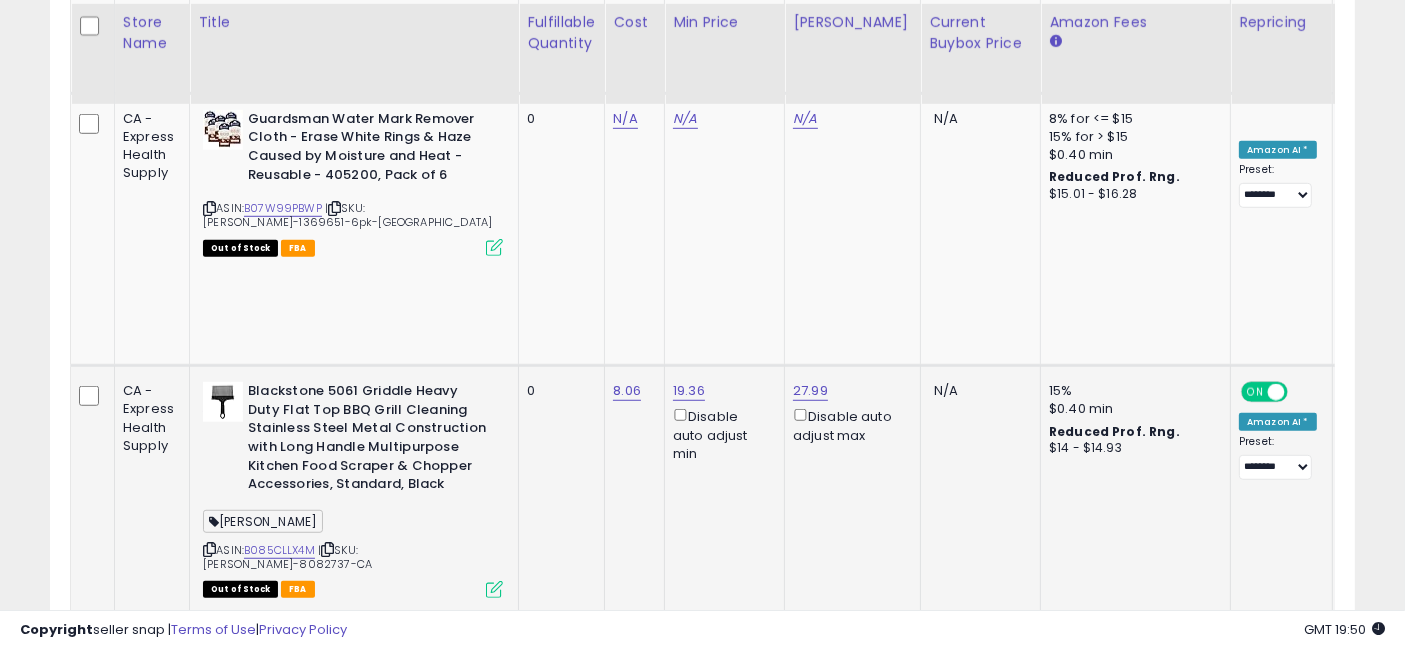 click on "19.36  Disable auto adjust min" 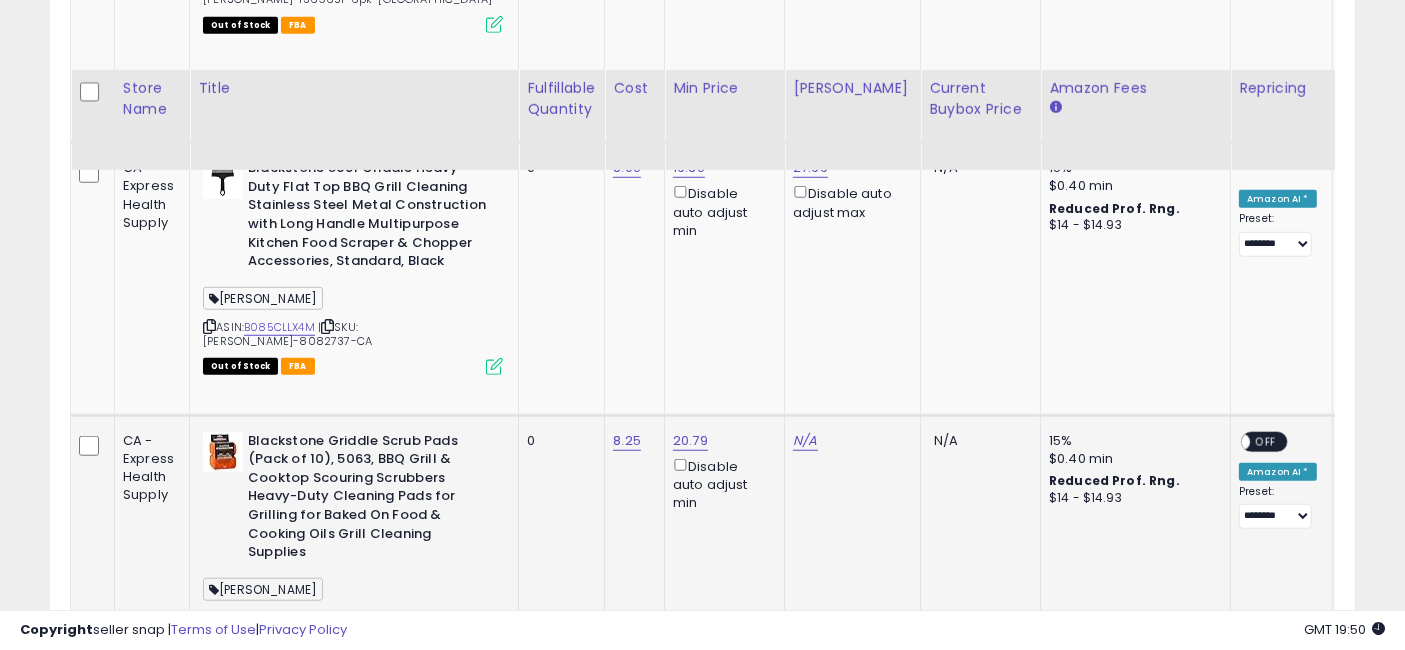 scroll, scrollTop: 1676, scrollLeft: 0, axis: vertical 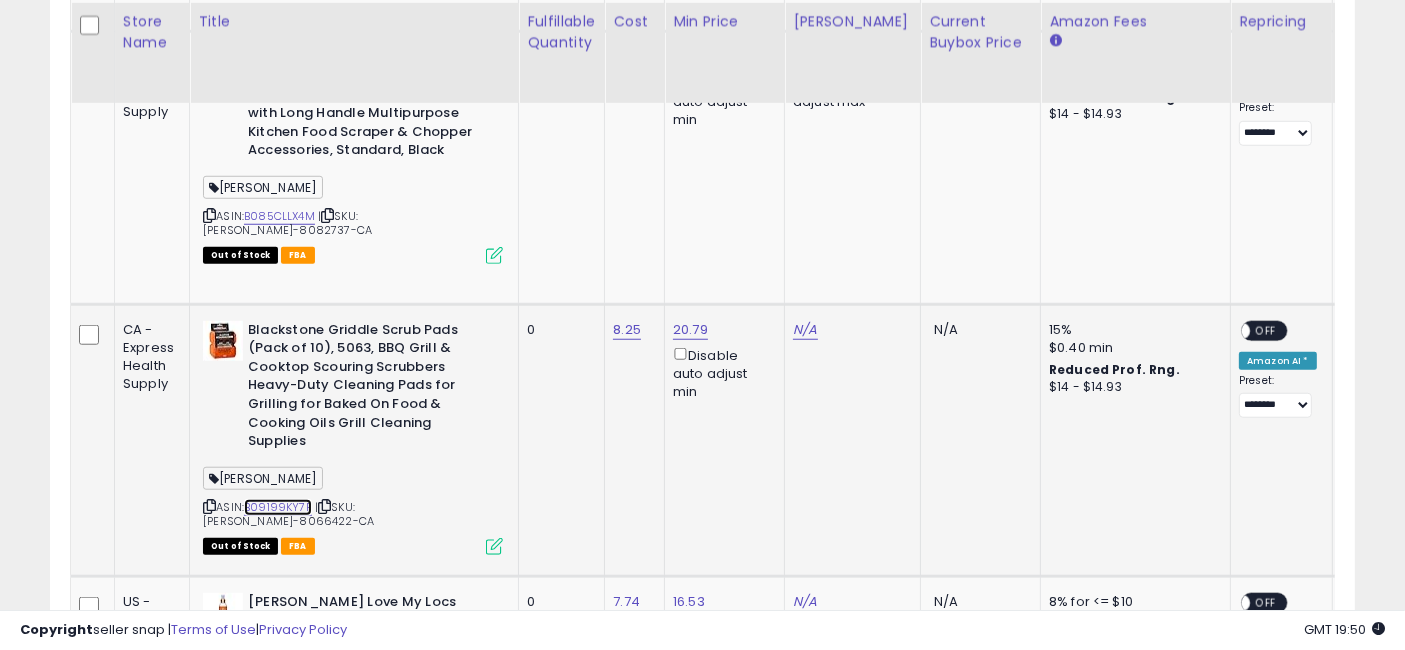 click on "B09199KY7F" at bounding box center (278, 507) 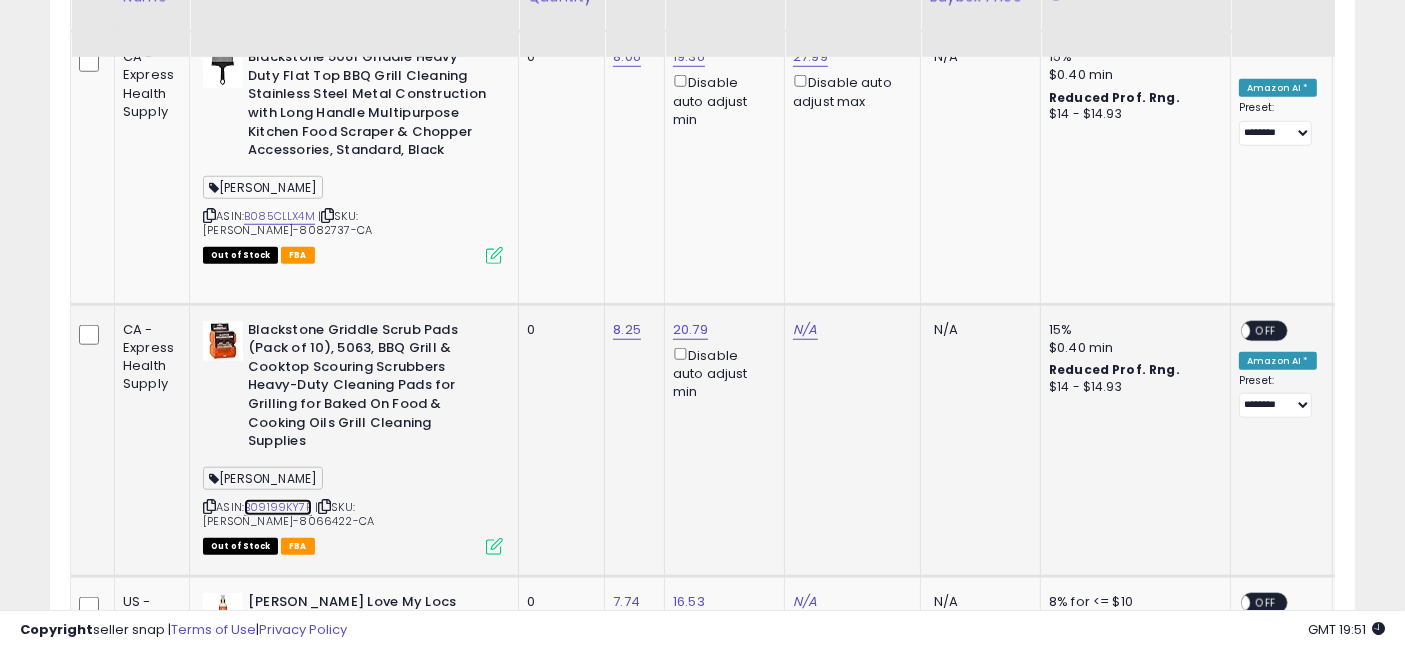 scroll, scrollTop: 1565, scrollLeft: 0, axis: vertical 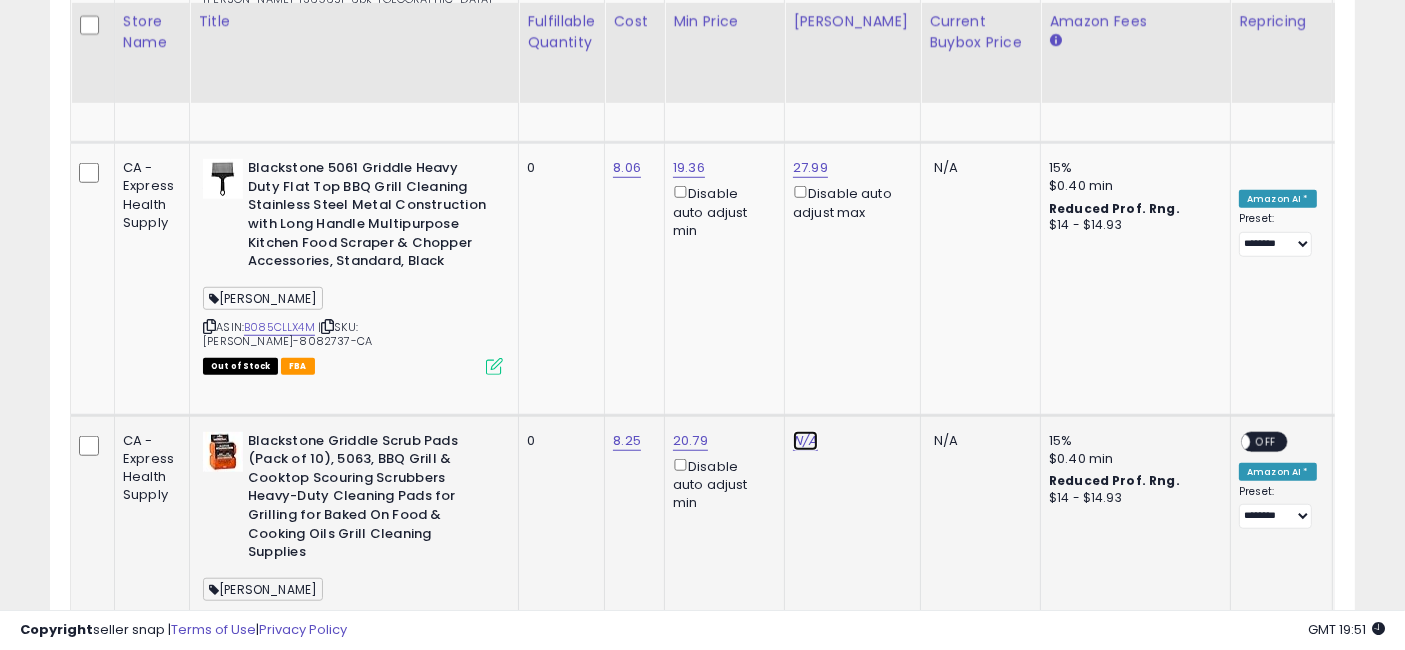 click on "N/A" at bounding box center [805, -377] 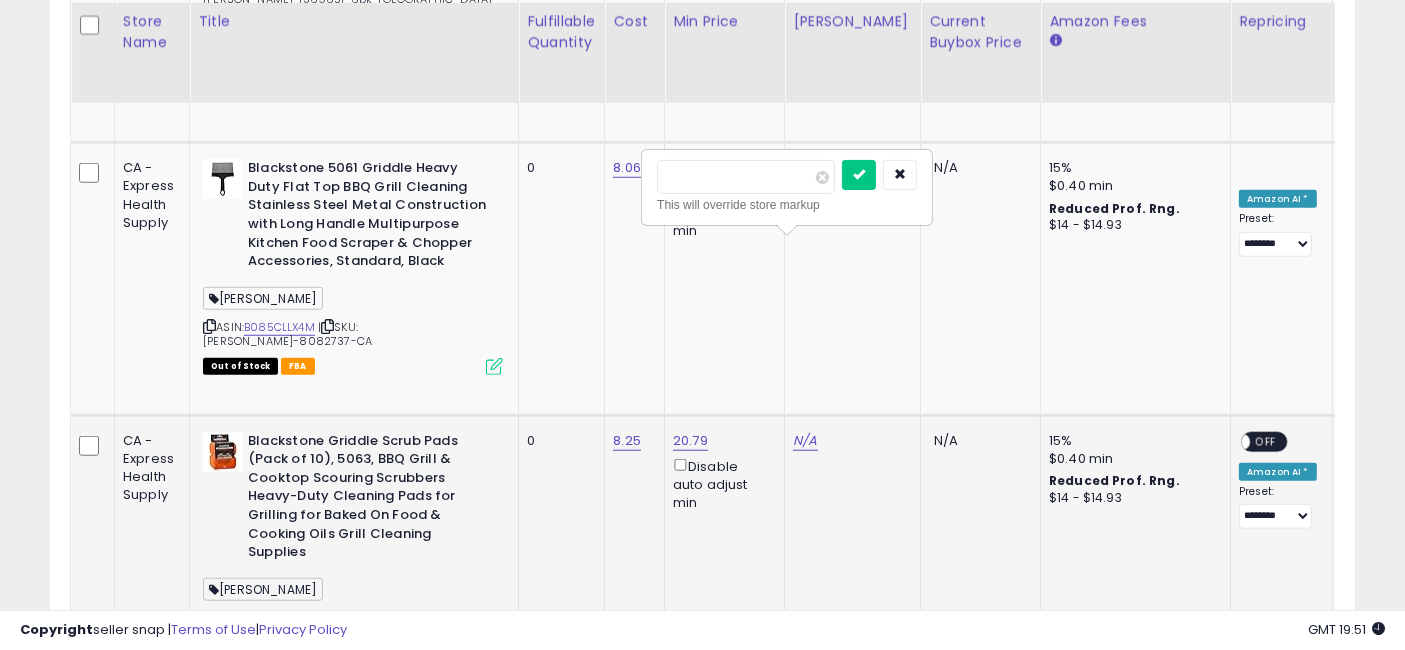 click at bounding box center [746, 177] 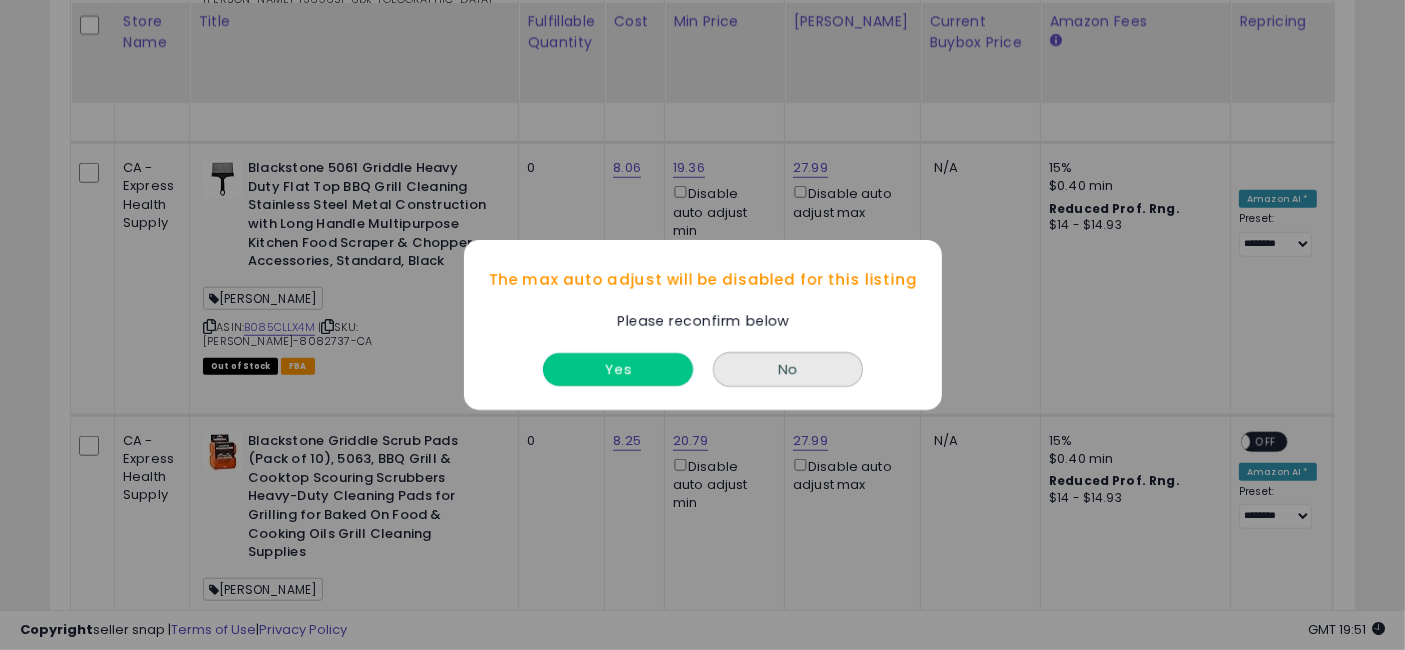 click on "Yes" at bounding box center (618, 369) 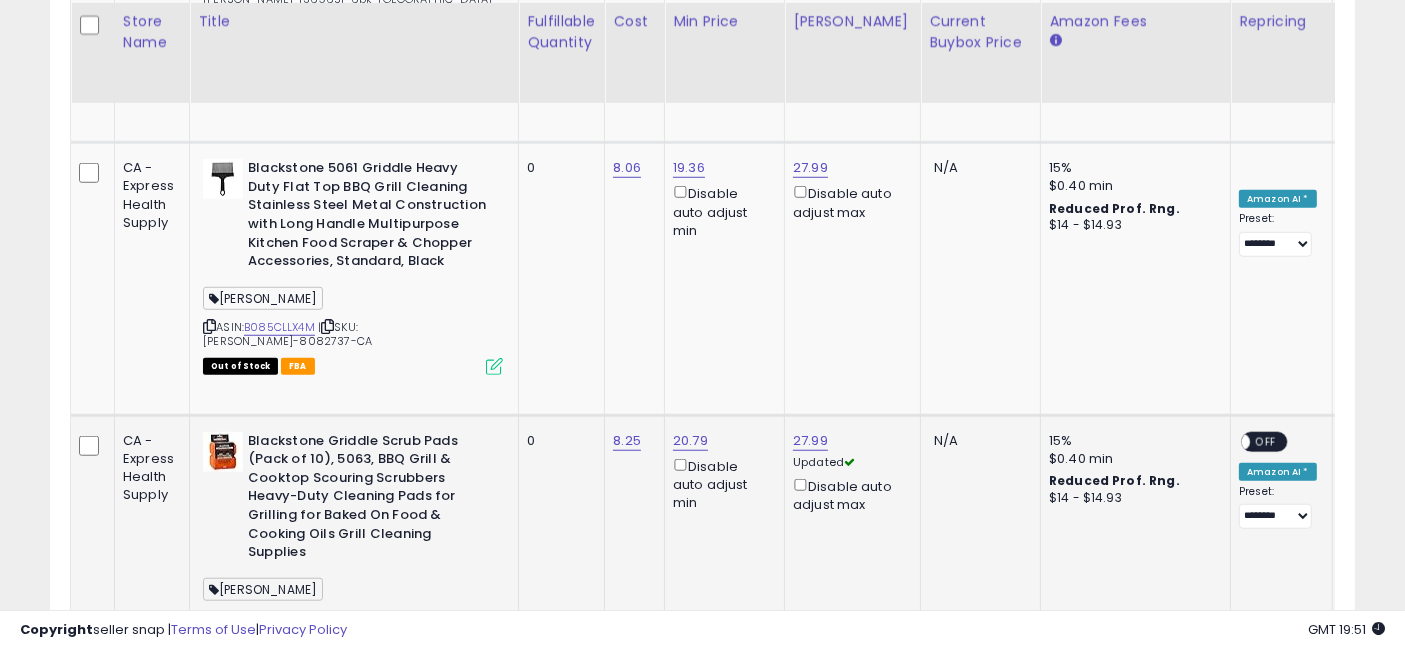 click on "OFF" at bounding box center (1267, 441) 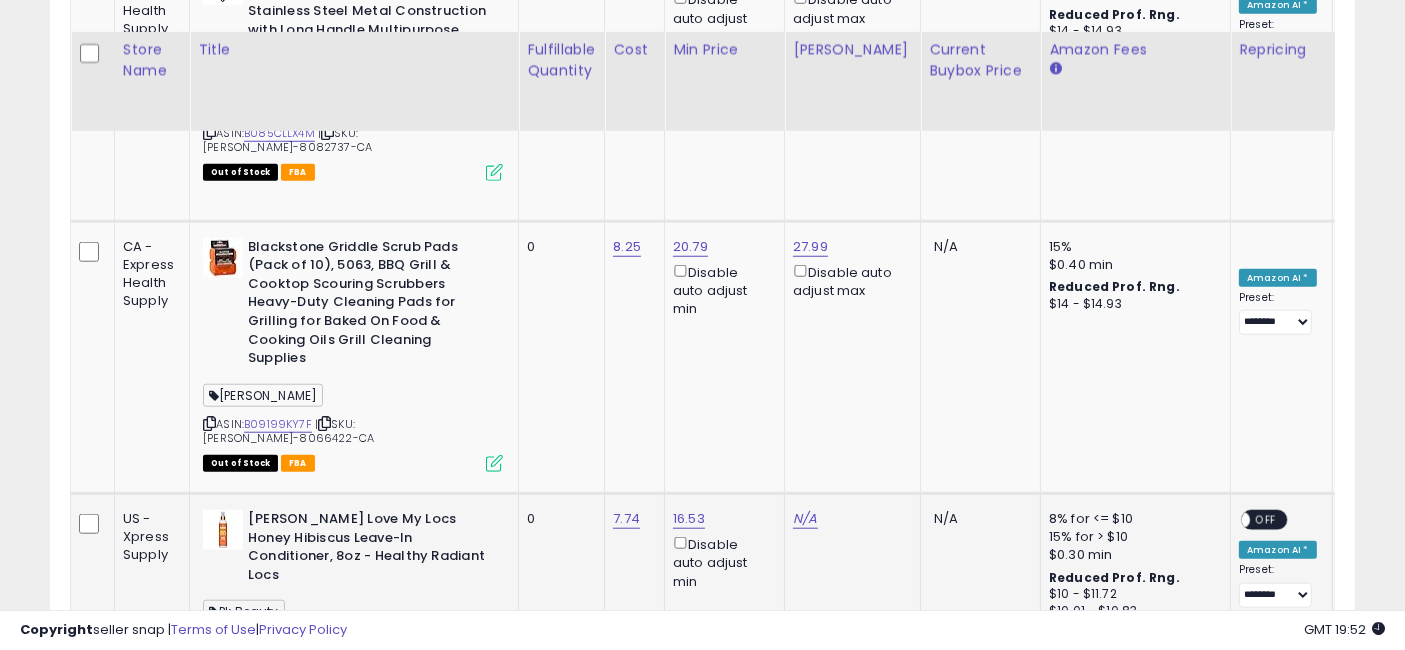 scroll, scrollTop: 1787, scrollLeft: 0, axis: vertical 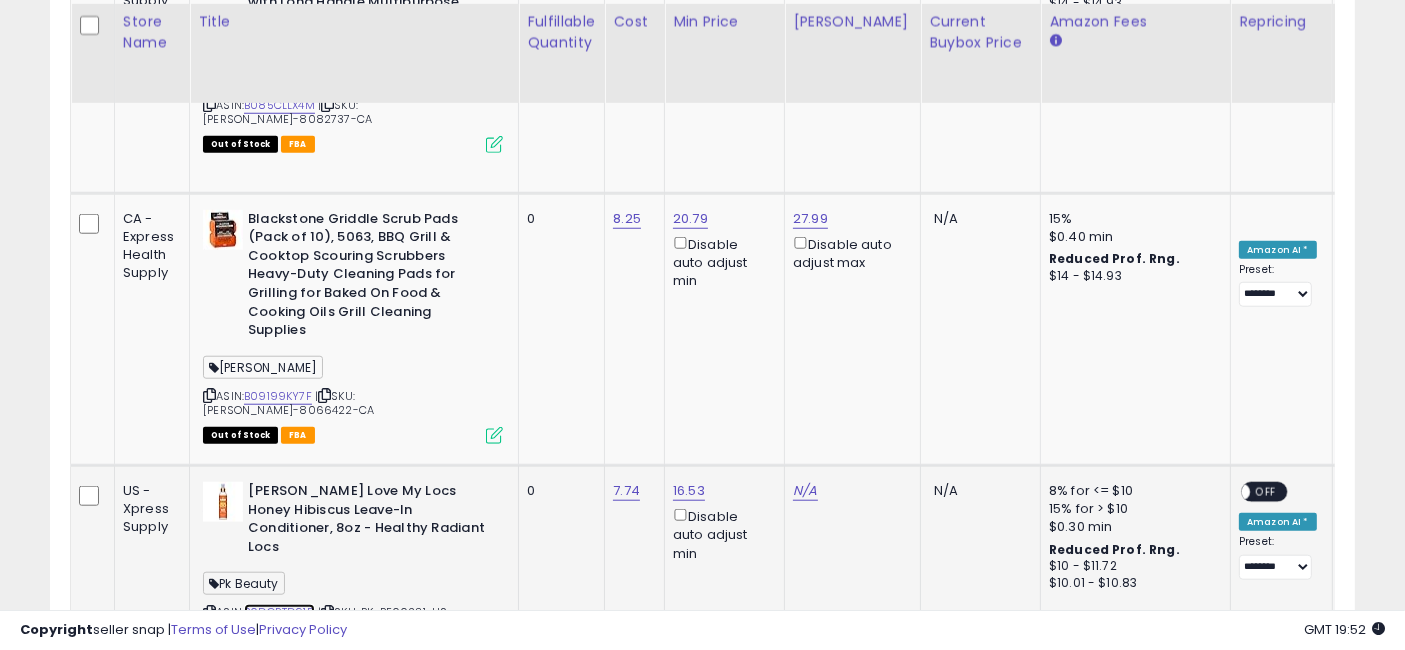 click on "B0DGRTD91D" at bounding box center (279, 612) 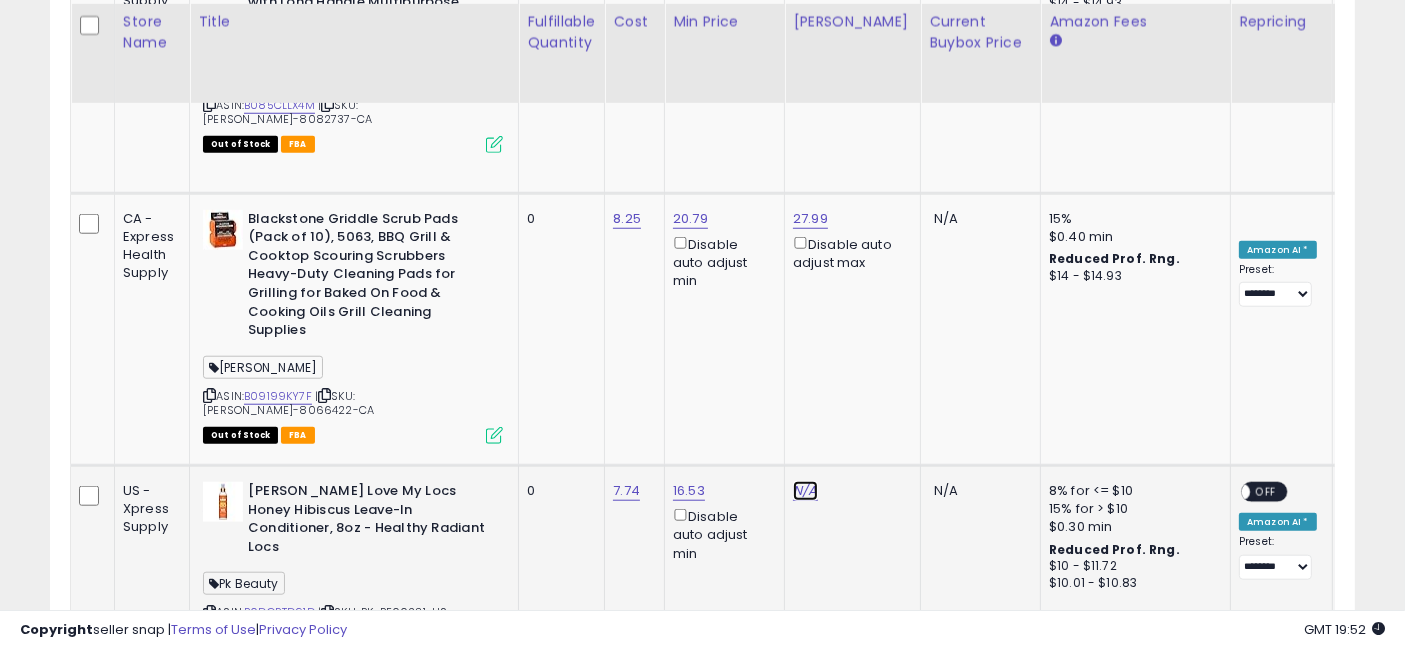 click on "N/A" at bounding box center [805, -599] 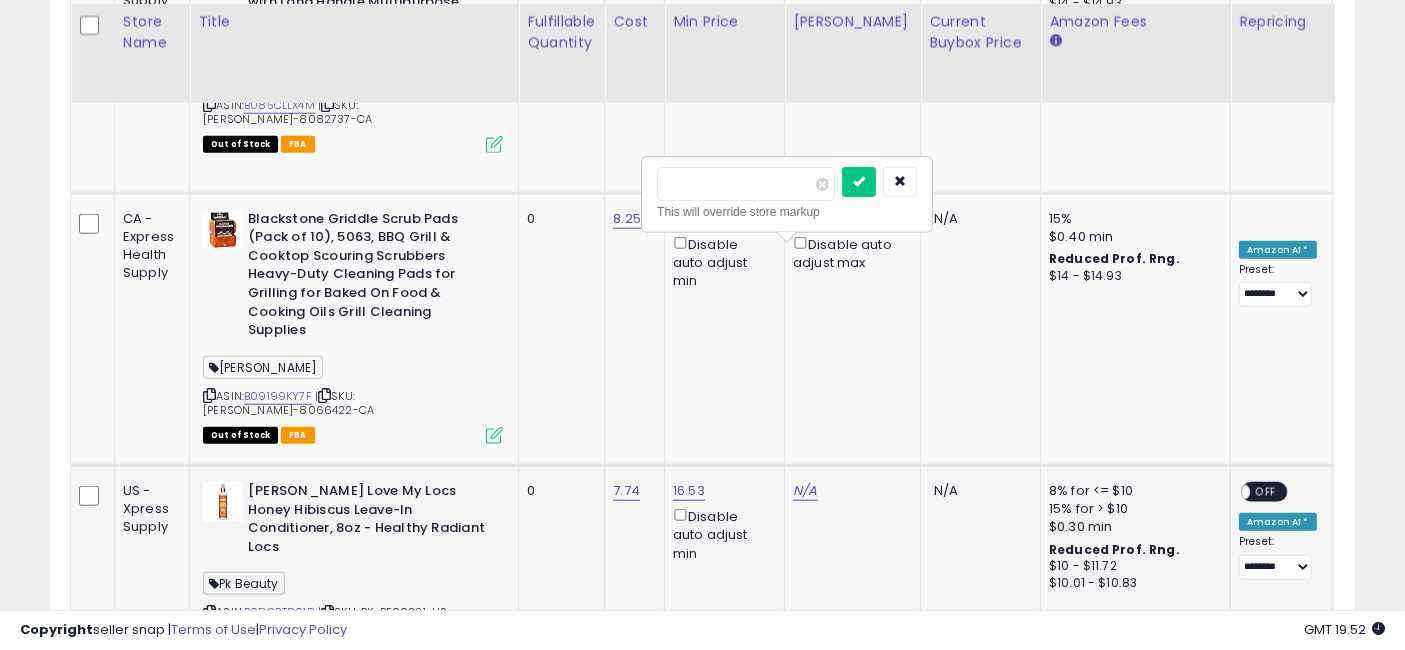 click at bounding box center [746, 184] 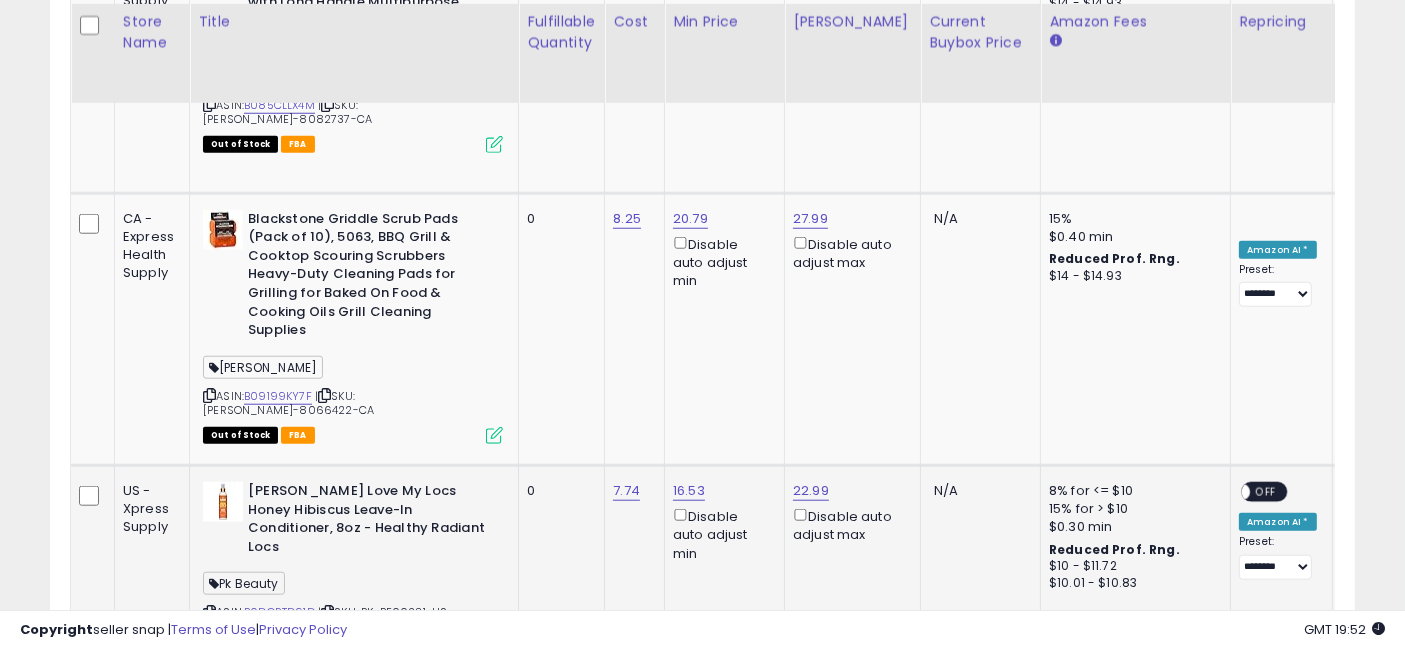 click on "OFF" at bounding box center [1267, 492] 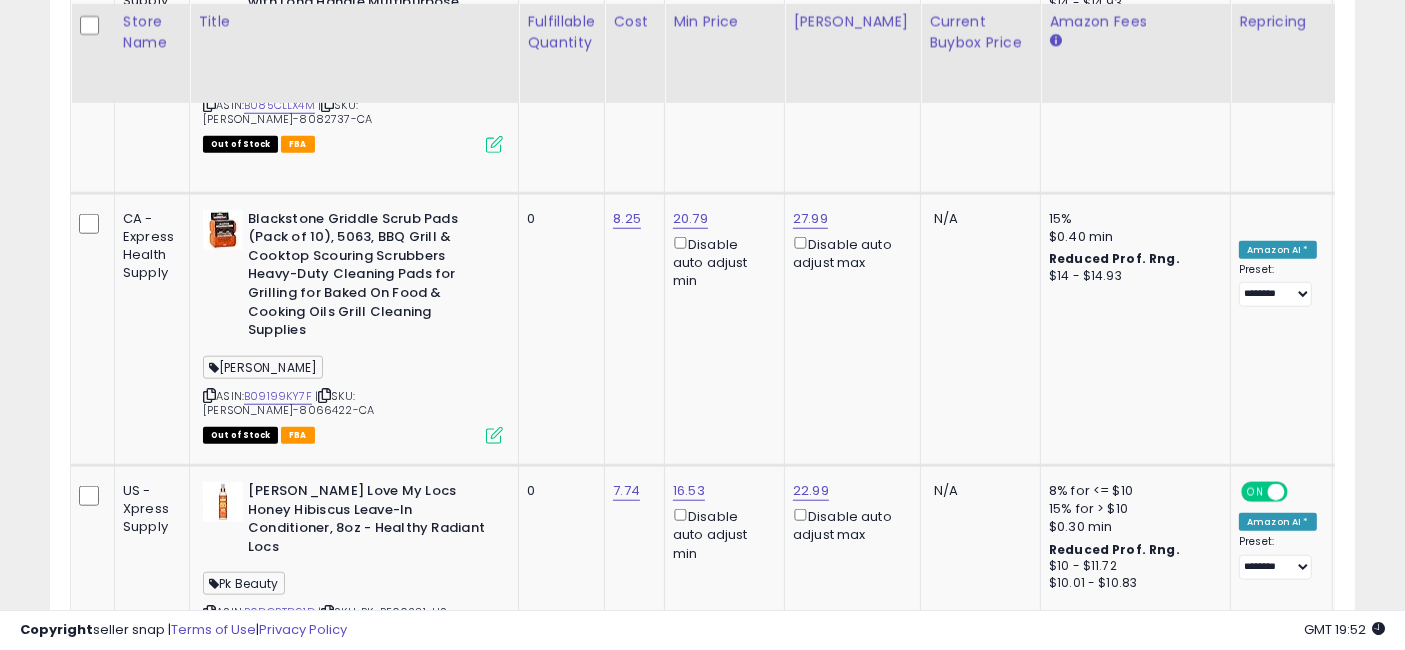 click on "22.99  Disable auto adjust max" 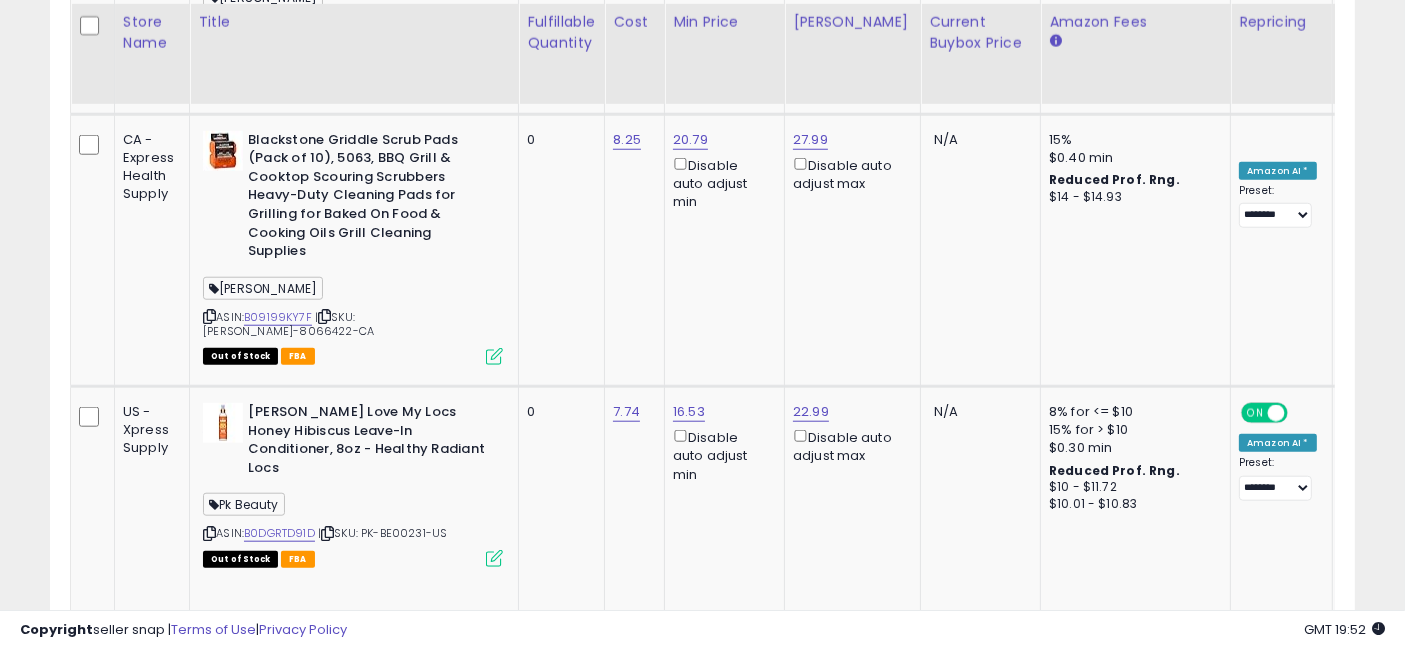 scroll, scrollTop: 1898, scrollLeft: 0, axis: vertical 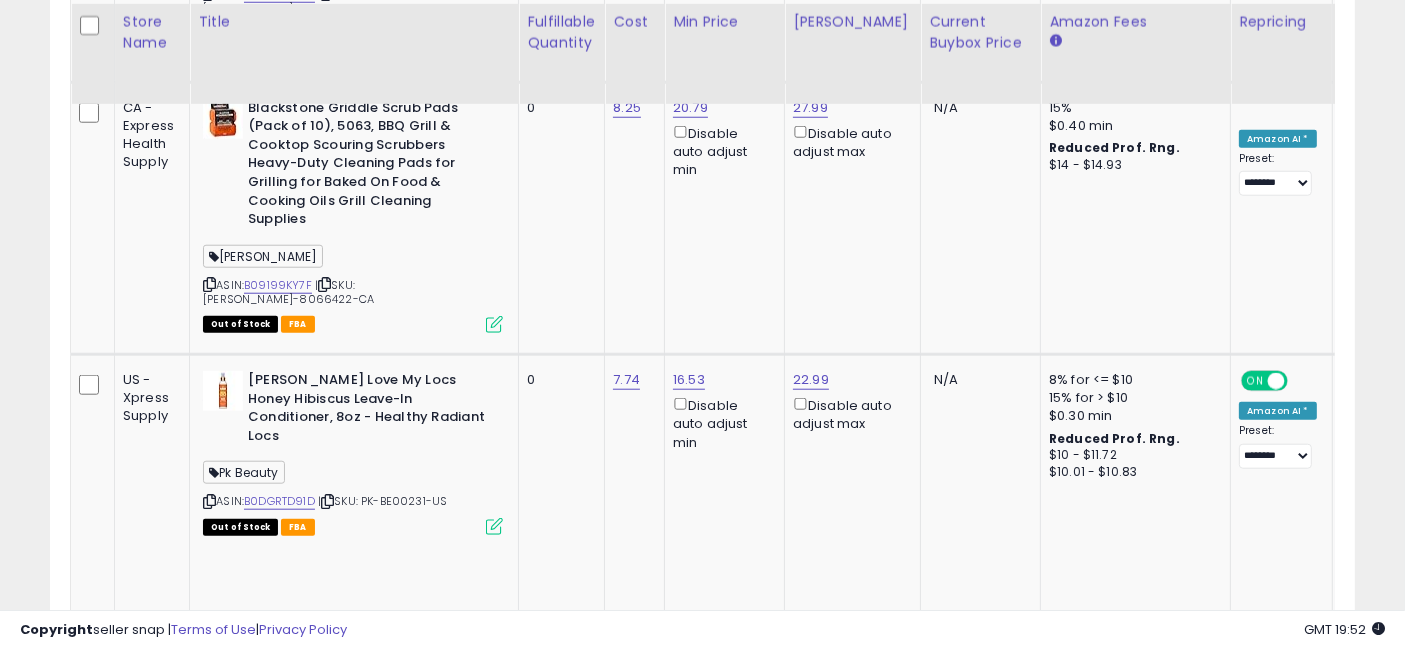 drag, startPoint x: 841, startPoint y: 332, endPoint x: 501, endPoint y: 355, distance: 340.77704 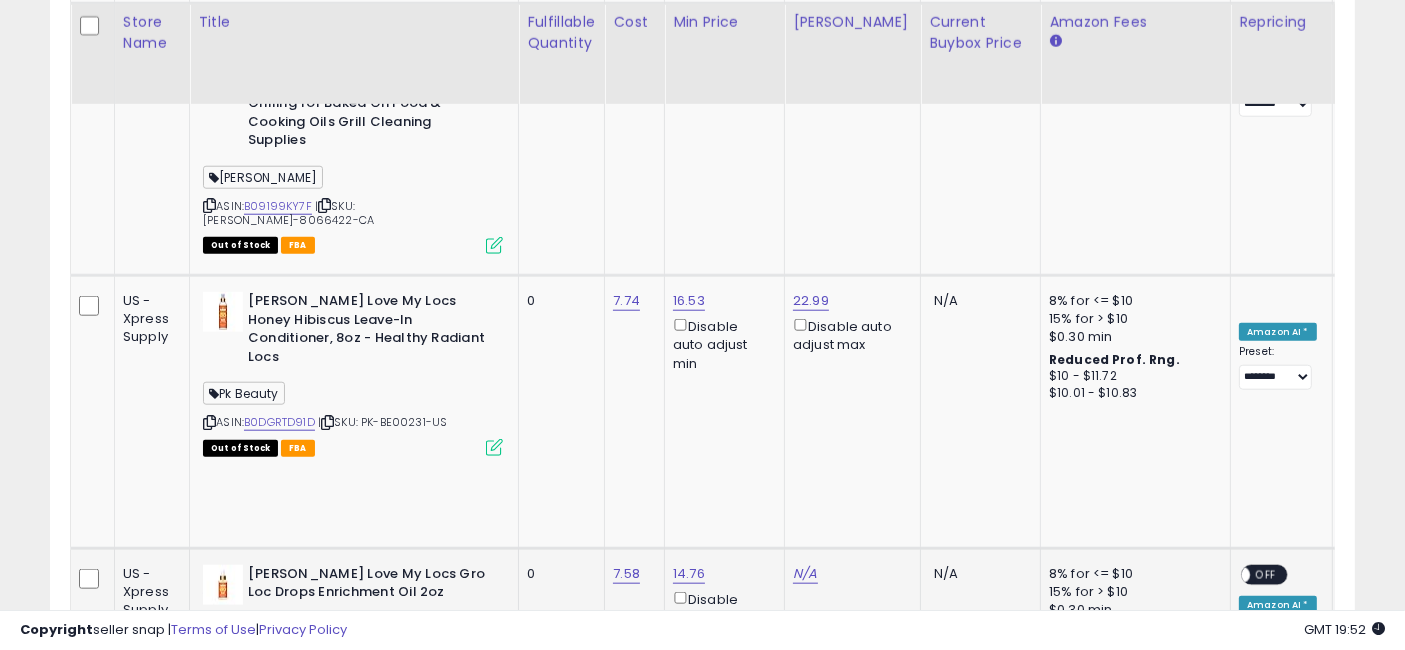 scroll, scrollTop: 2009, scrollLeft: 0, axis: vertical 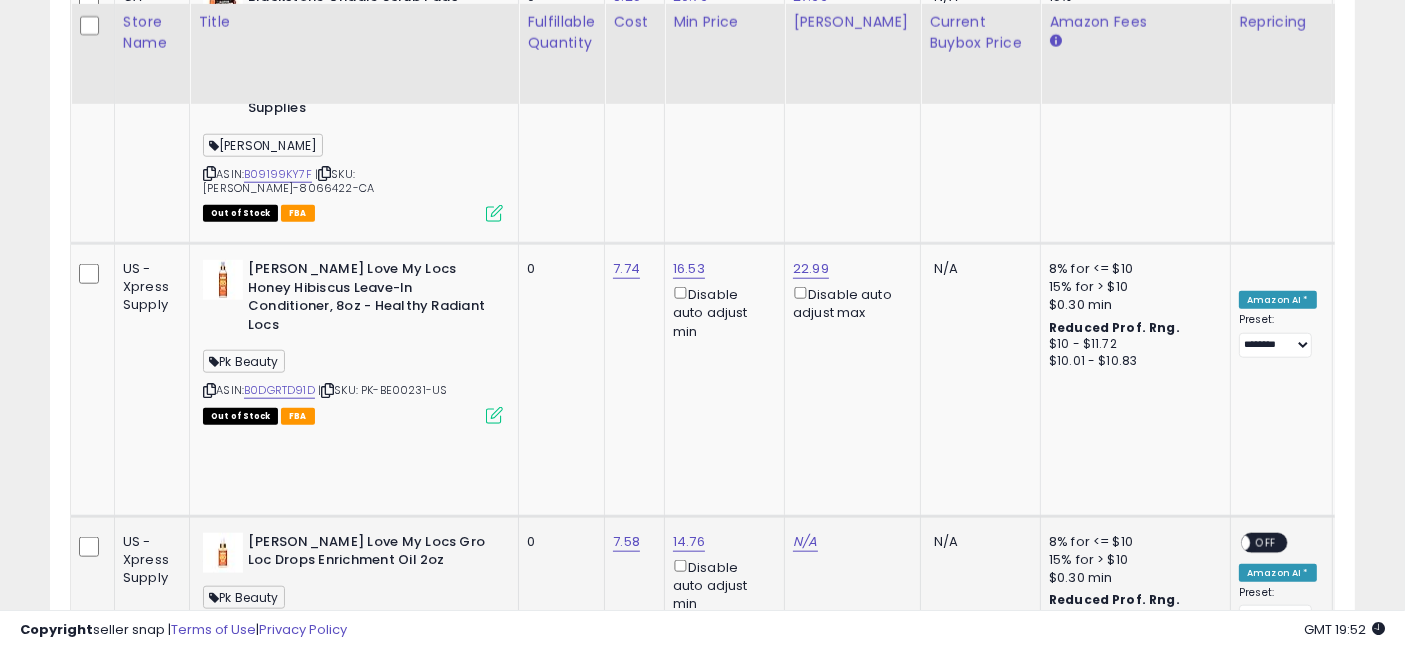 click on "B0DGRRFH9J" at bounding box center (280, 626) 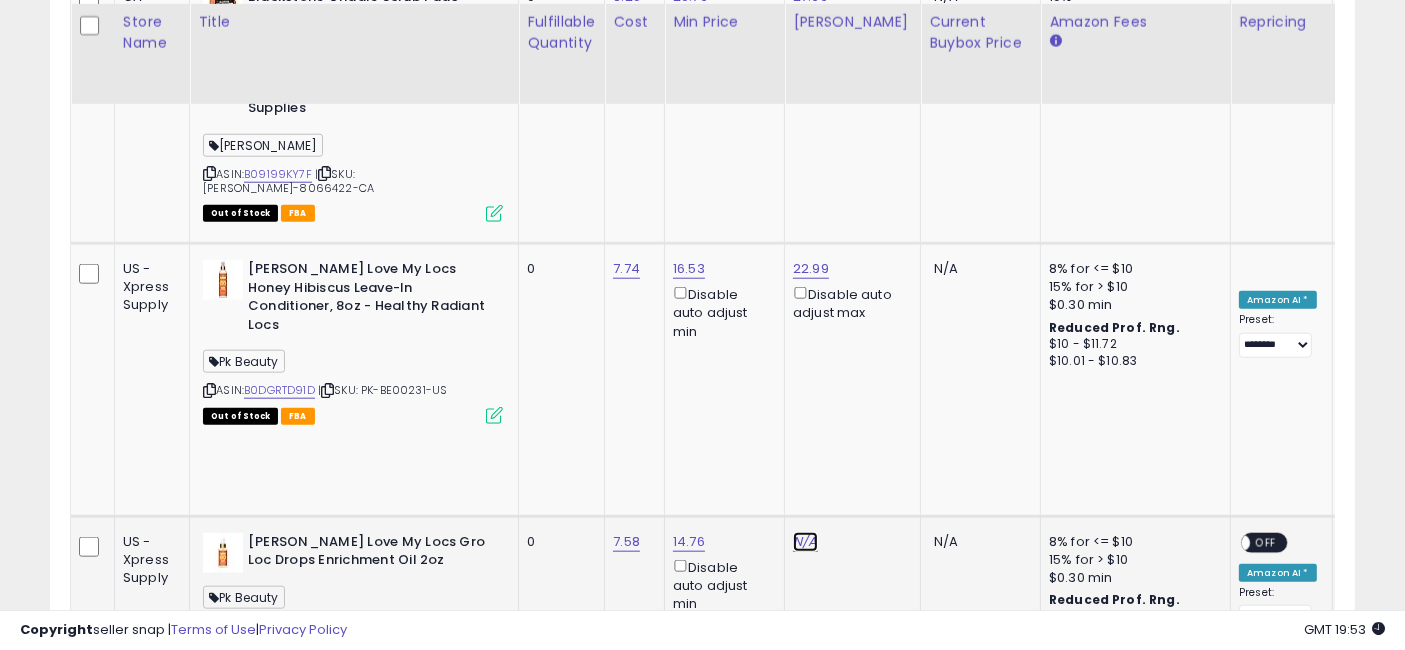 click on "N/A" at bounding box center [805, -821] 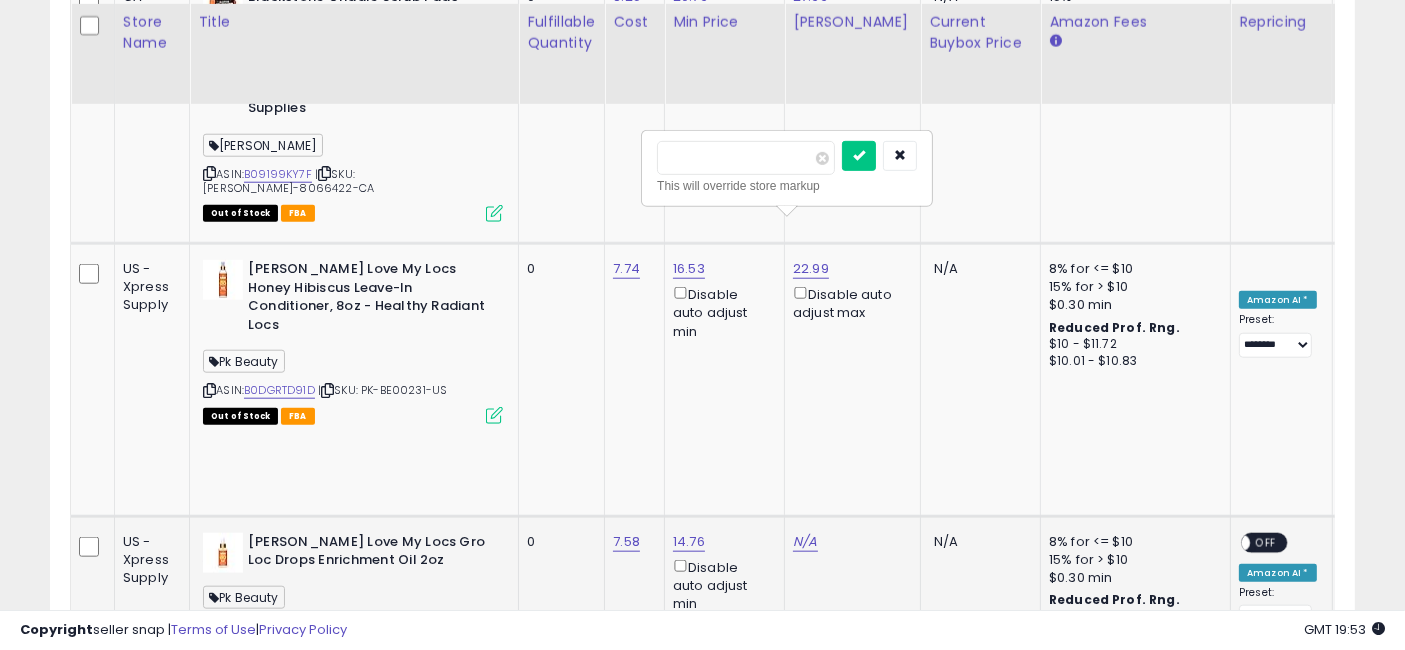 click at bounding box center (746, 158) 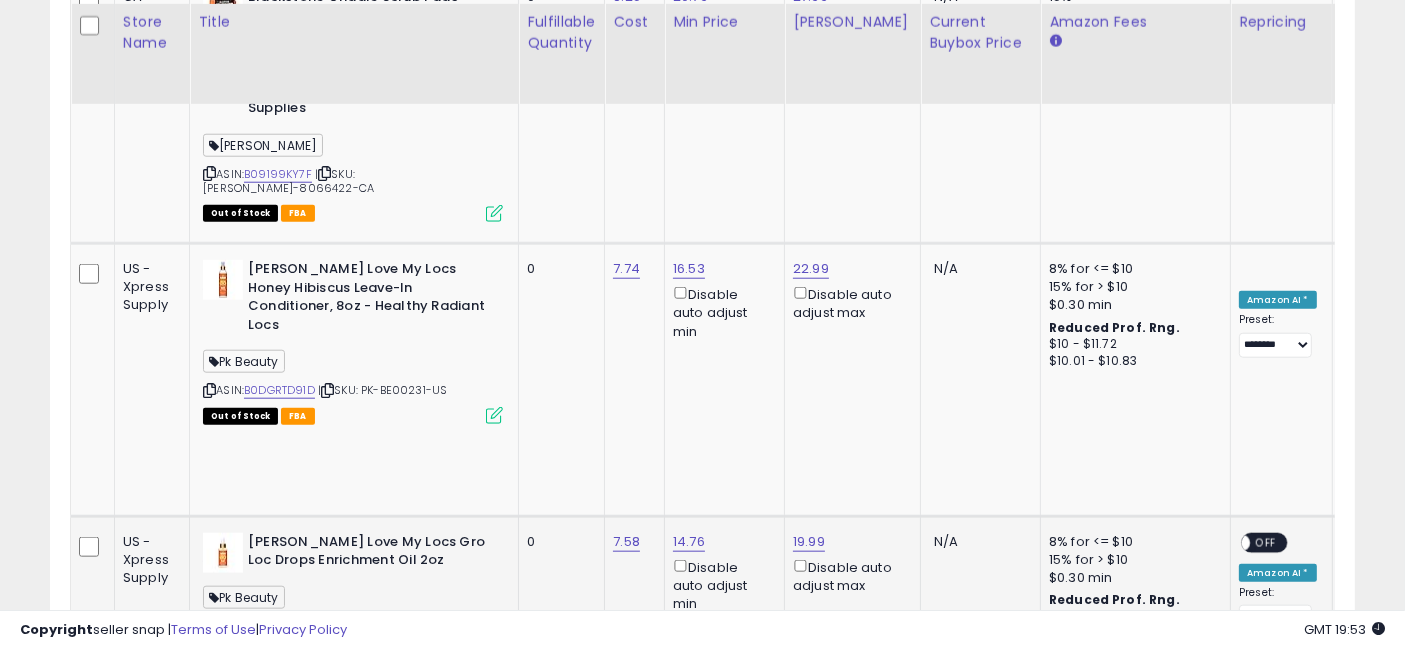 click on "OFF" at bounding box center [1267, 542] 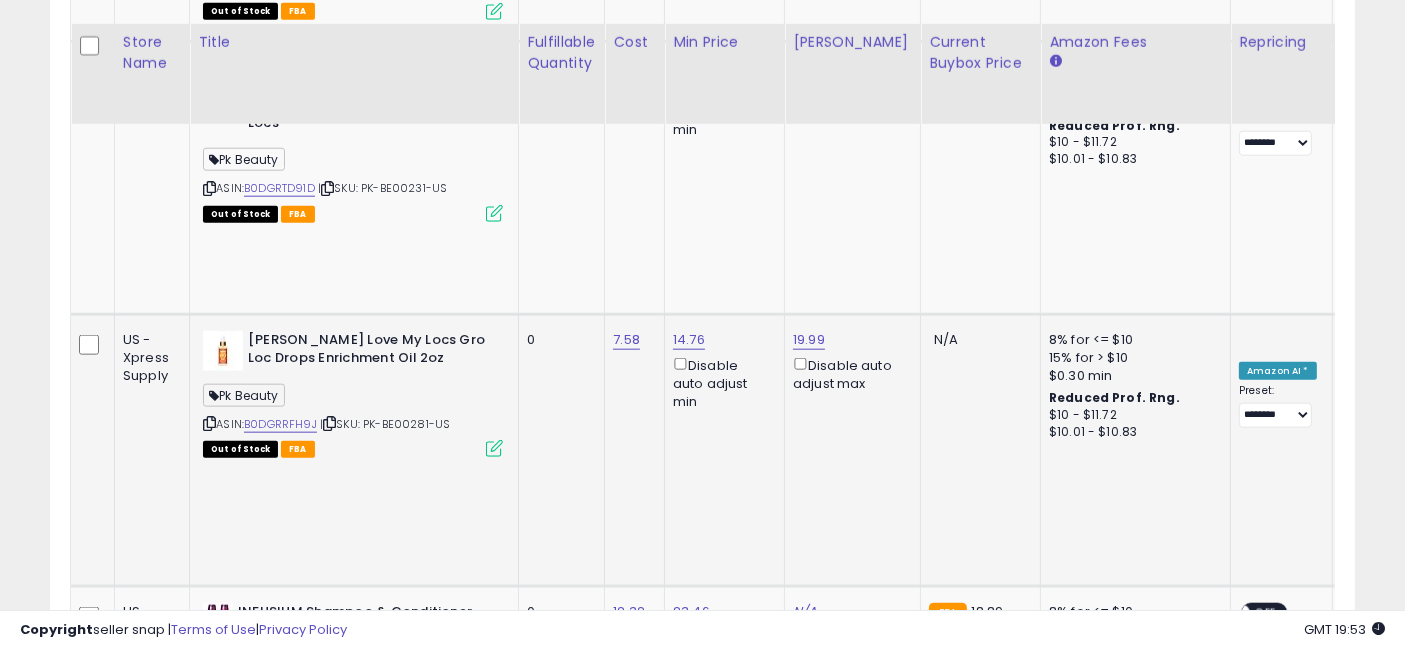 scroll, scrollTop: 2231, scrollLeft: 0, axis: vertical 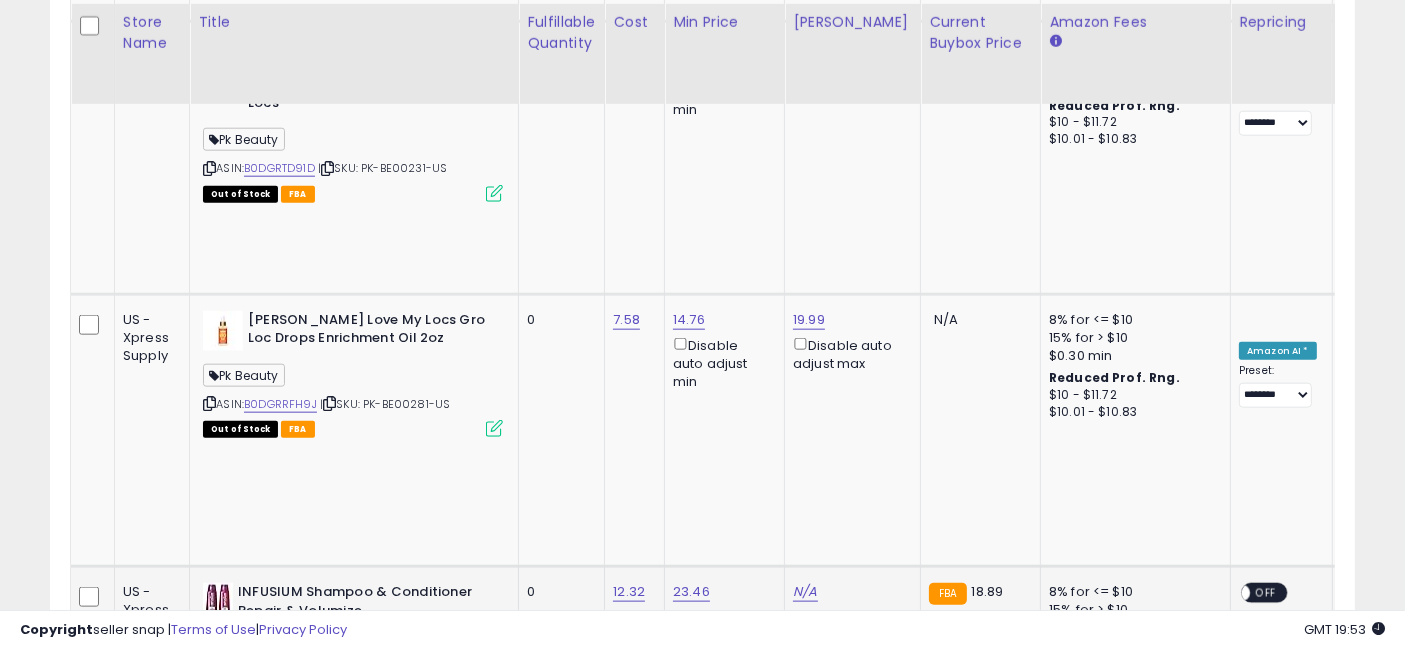 click on "B06Y4JSHY9" at bounding box center [280, 769] 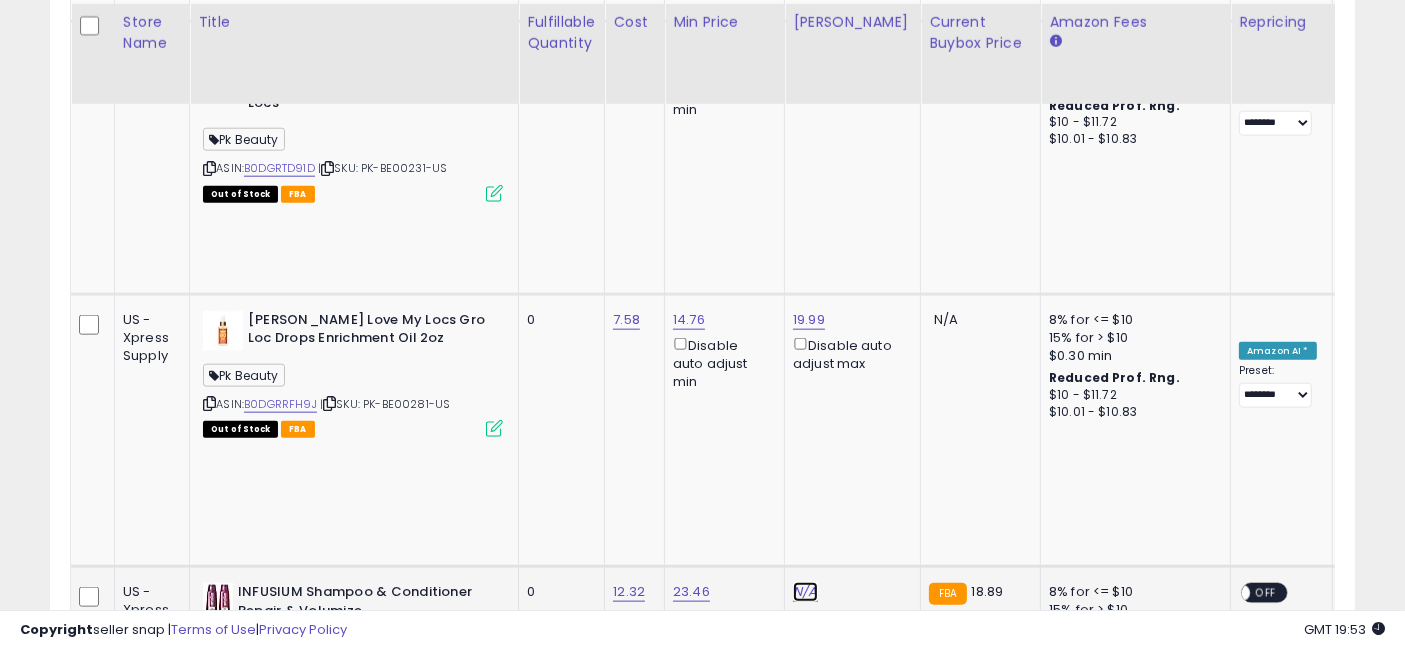 click on "N/A" at bounding box center (805, -1043) 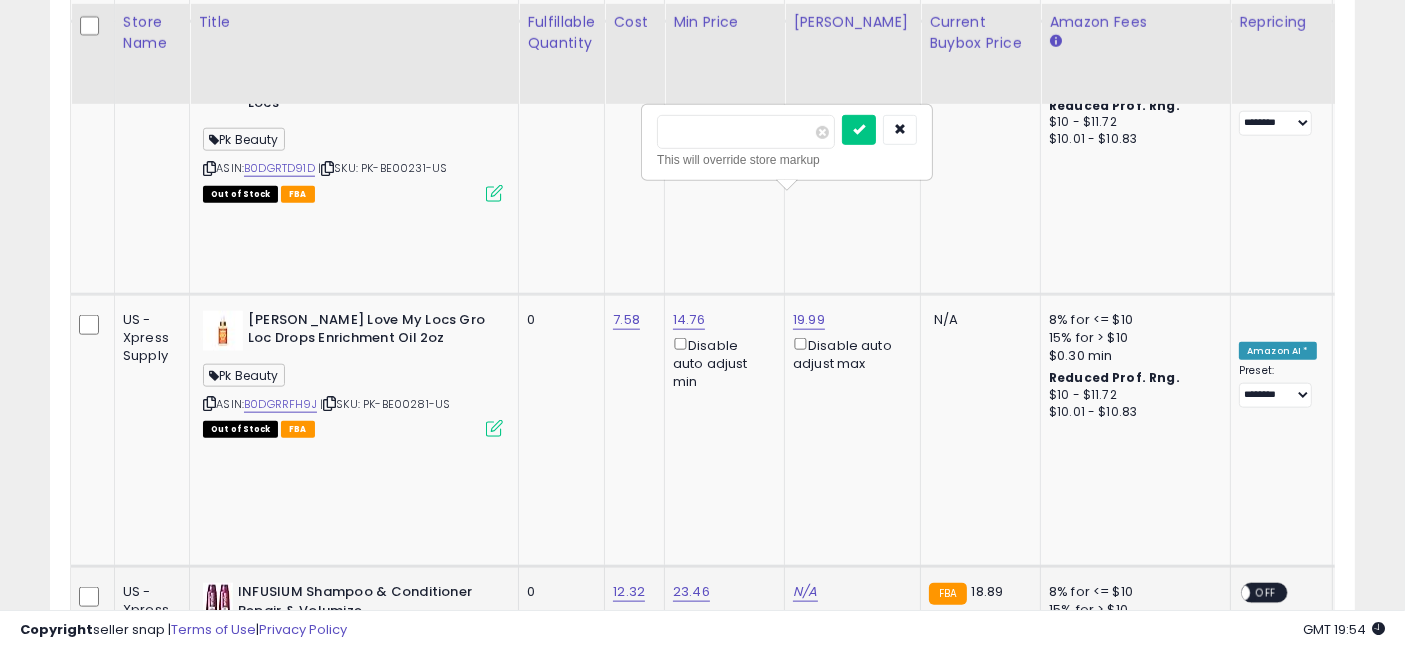 click at bounding box center (746, 132) 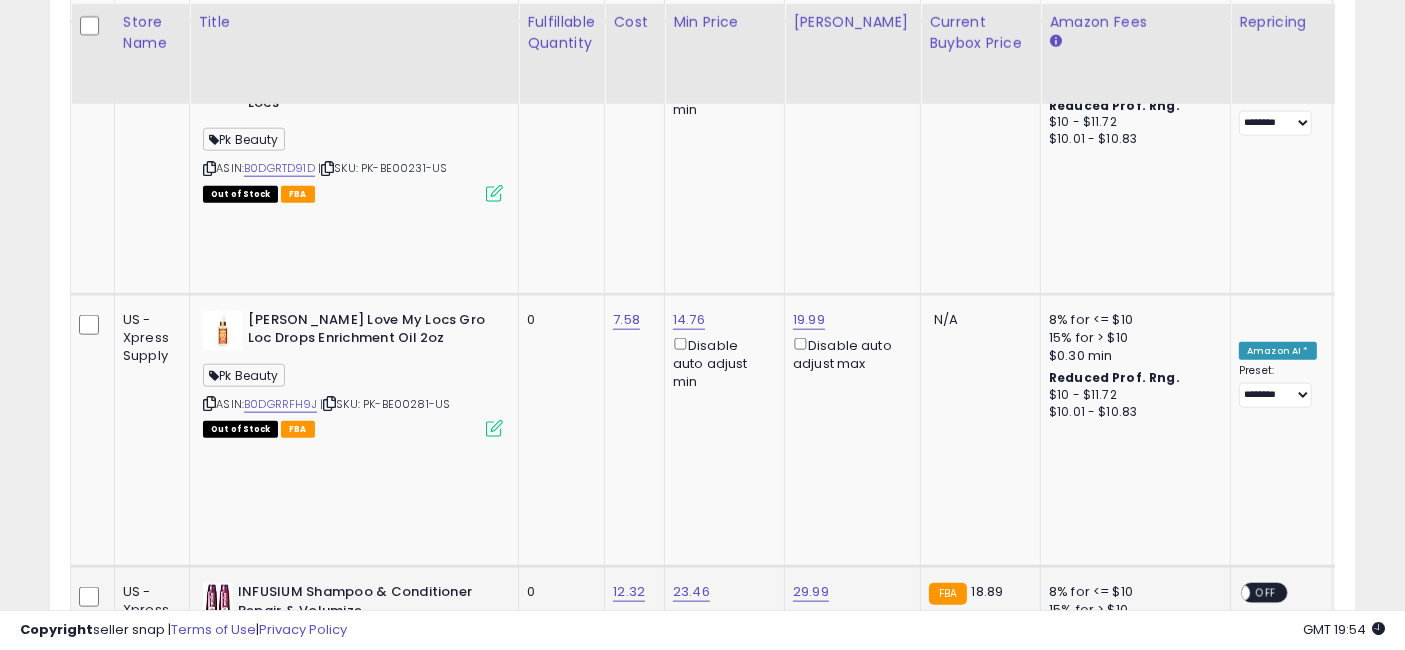 click on "OFF" at bounding box center [1267, 593] 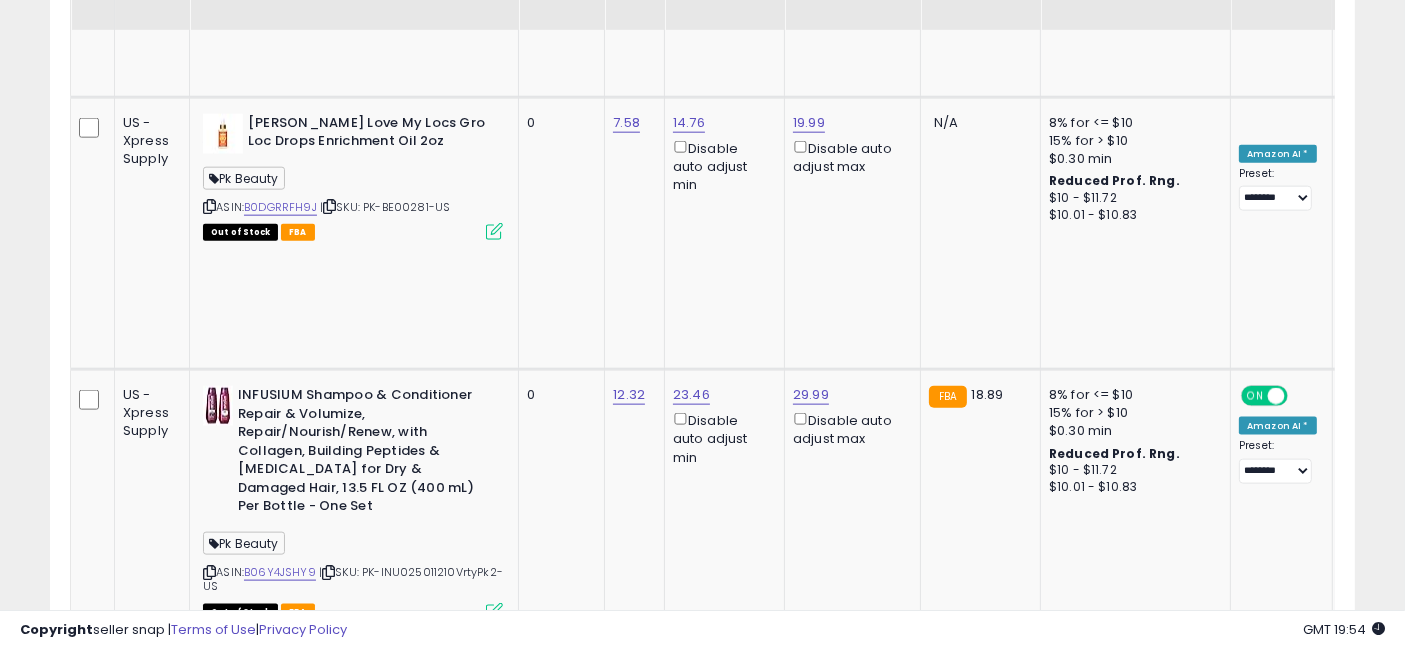 scroll, scrollTop: 2454, scrollLeft: 0, axis: vertical 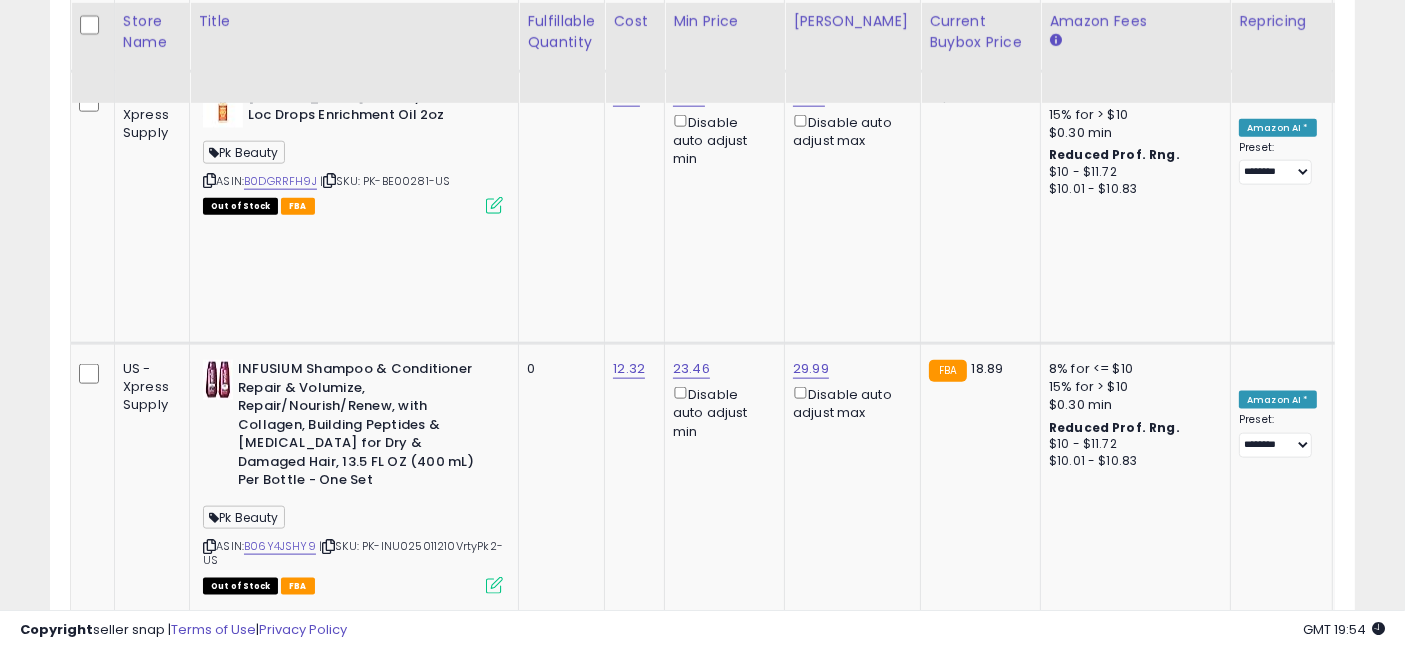 click on "B0002YFB8A" at bounding box center (280, 726) 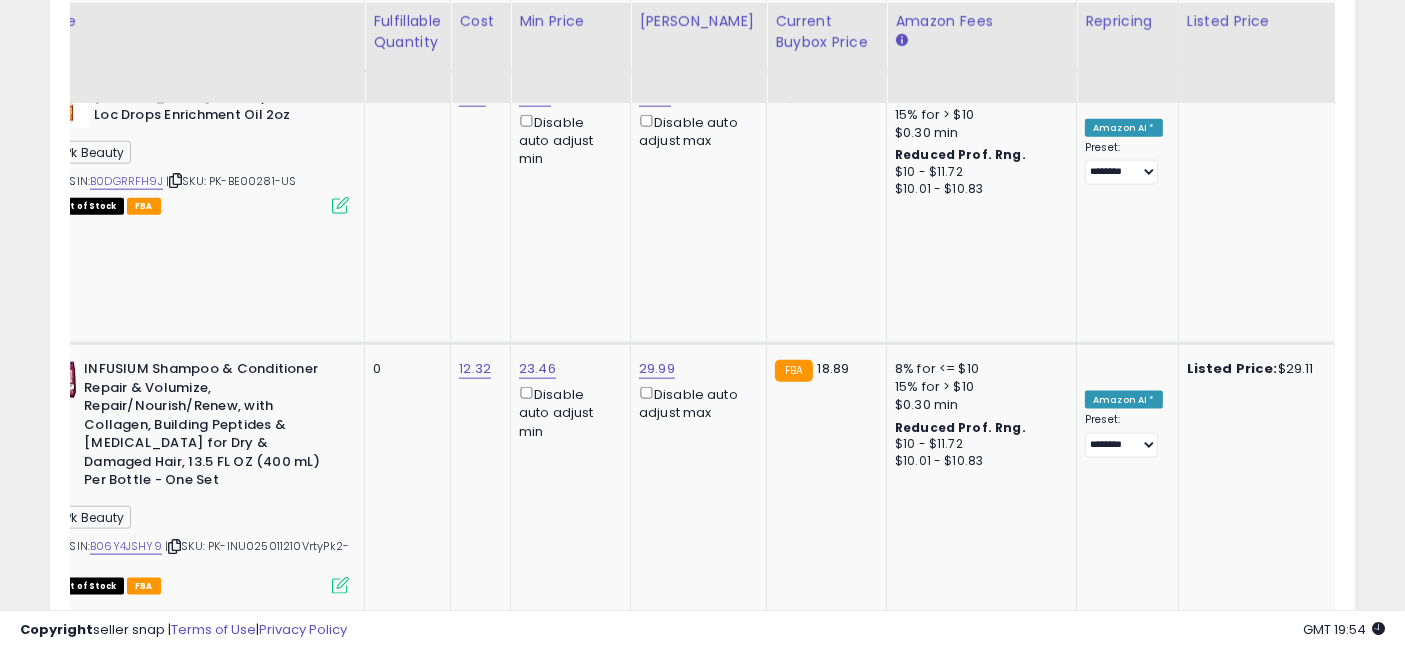 scroll, scrollTop: 0, scrollLeft: 2310, axis: horizontal 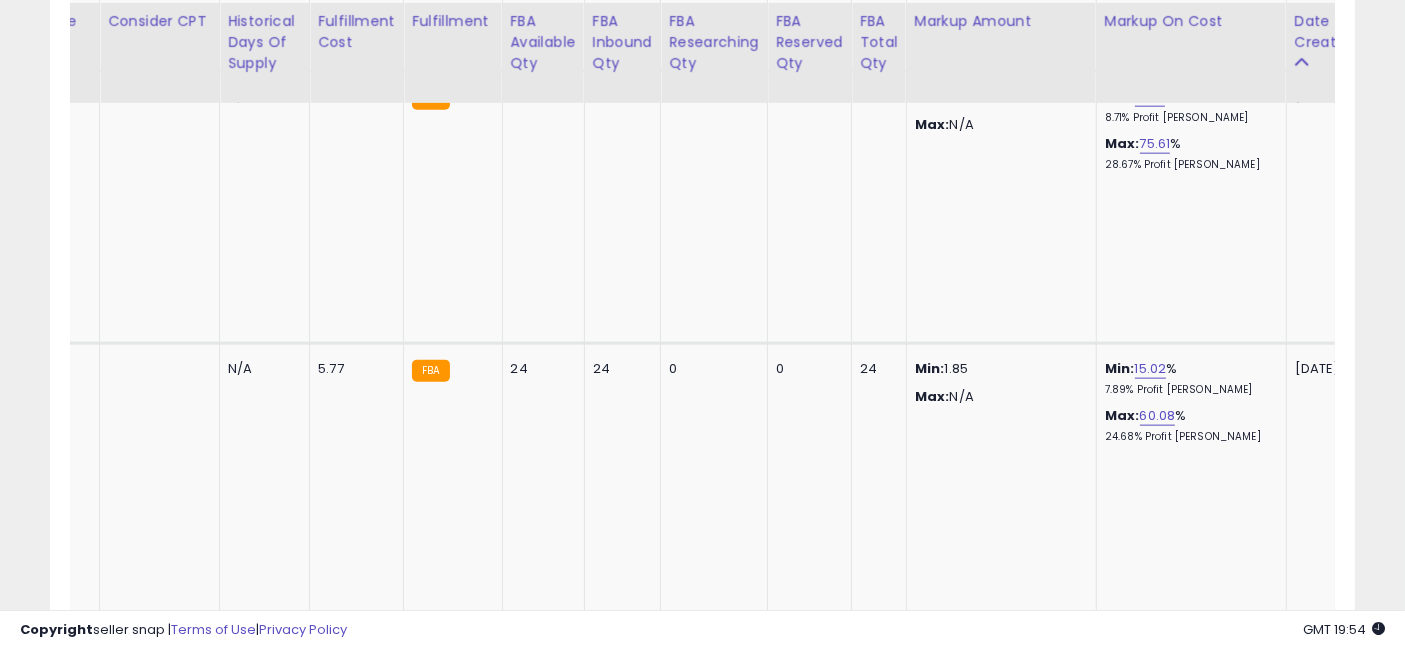 drag, startPoint x: 612, startPoint y: 338, endPoint x: 1298, endPoint y: 347, distance: 686.059 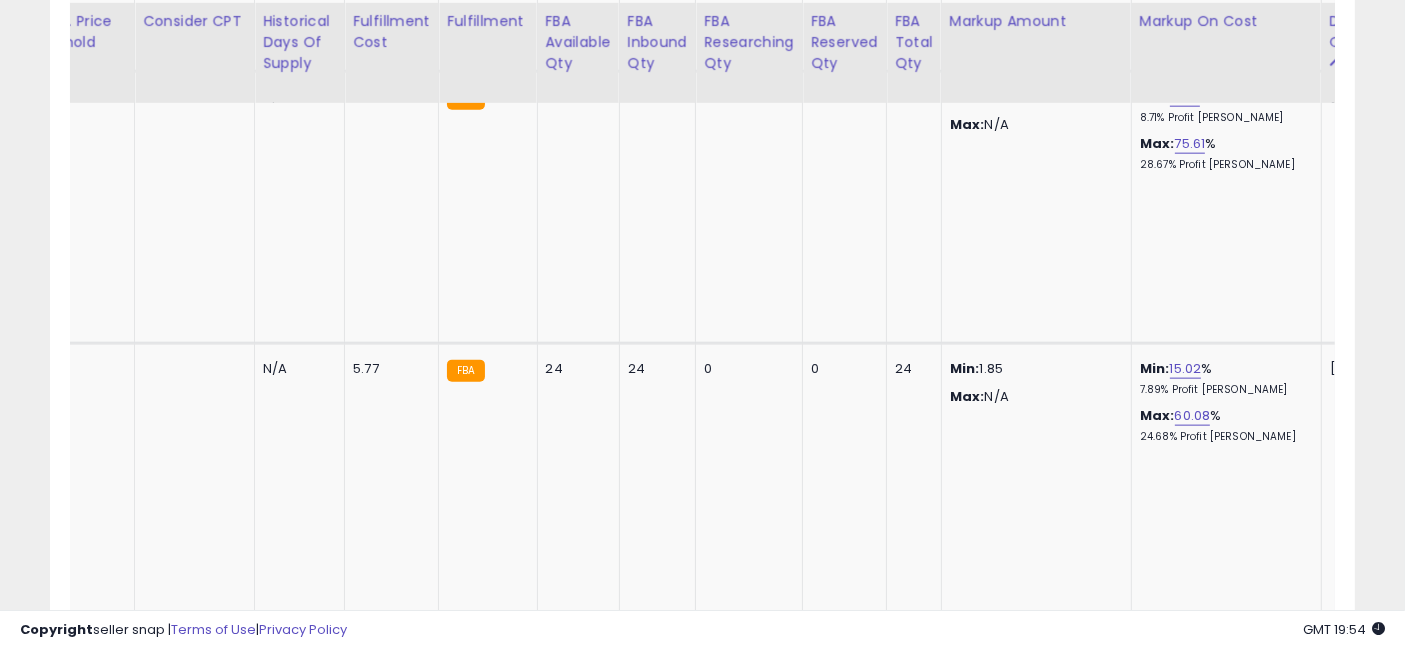 scroll, scrollTop: 0, scrollLeft: 3277, axis: horizontal 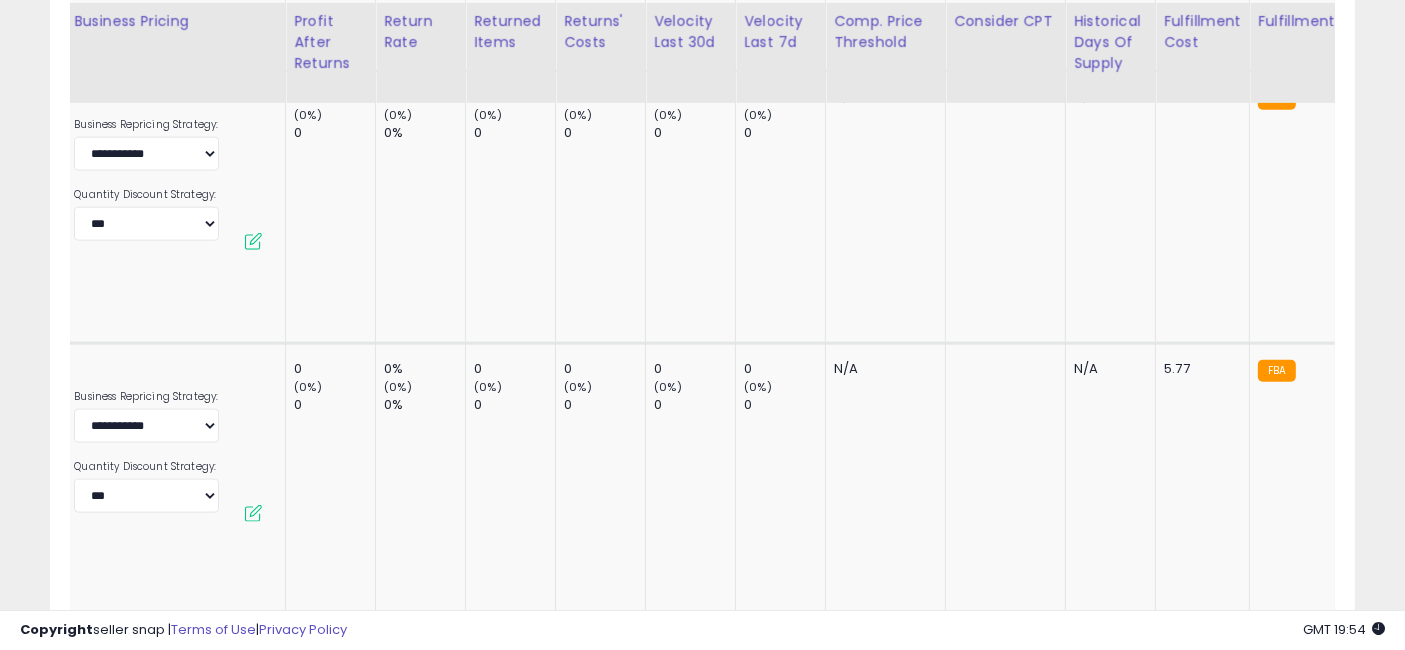 drag, startPoint x: 1011, startPoint y: 352, endPoint x: 777, endPoint y: 347, distance: 234.0534 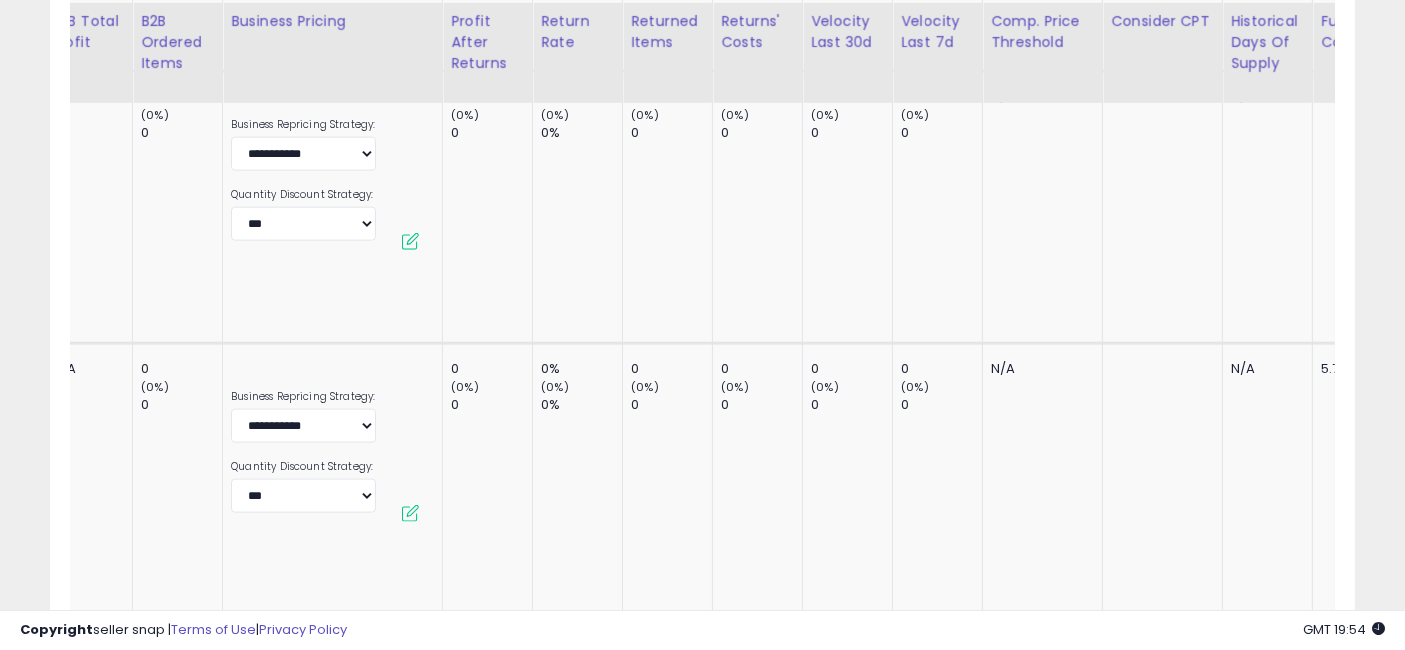 scroll, scrollTop: 0, scrollLeft: 0, axis: both 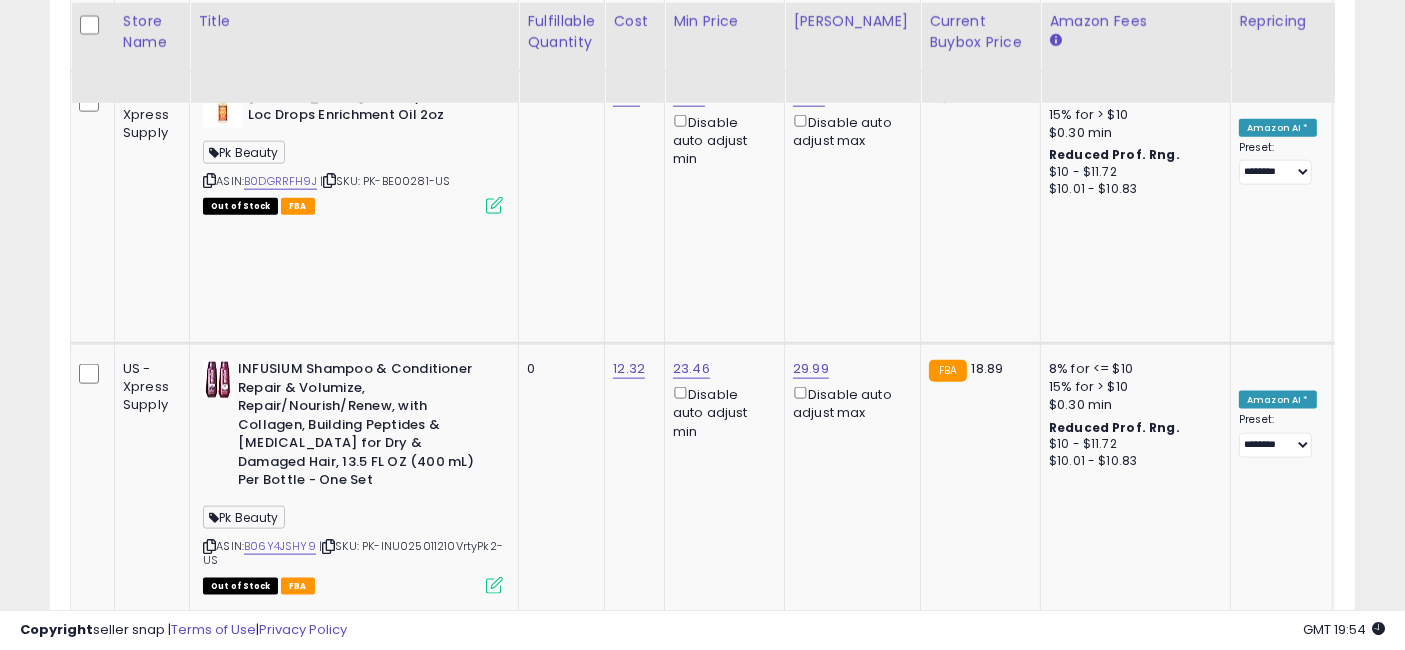 drag, startPoint x: 422, startPoint y: 330, endPoint x: 177, endPoint y: 350, distance: 245.81497 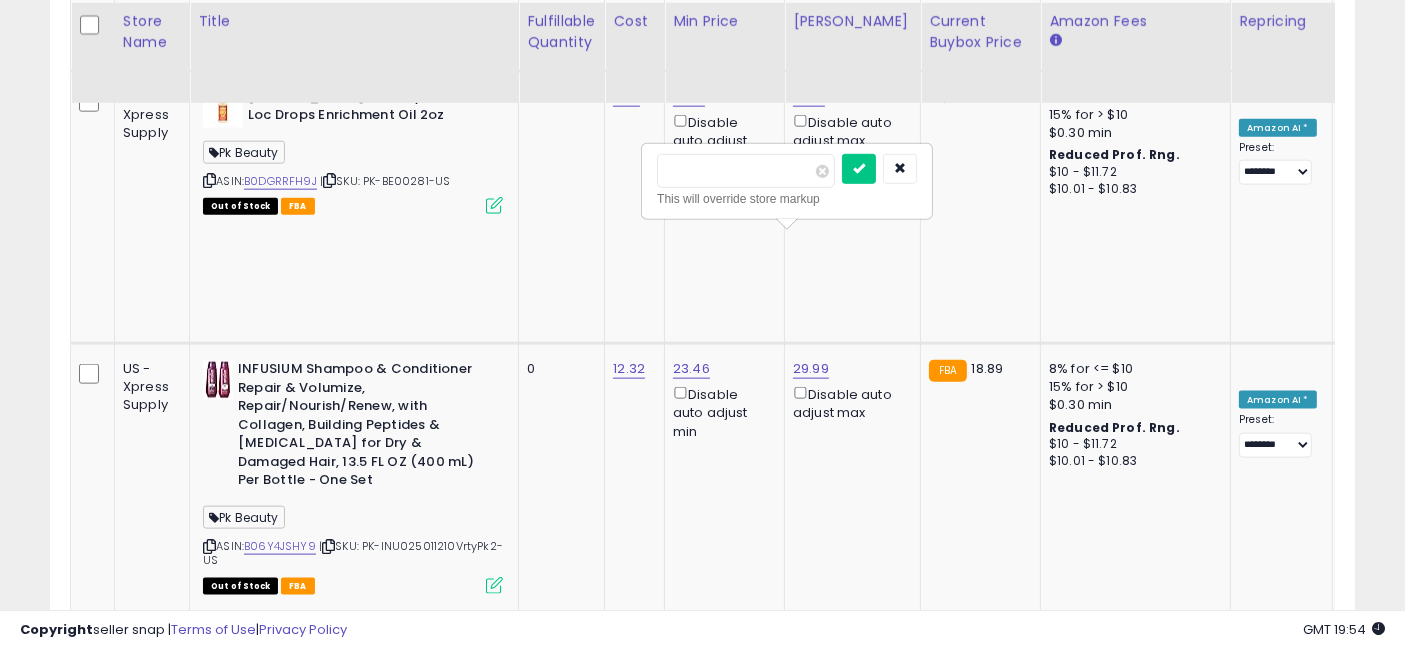 click at bounding box center [746, 171] 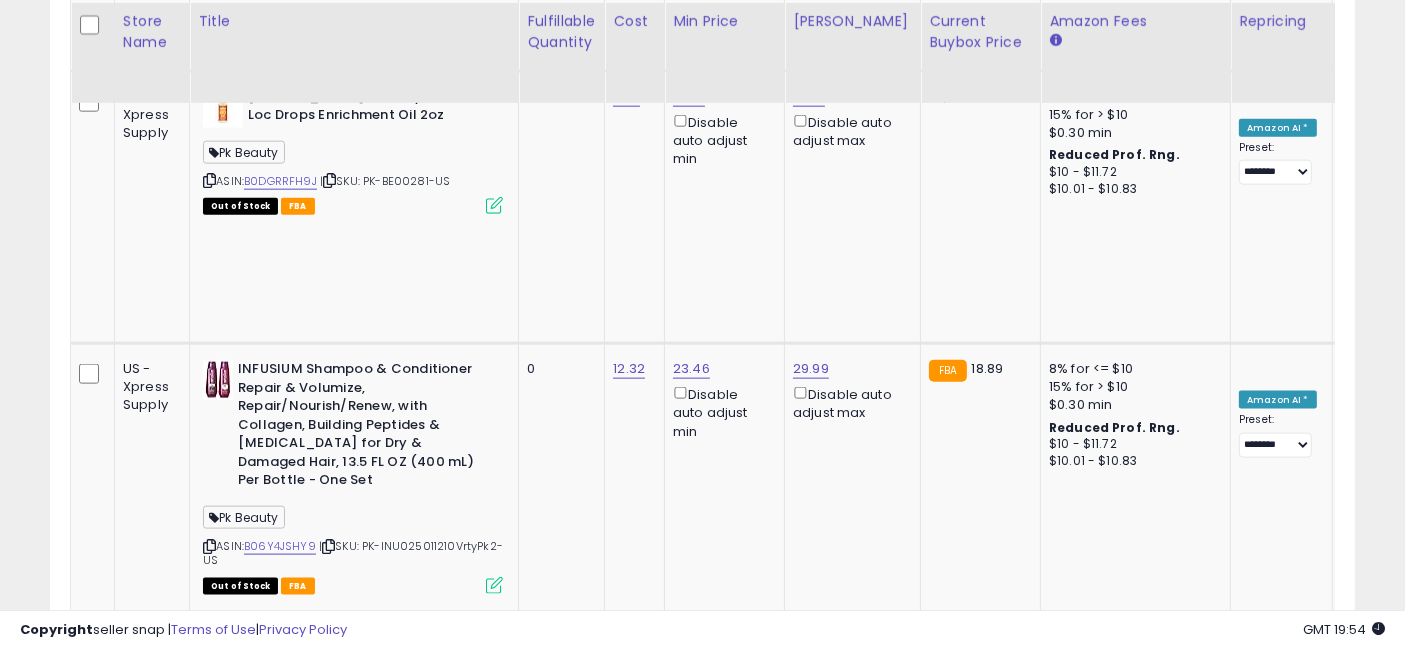 click on "OFF" at bounding box center [1267, 642] 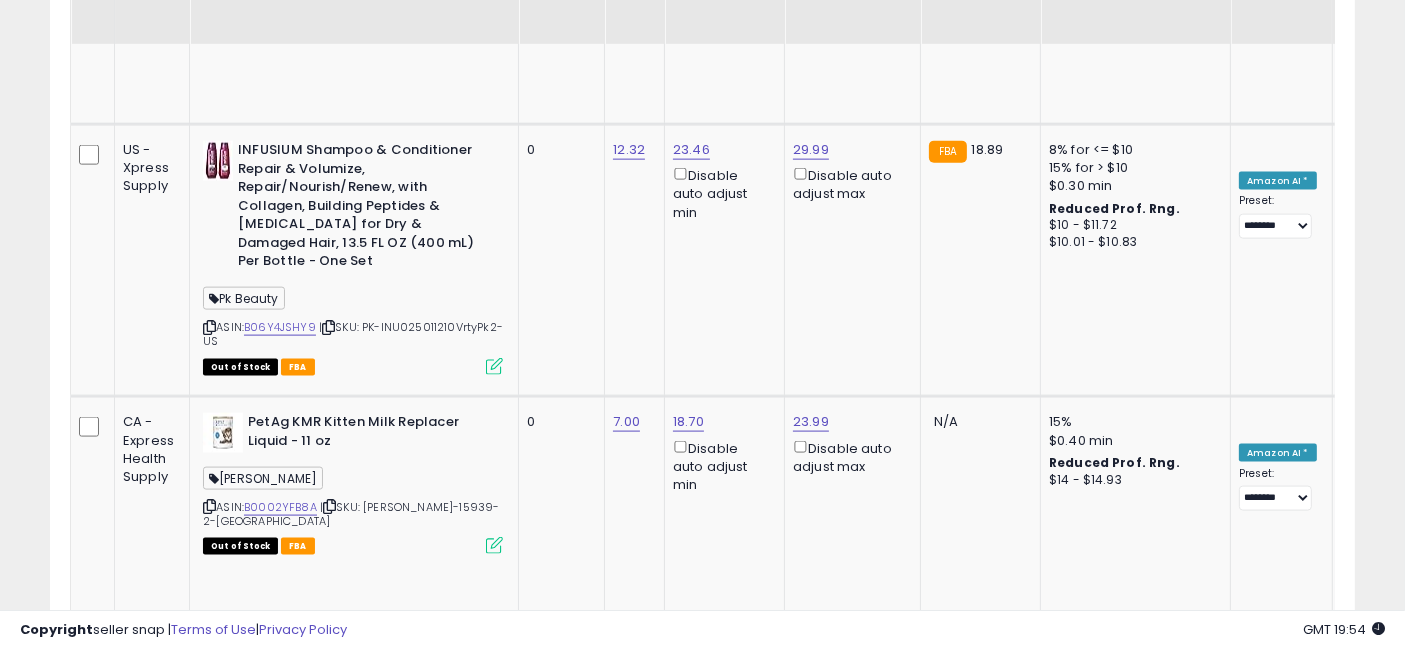 scroll, scrollTop: 2676, scrollLeft: 0, axis: vertical 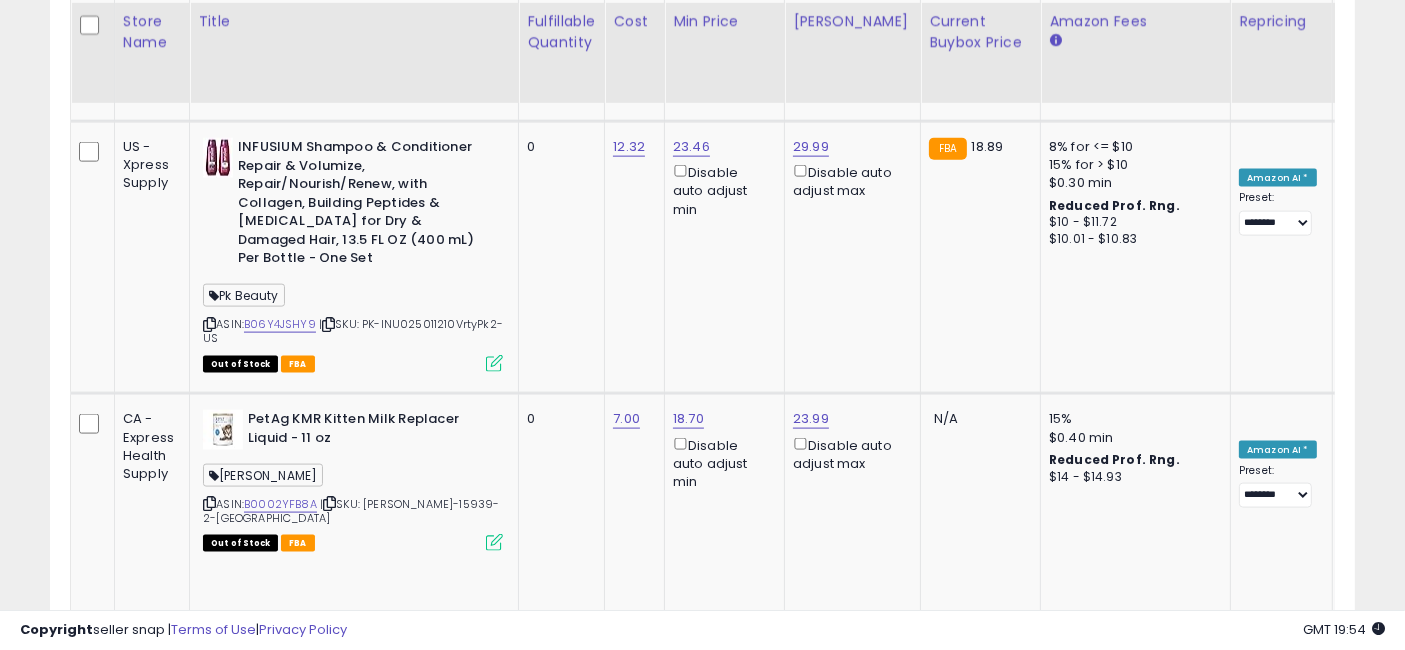 click on "B008RLUXI8" at bounding box center [278, 776] 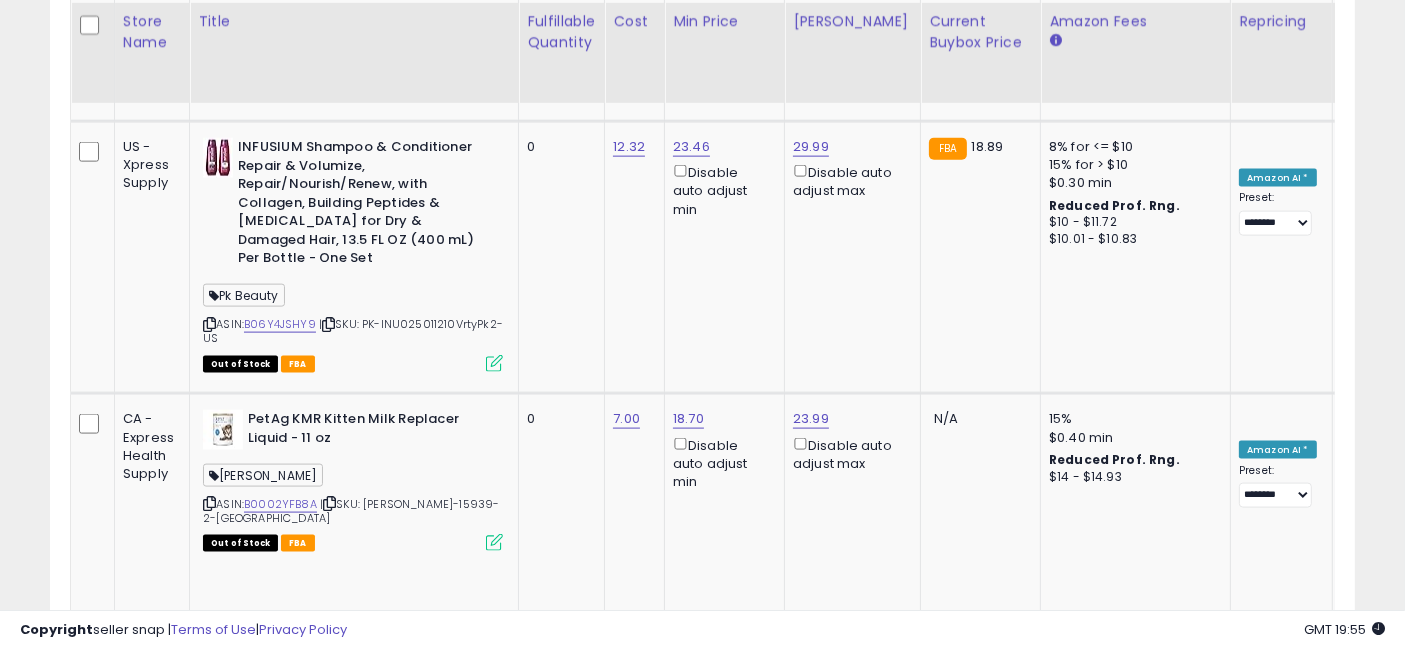 click on "N/A" at bounding box center [805, -1488] 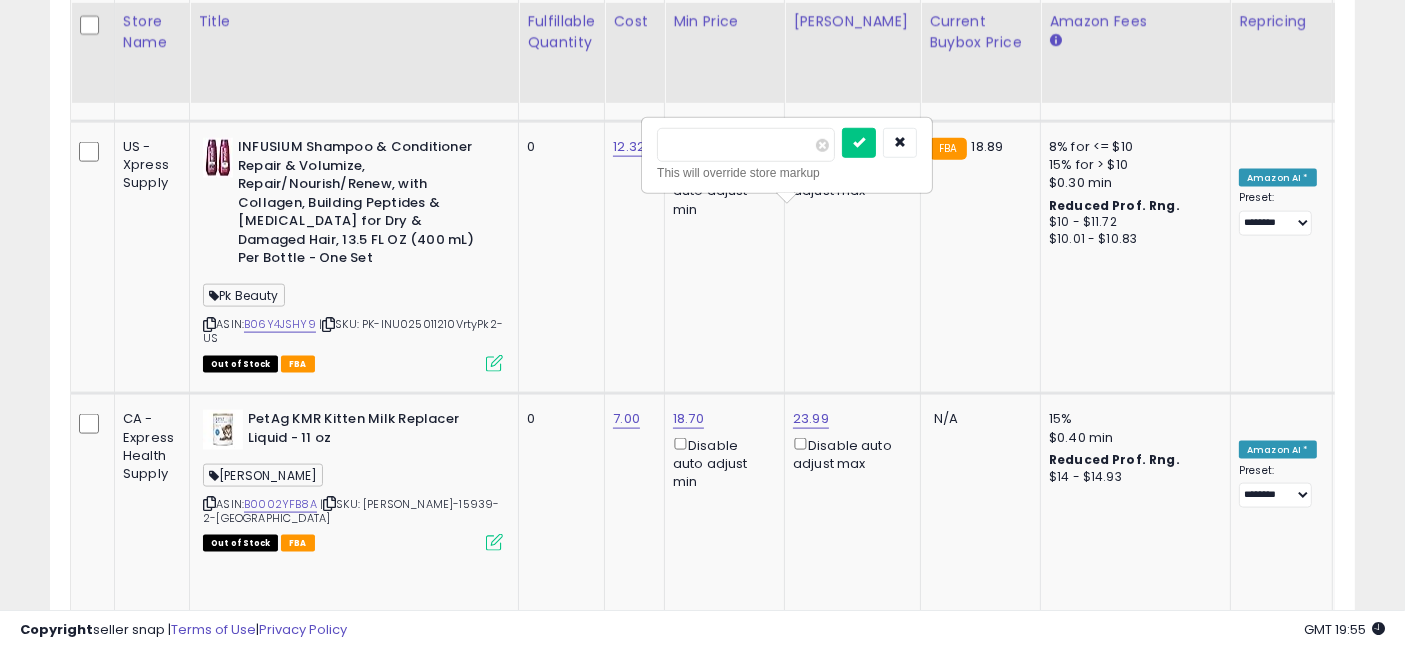 click at bounding box center [746, 145] 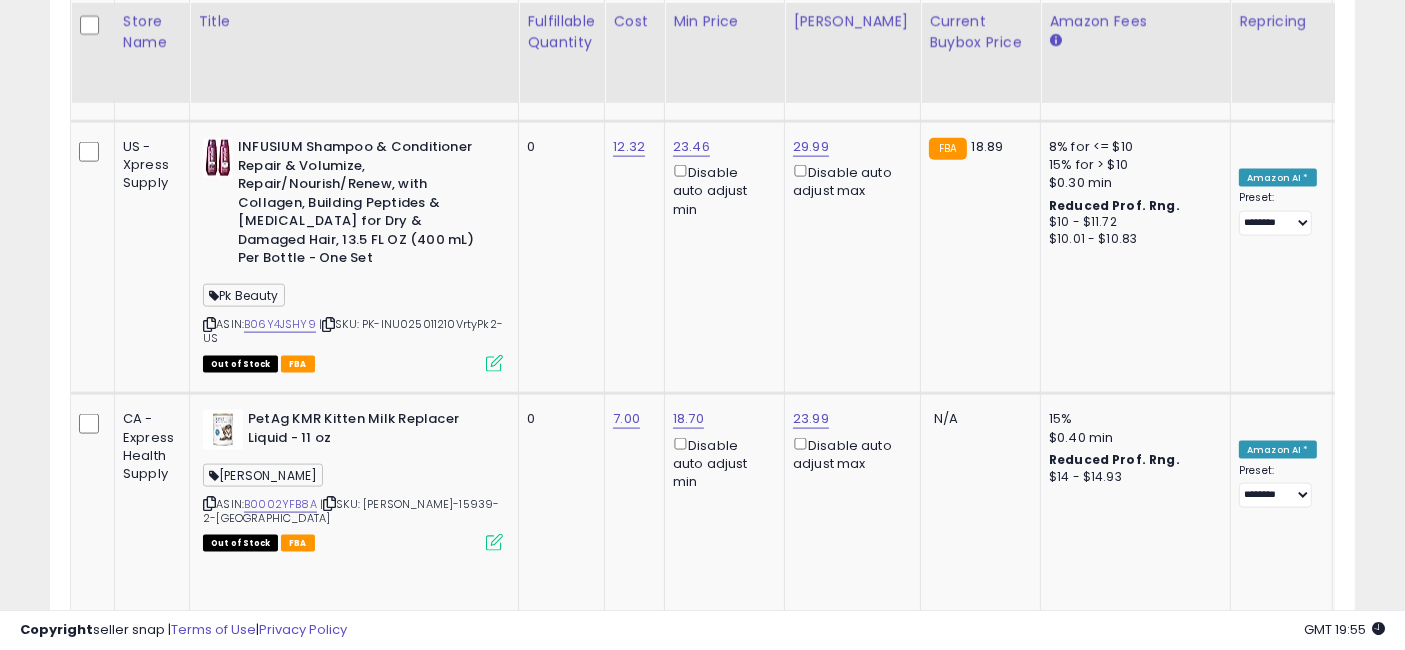 click on "OFF" at bounding box center [1267, 692] 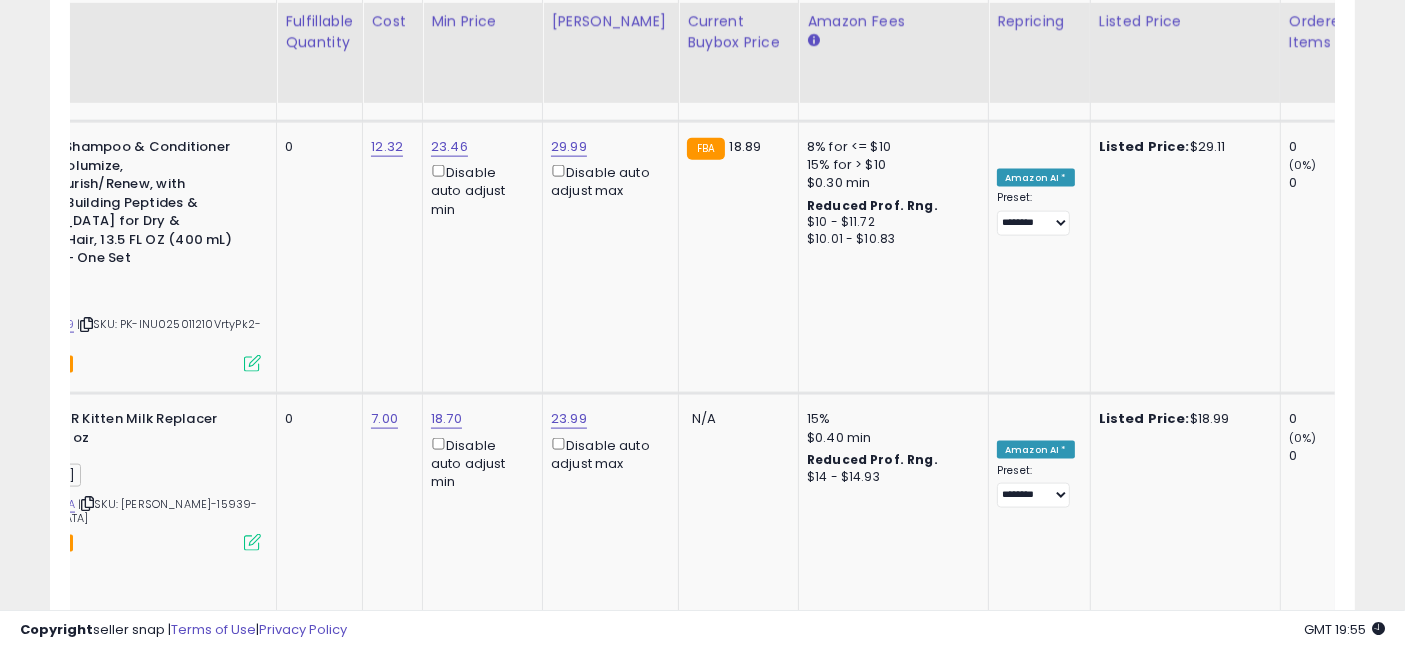 scroll, scrollTop: 0, scrollLeft: 985, axis: horizontal 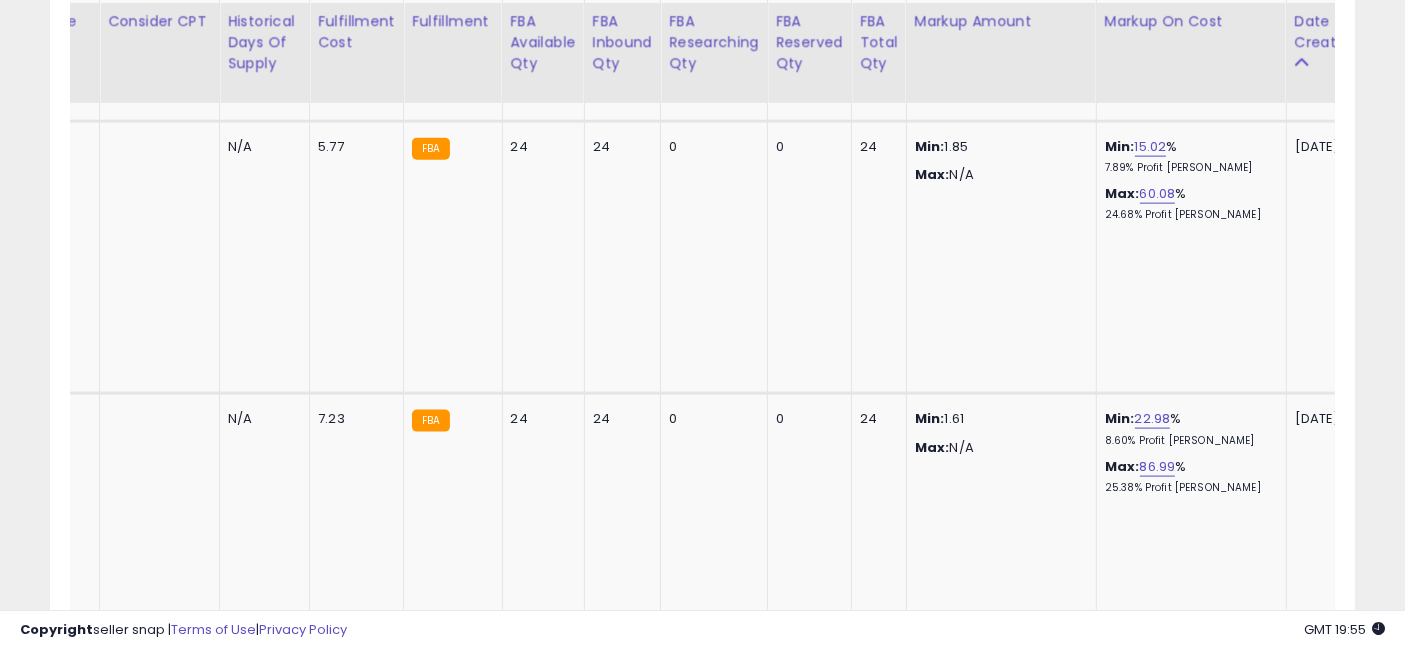 drag, startPoint x: 583, startPoint y: 314, endPoint x: 1128, endPoint y: 284, distance: 545.8251 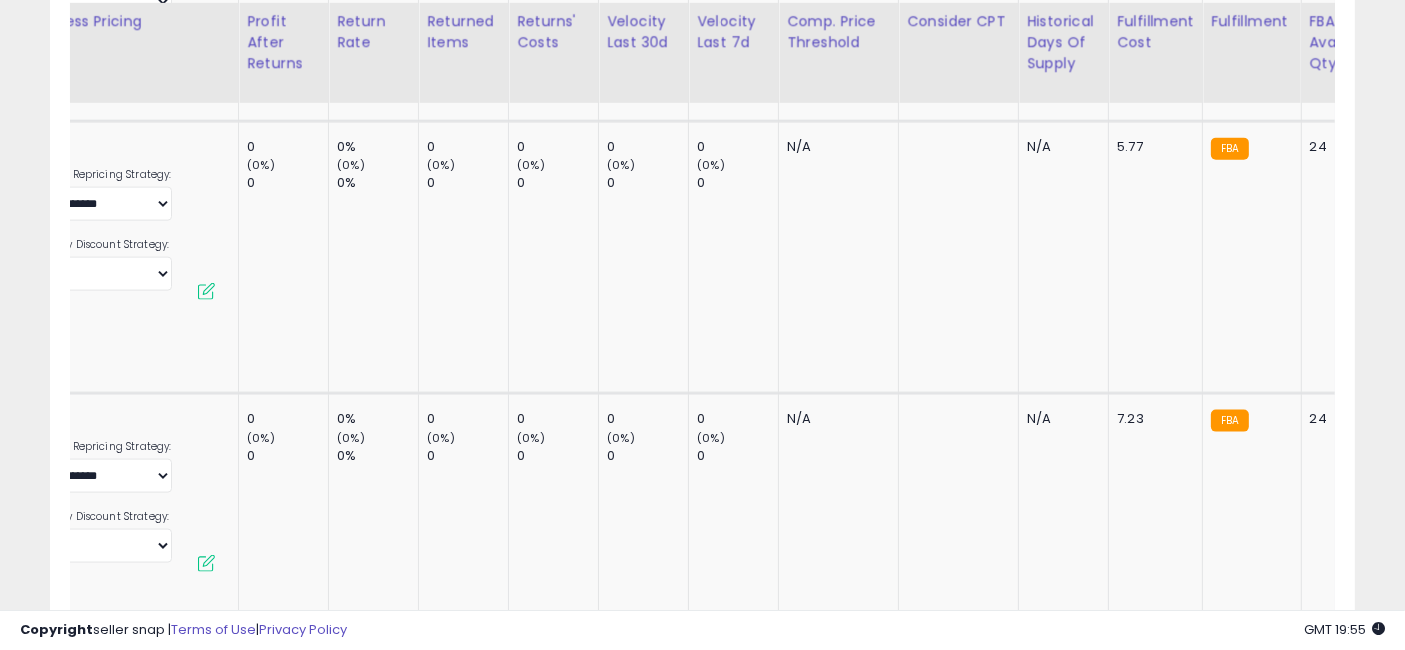 scroll, scrollTop: 0, scrollLeft: 2451, axis: horizontal 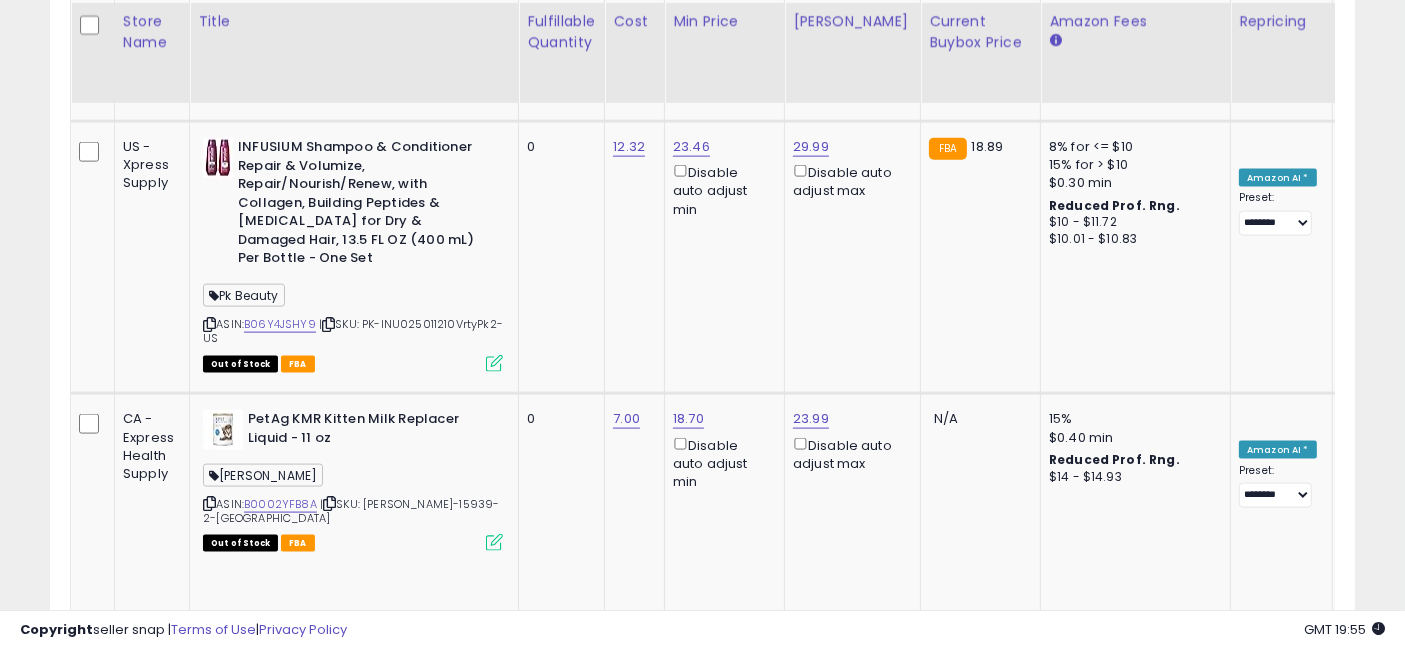 drag, startPoint x: 1026, startPoint y: 329, endPoint x: 520, endPoint y: 313, distance: 506.2529 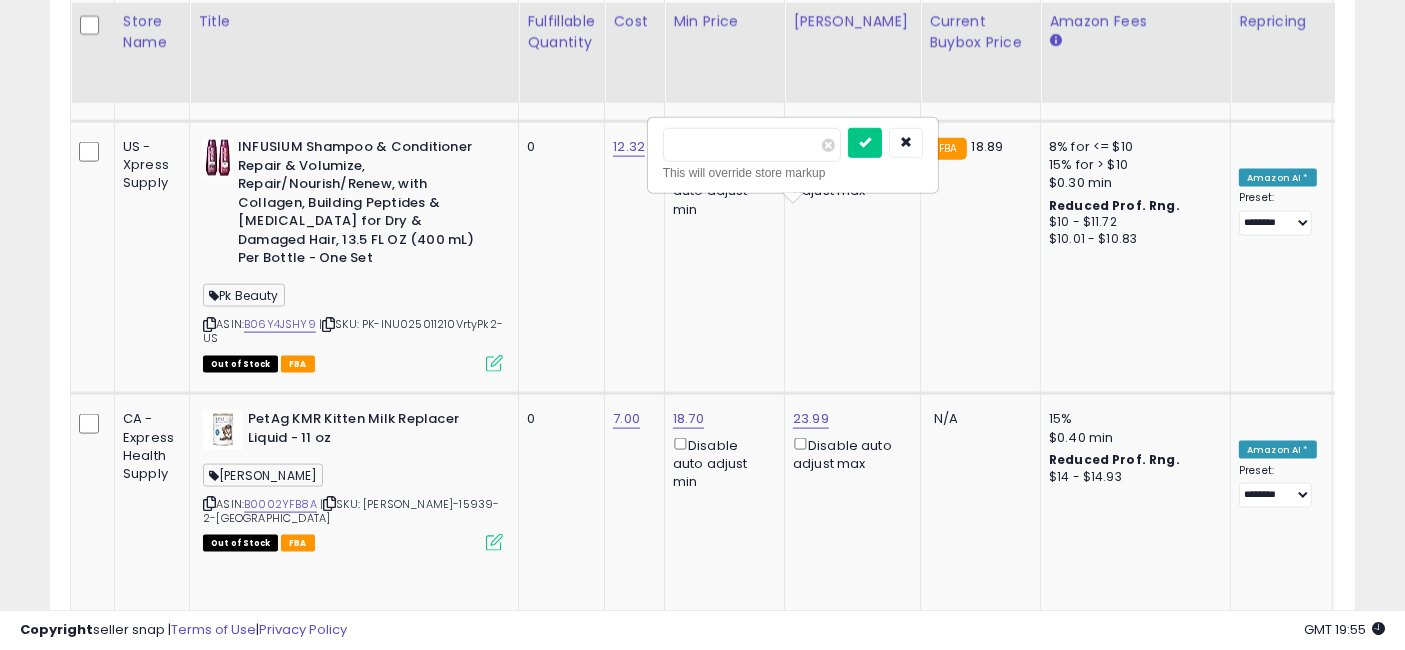 click on "*****" at bounding box center (752, 145) 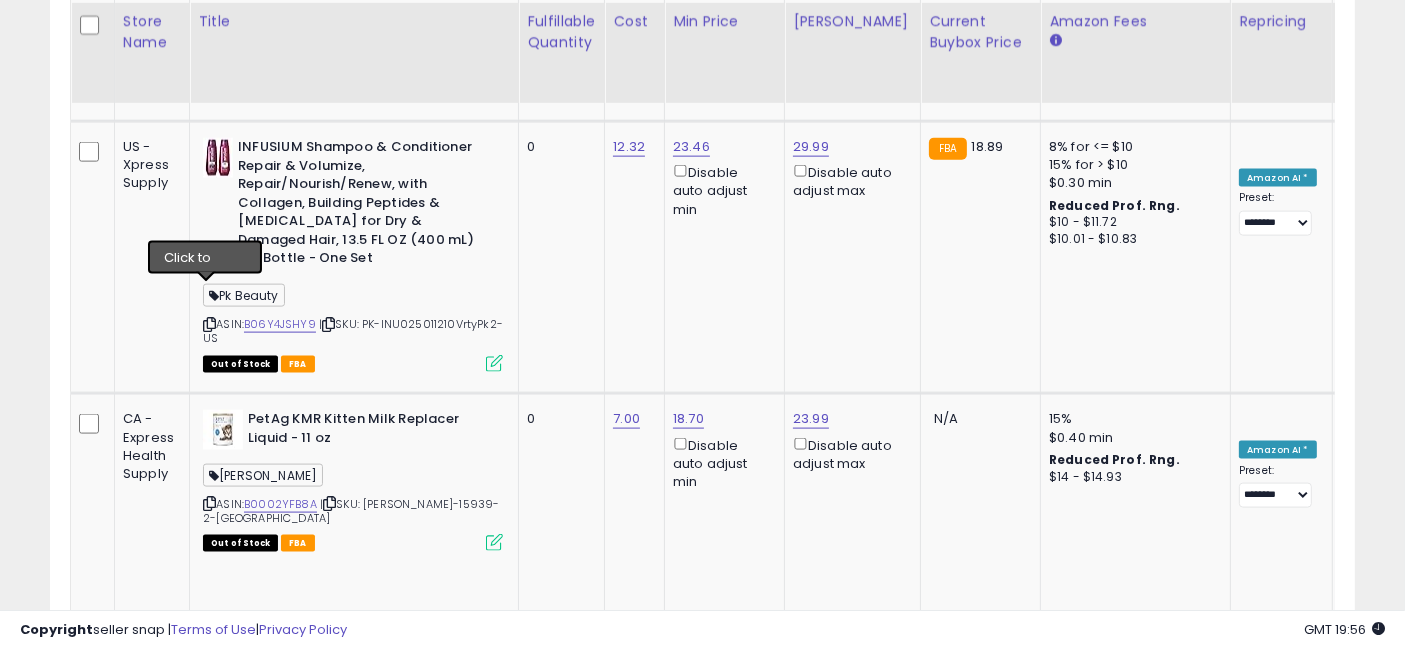 click at bounding box center [209, 776] 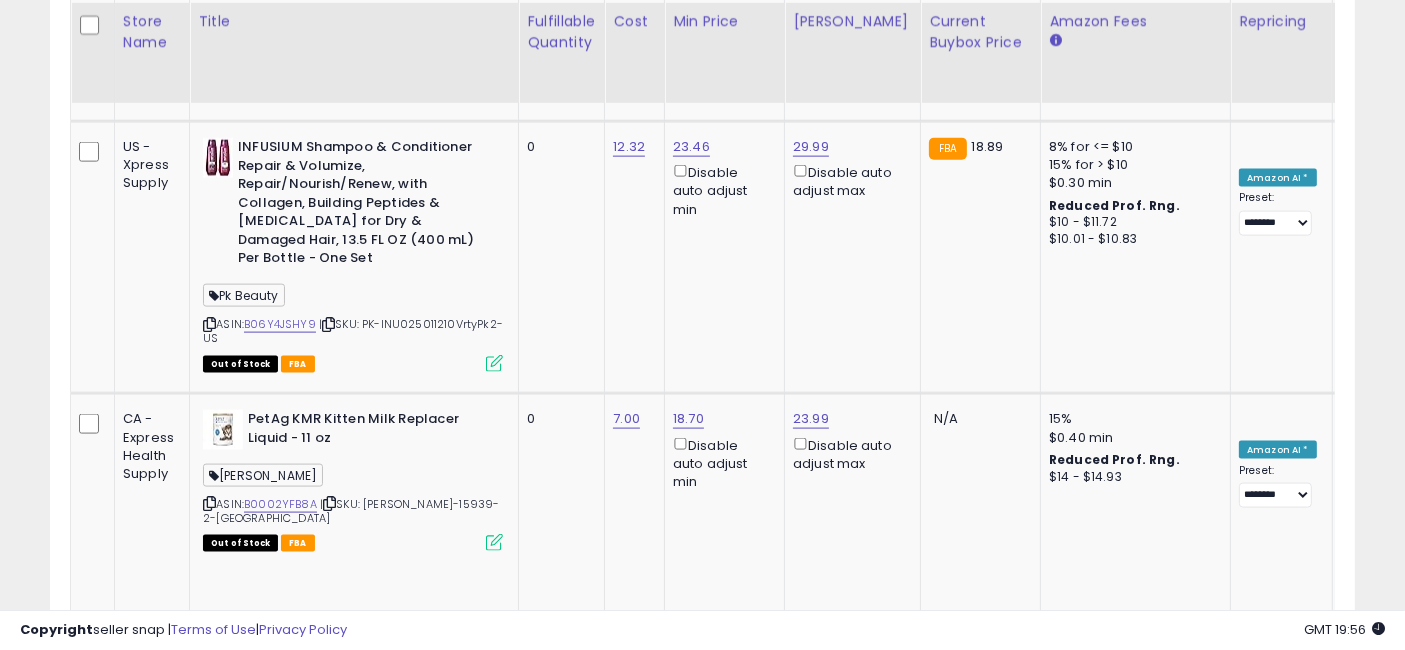 click at bounding box center (209, 776) 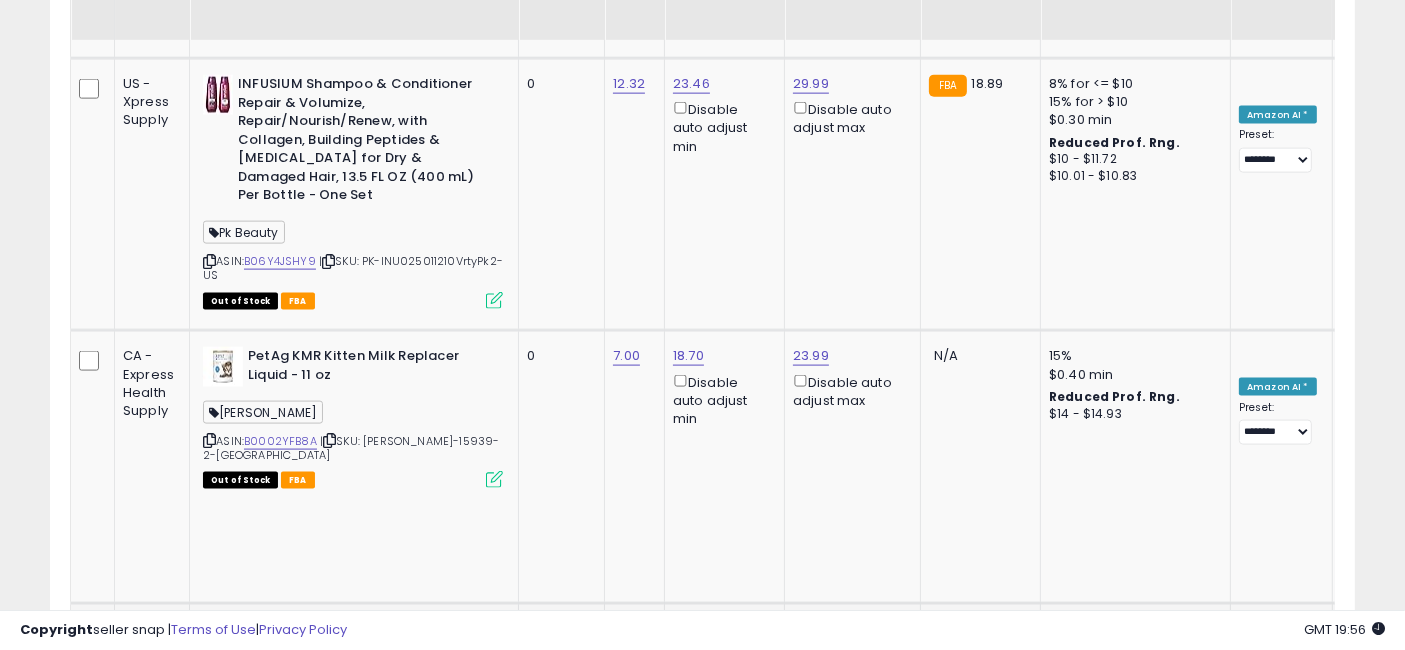 scroll, scrollTop: 2787, scrollLeft: 0, axis: vertical 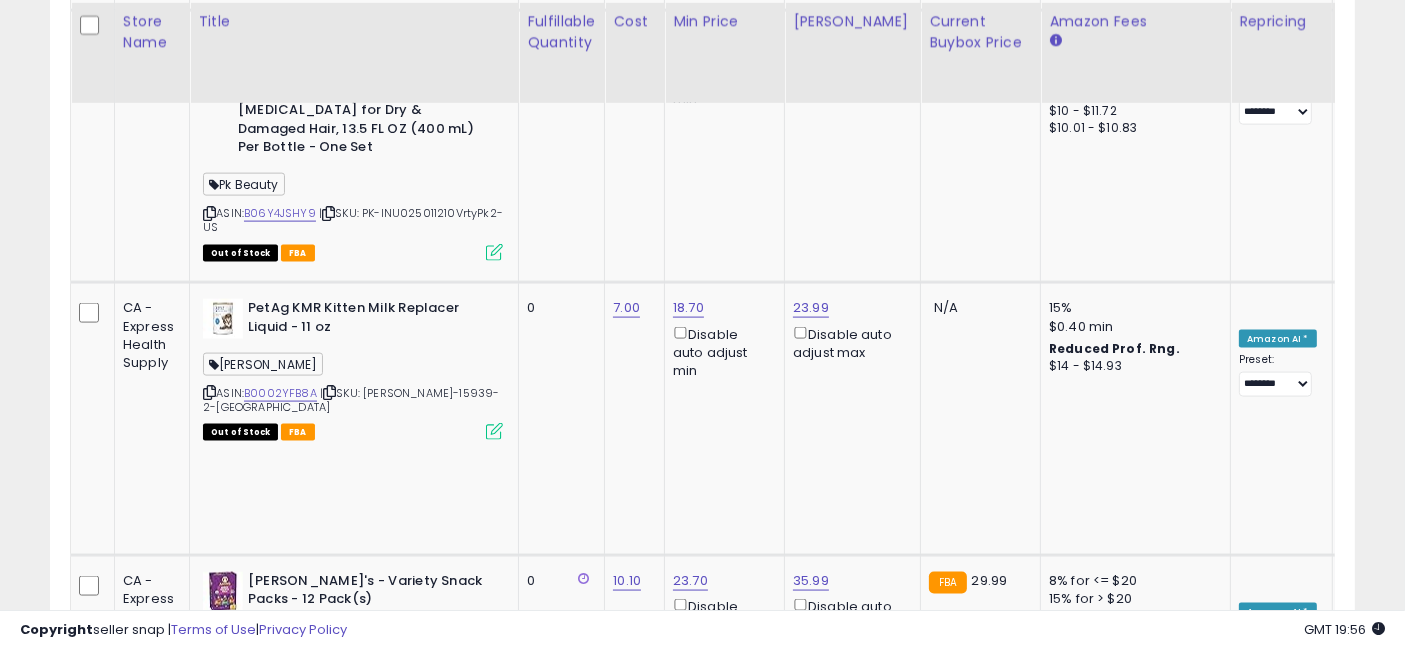click on "B01H6OYPU8" at bounding box center [280, 937] 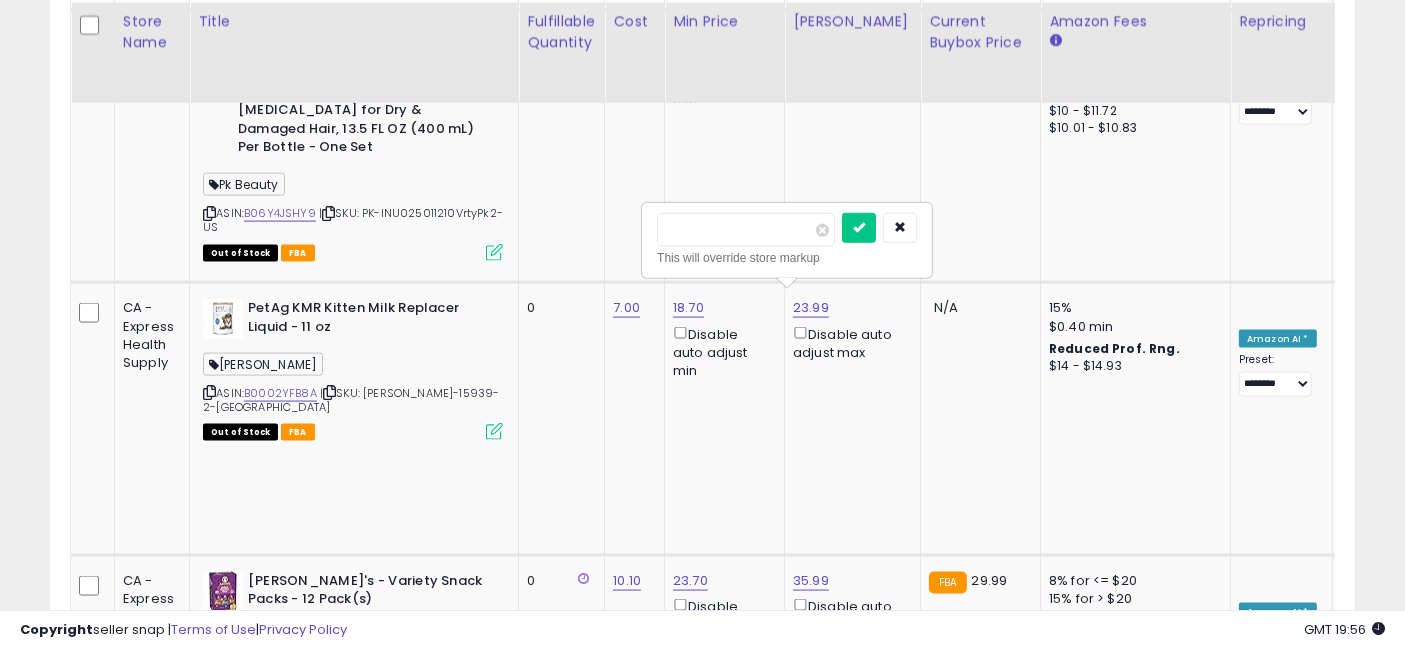 click at bounding box center [746, 230] 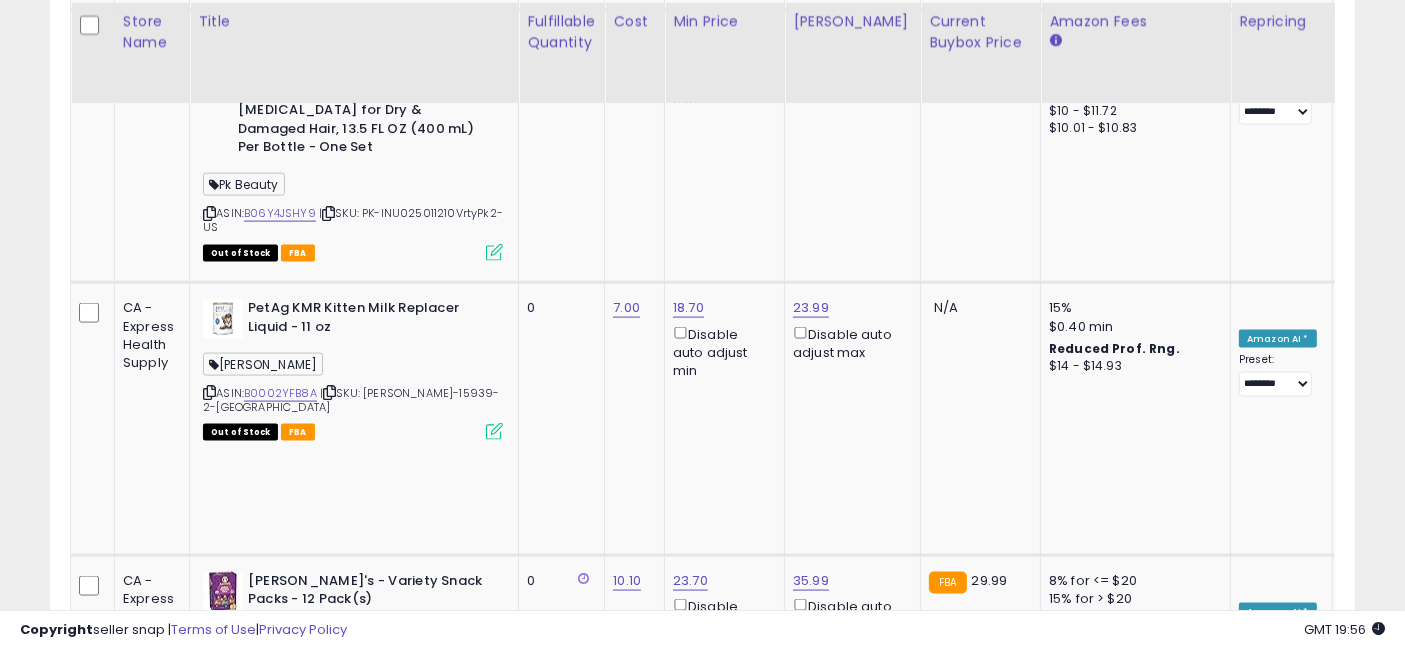 click on "OFF" at bounding box center [1267, 854] 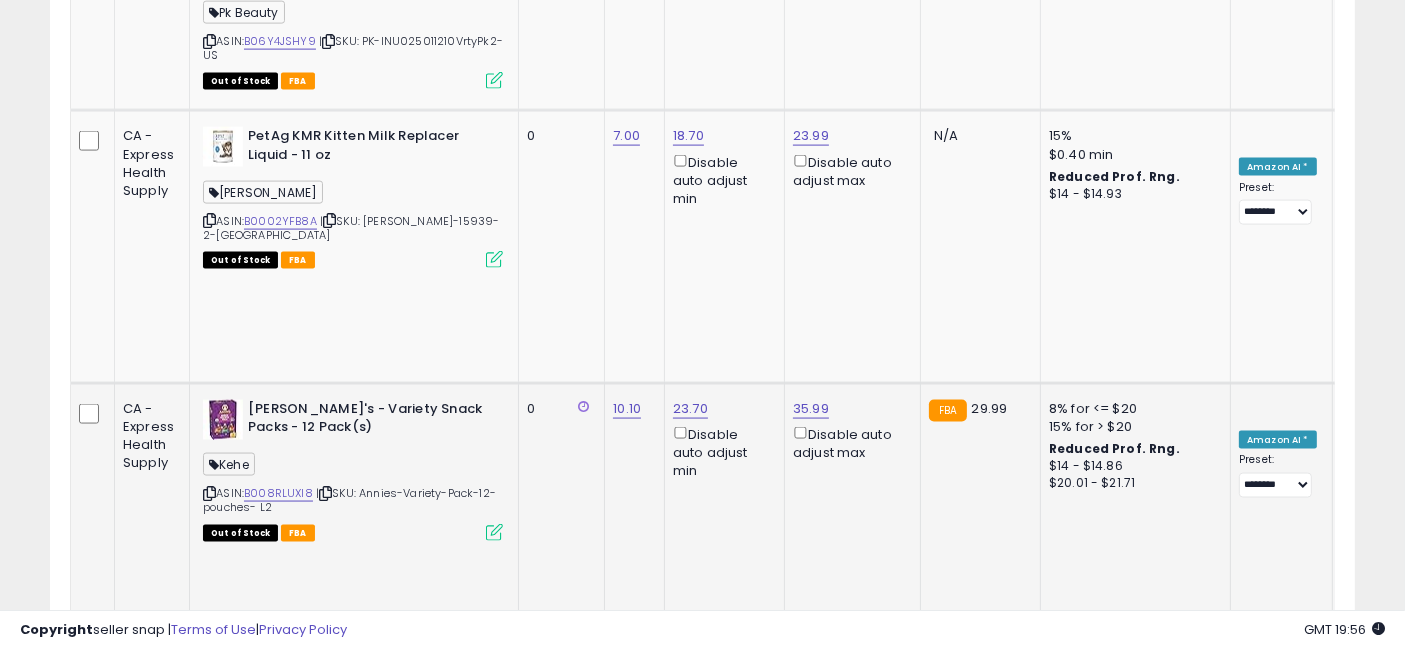 scroll, scrollTop: 3009, scrollLeft: 0, axis: vertical 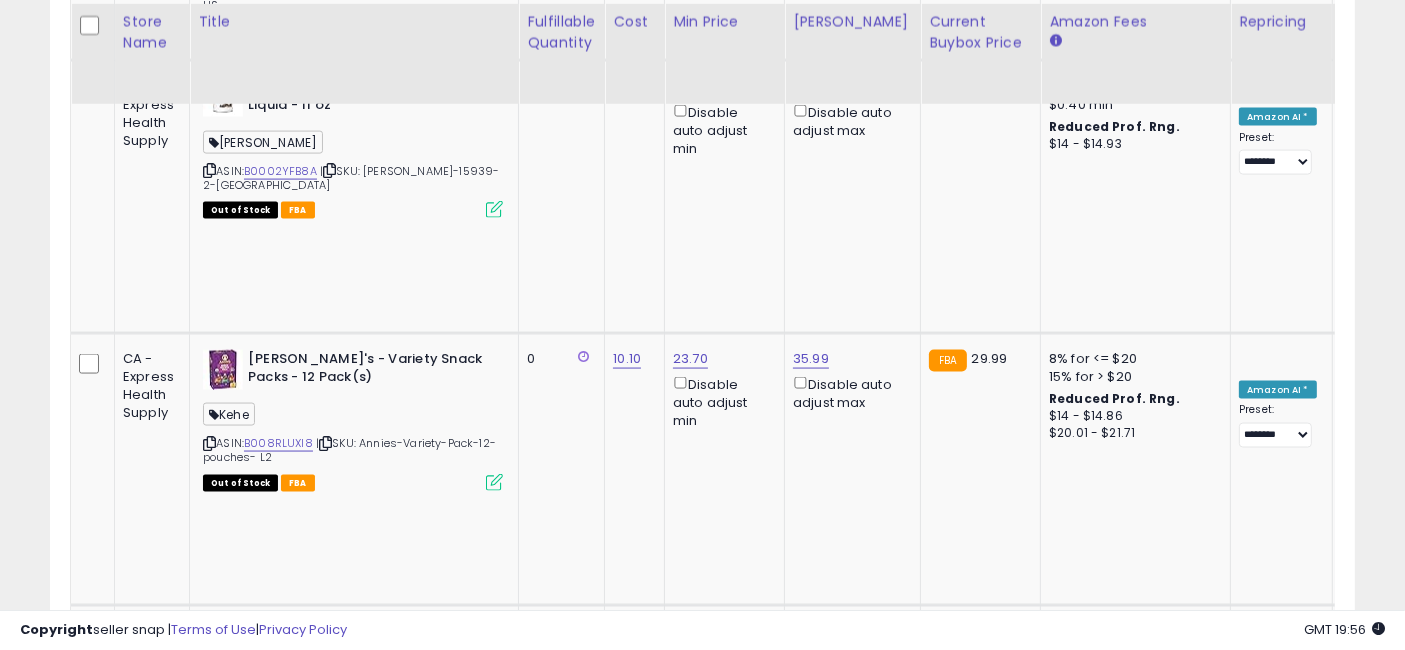 click on "B0009F3OWW" at bounding box center (285, 986) 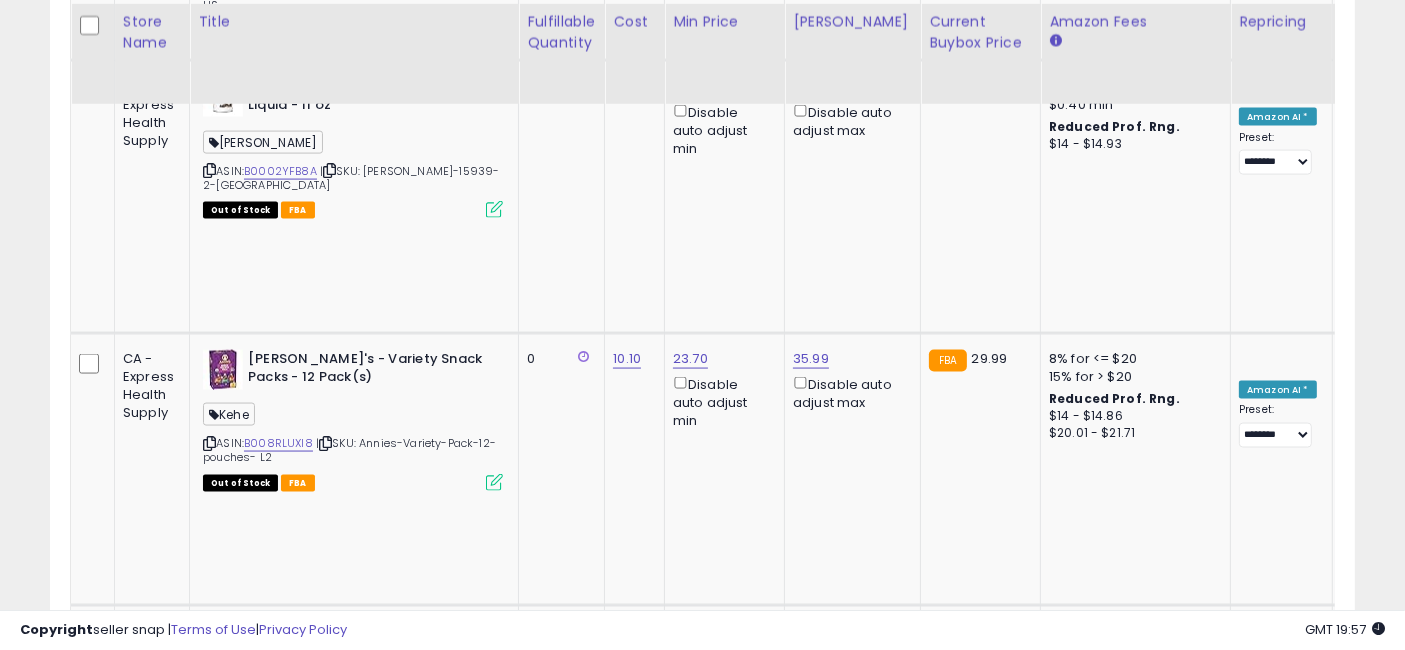 click on "N/A" at bounding box center (805, -1821) 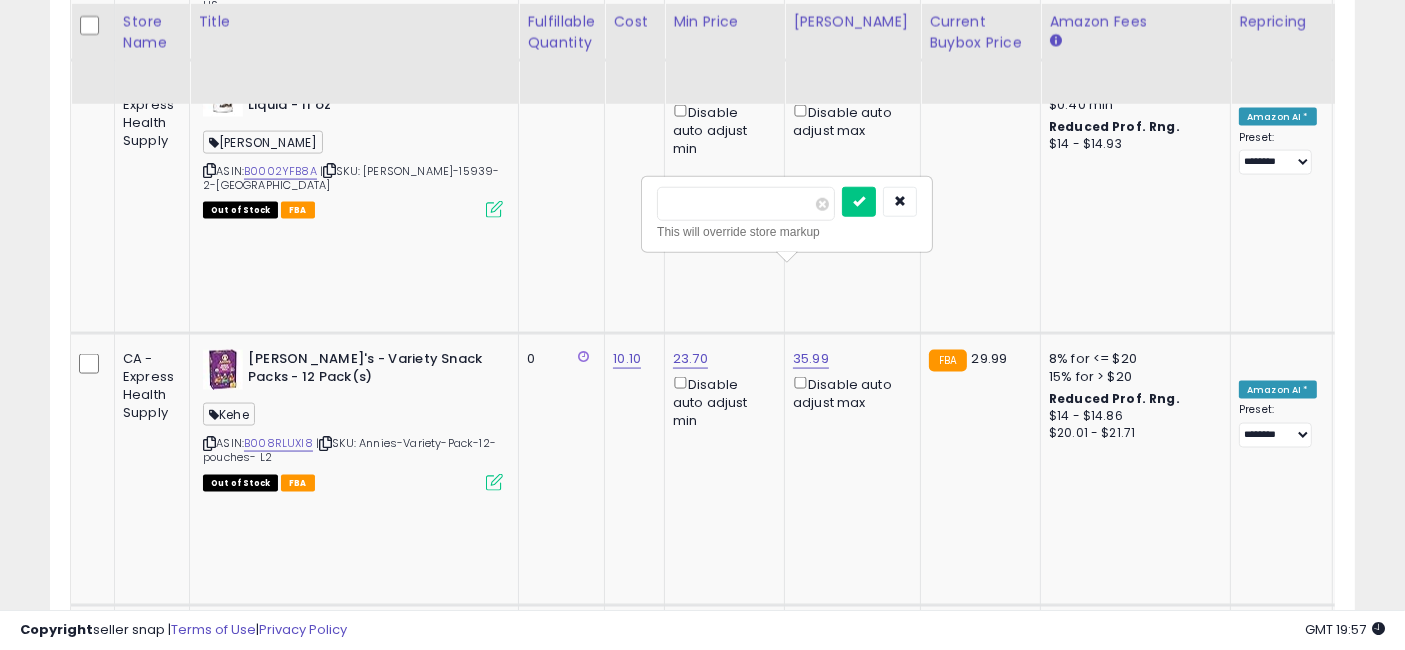 click at bounding box center [746, 204] 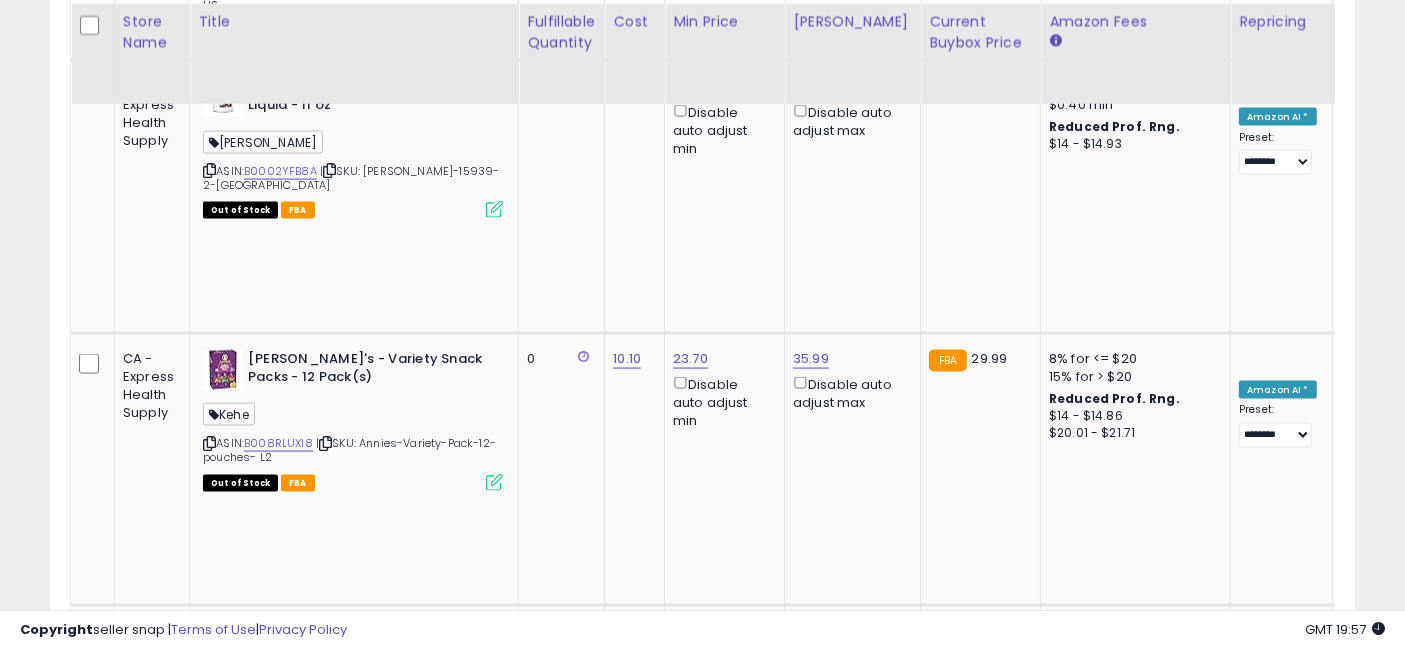 click on "OFF" at bounding box center (1267, 904) 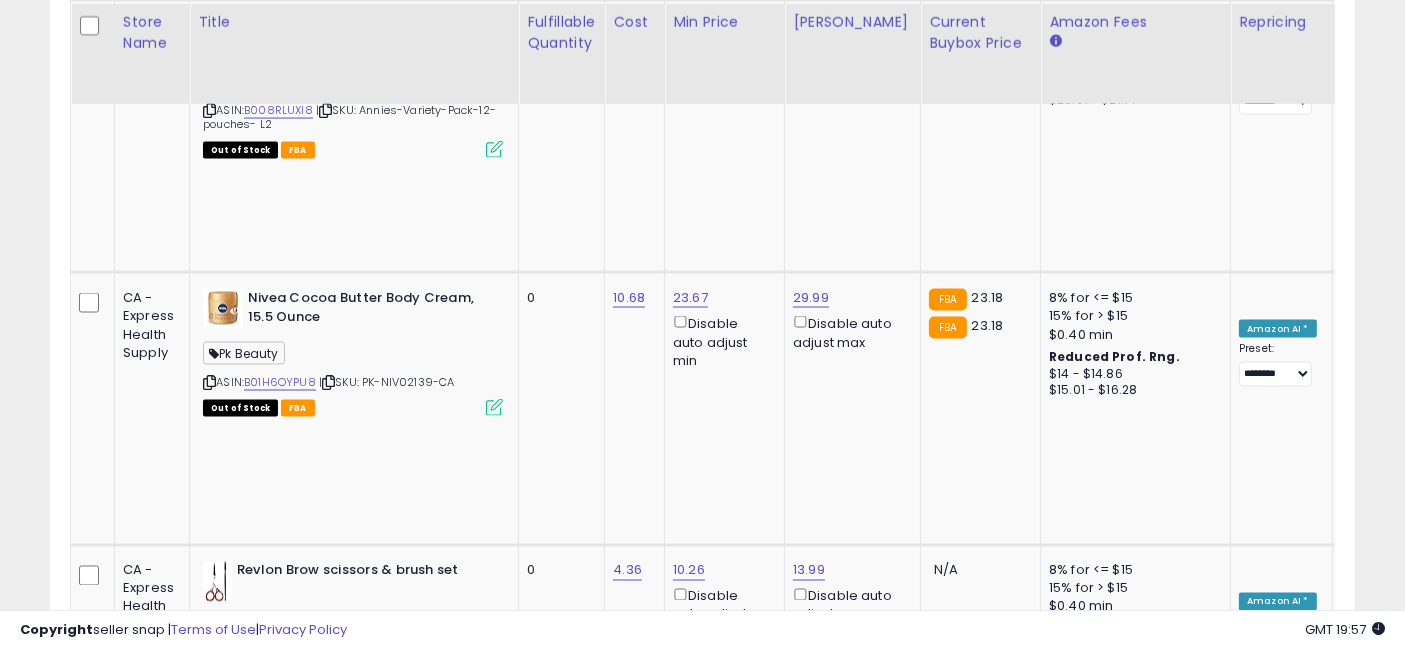 scroll, scrollTop: 3231, scrollLeft: 0, axis: vertical 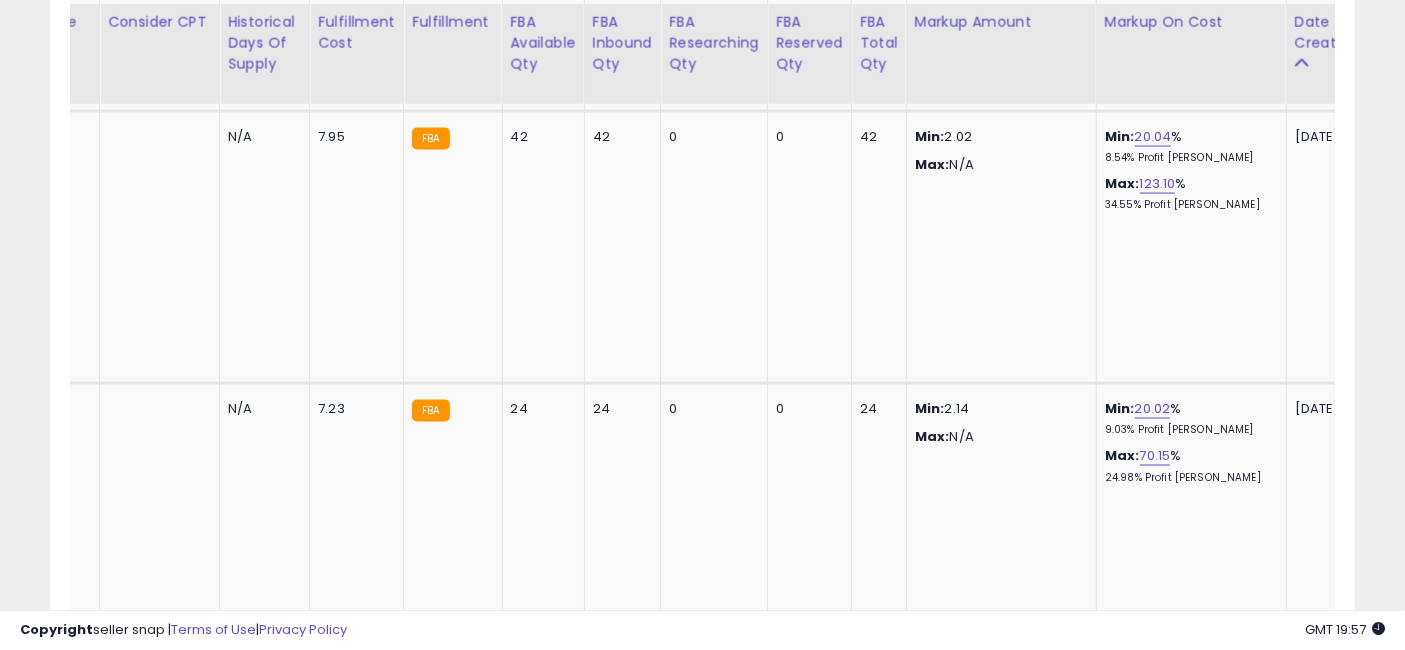 drag, startPoint x: 692, startPoint y: 365, endPoint x: 1190, endPoint y: 336, distance: 498.84366 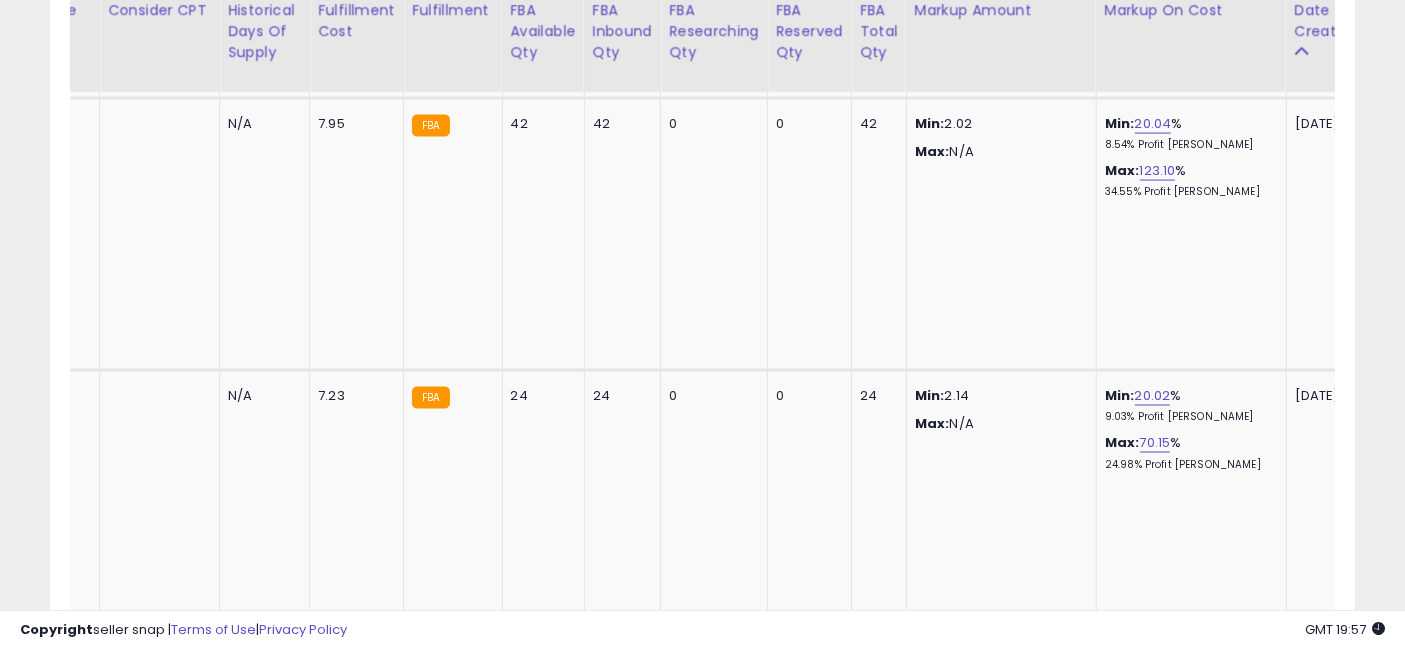 drag, startPoint x: 1257, startPoint y: 335, endPoint x: 531, endPoint y: 372, distance: 726.9422 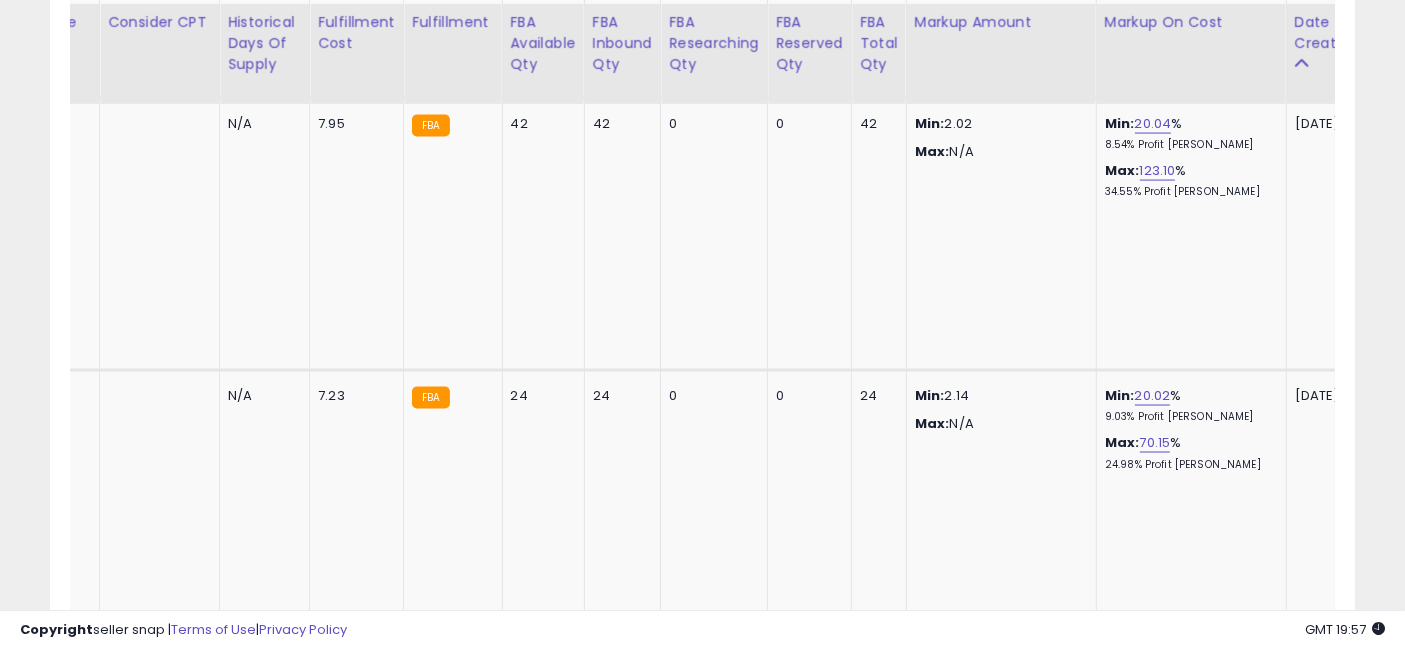 scroll, scrollTop: 3245, scrollLeft: 0, axis: vertical 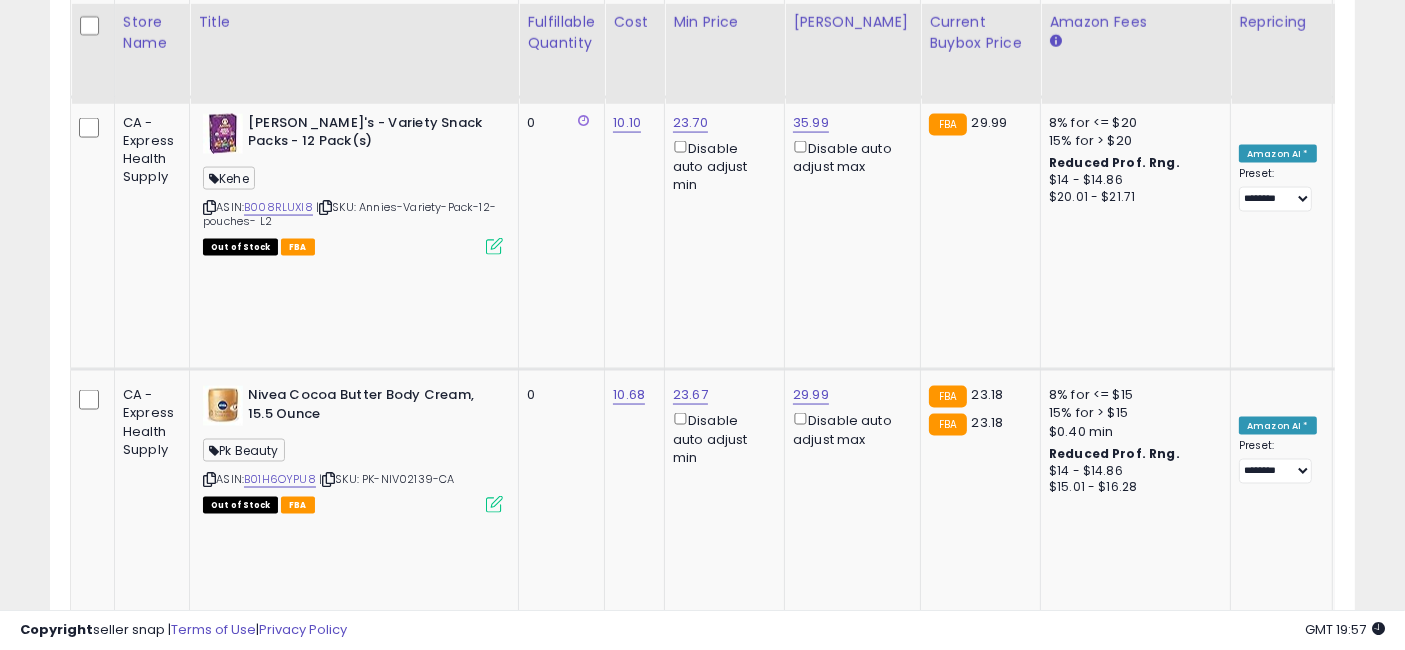 drag, startPoint x: 1031, startPoint y: 335, endPoint x: 405, endPoint y: 306, distance: 626.6714 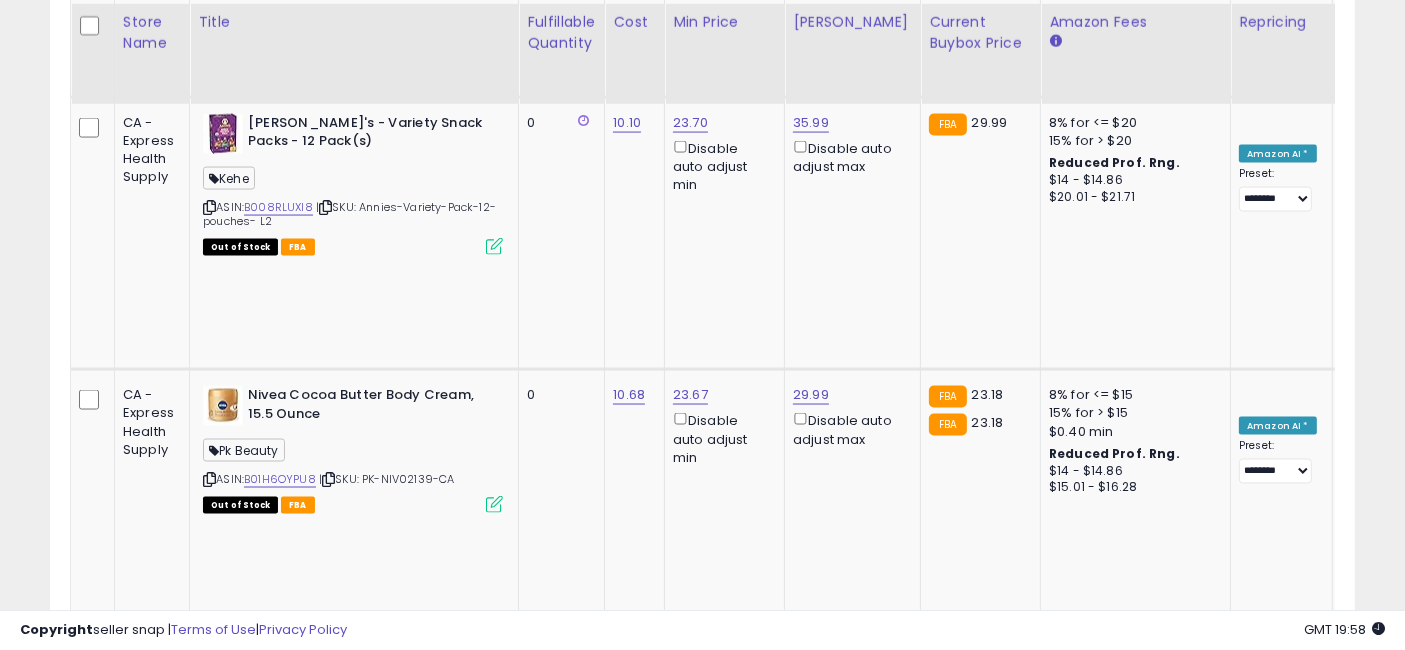 click on "N/A" at bounding box center (805, -2057) 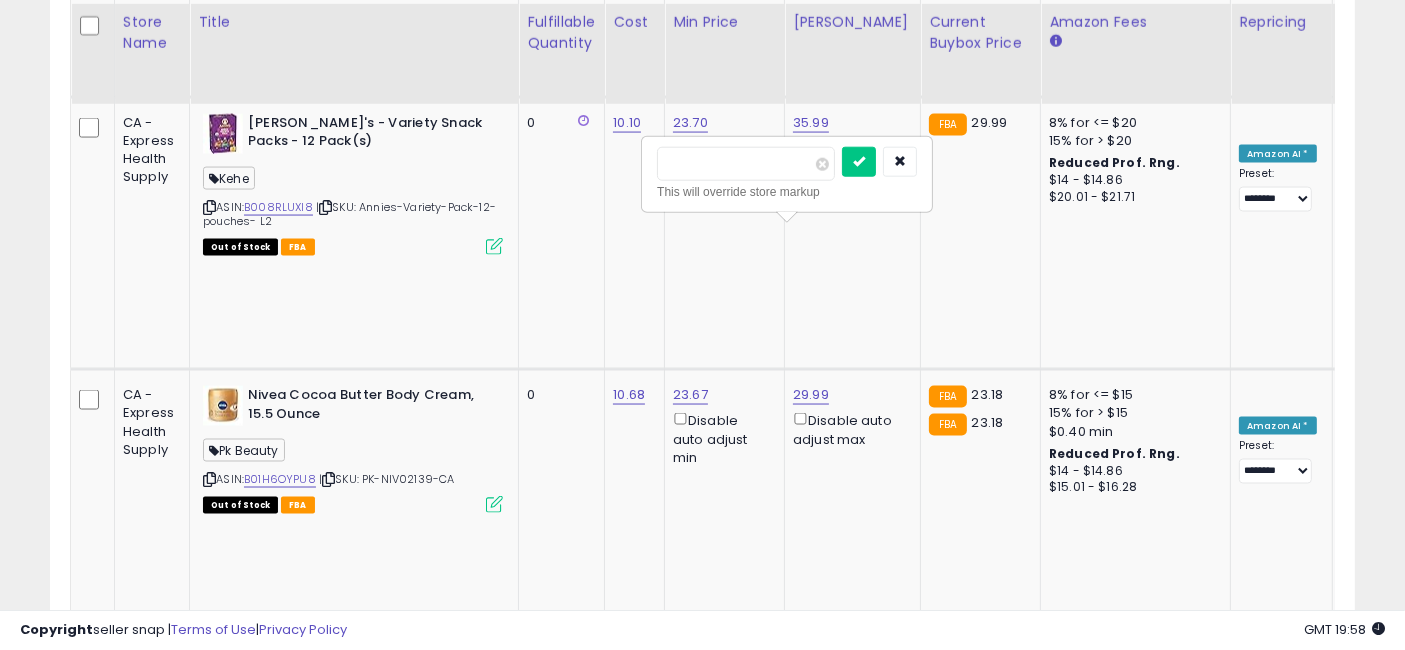 click at bounding box center (746, 164) 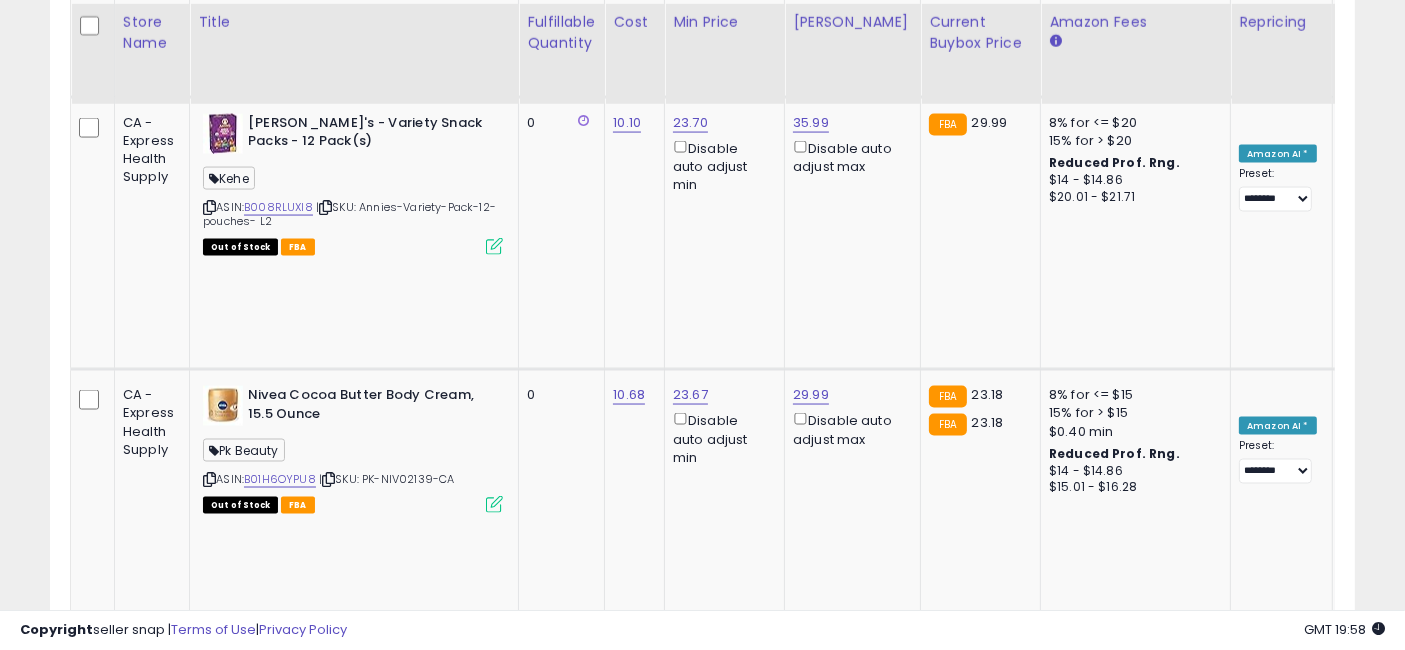 click at bounding box center [1242, 941] 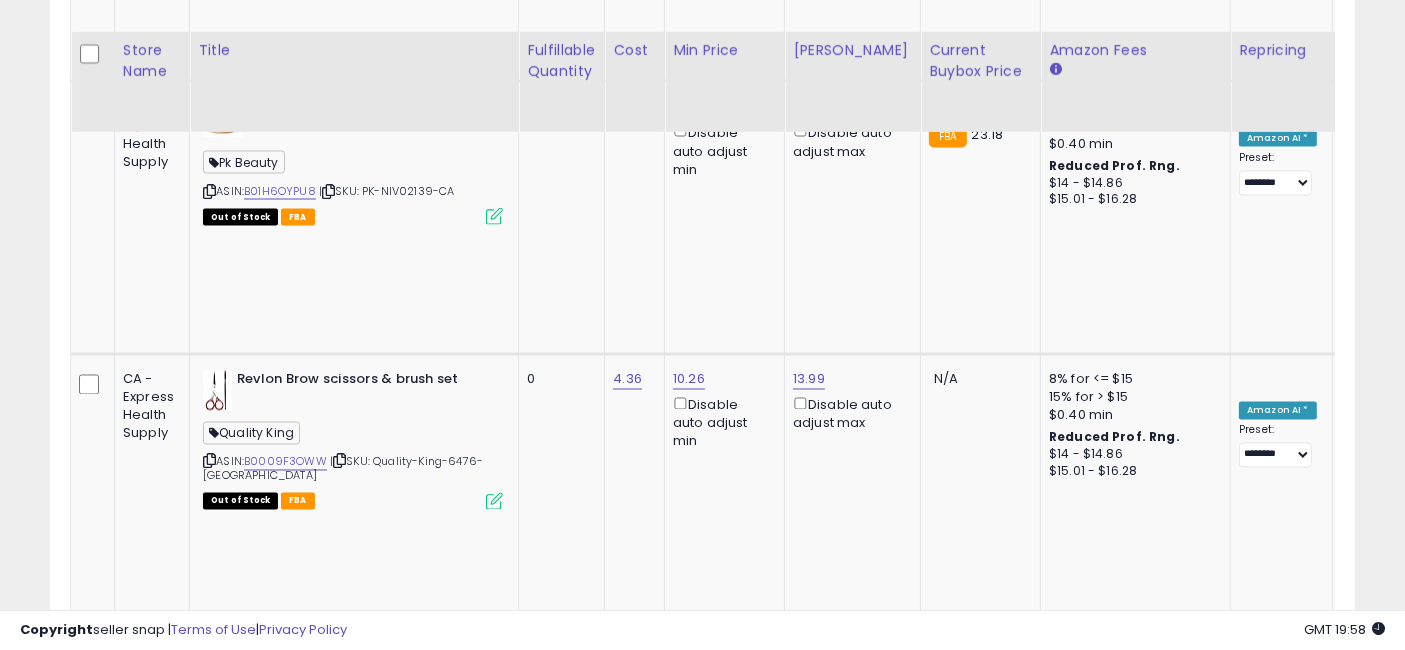 scroll, scrollTop: 3566, scrollLeft: 0, axis: vertical 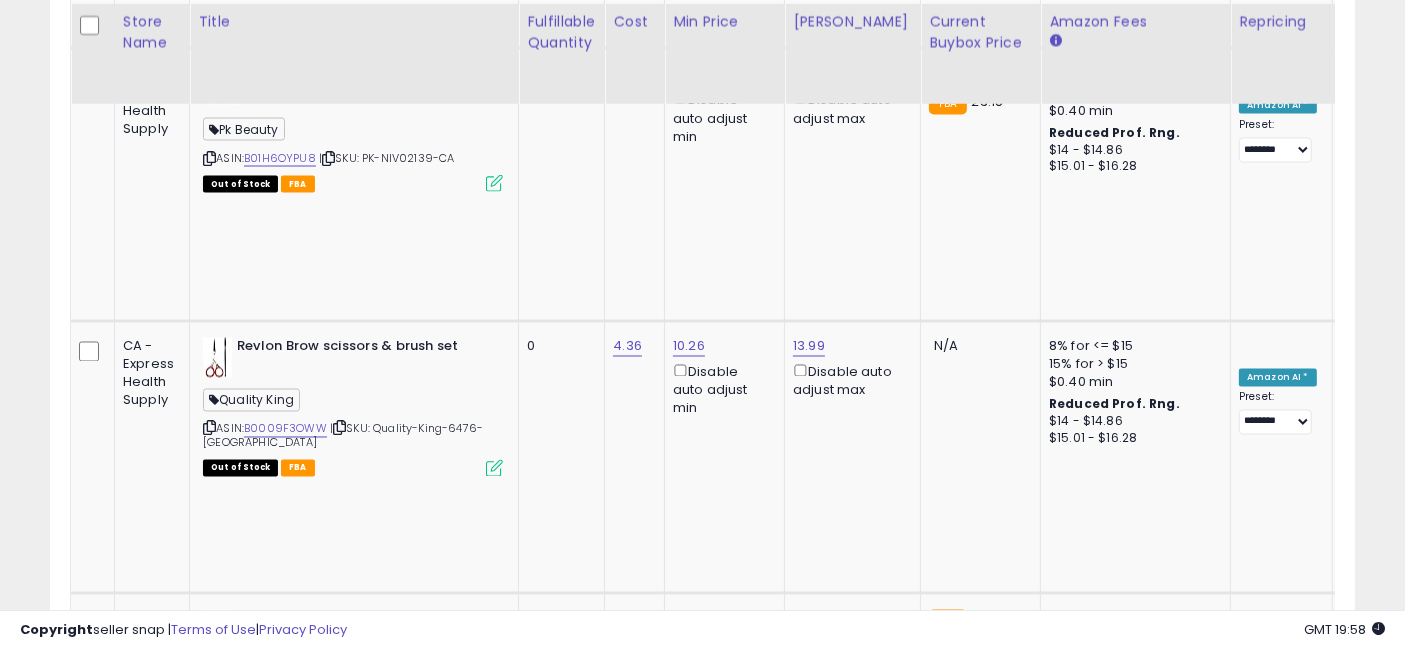 click on "B014FF6XJC" at bounding box center (276, 1285) 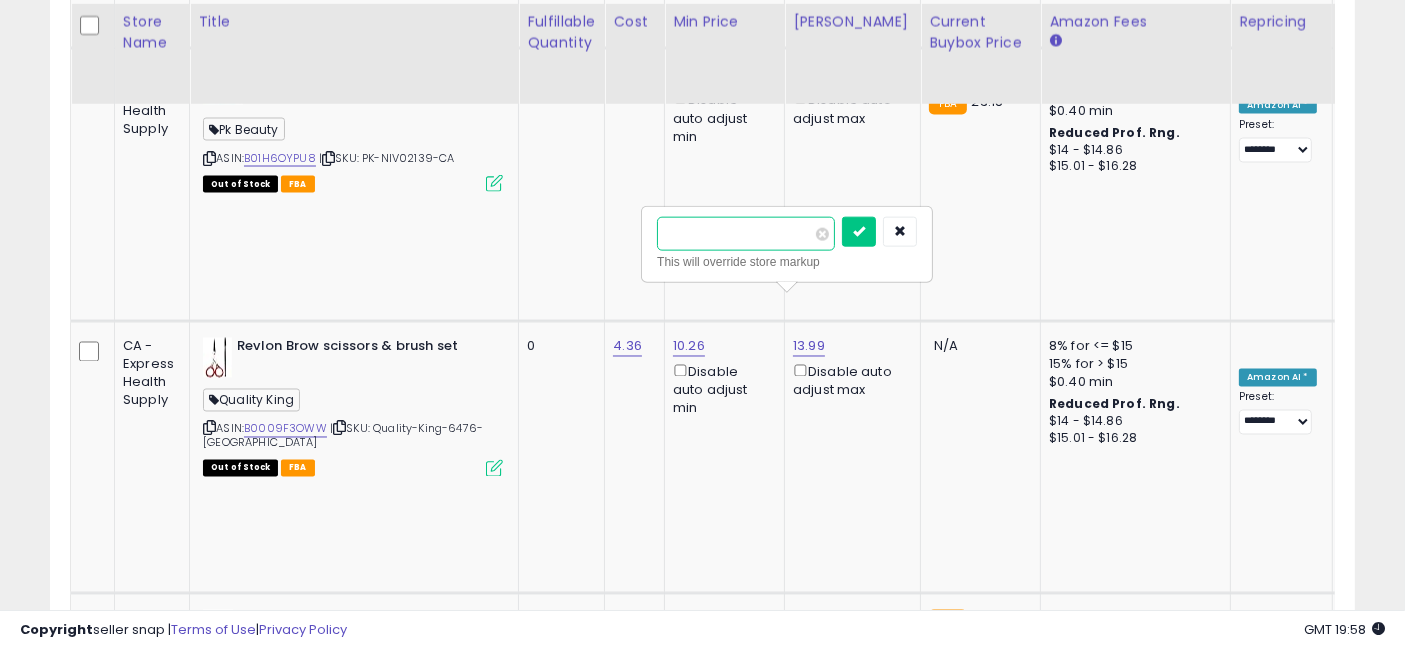 click at bounding box center [746, 234] 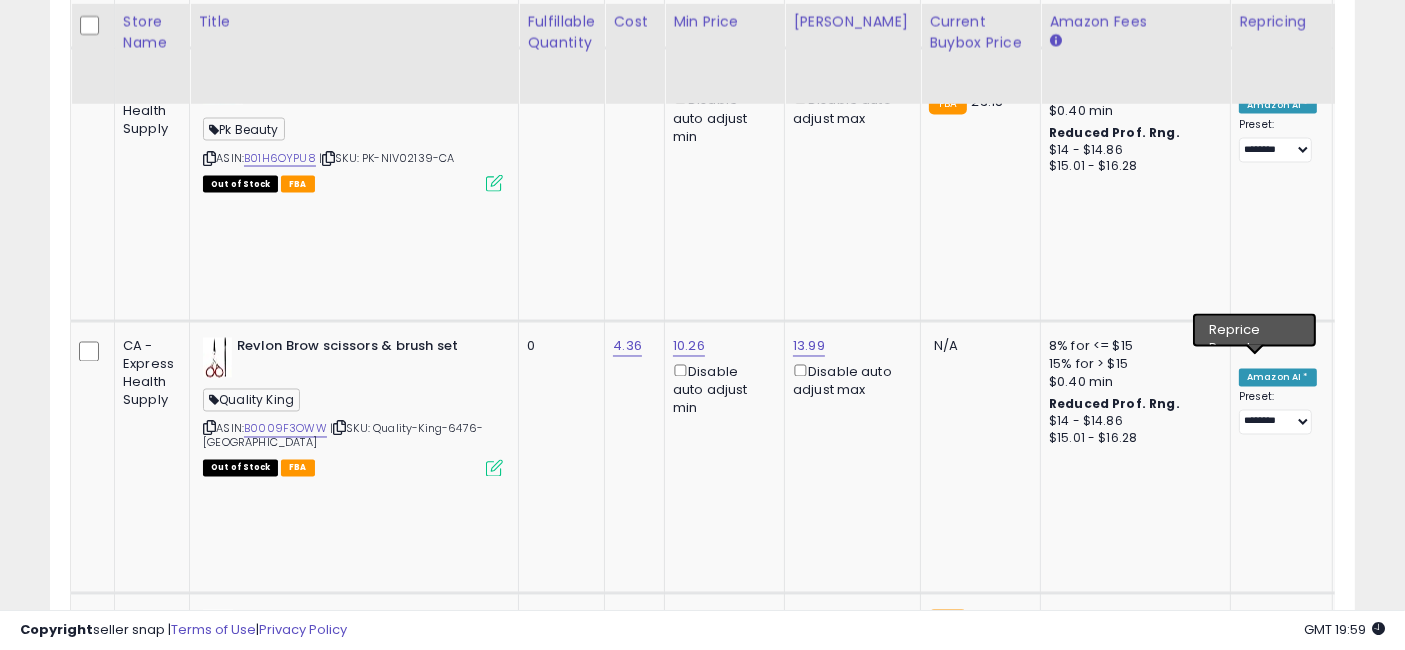 click on "**********" at bounding box center [1275, 1240] 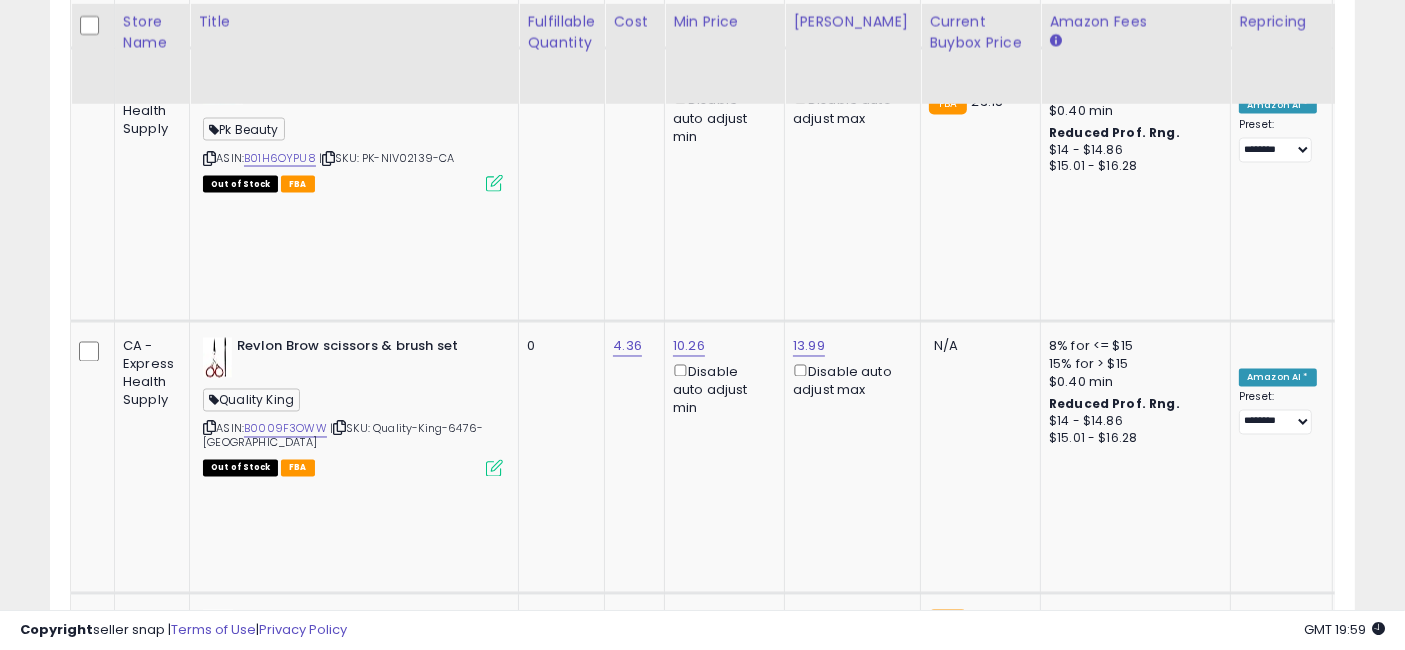 select on "********" 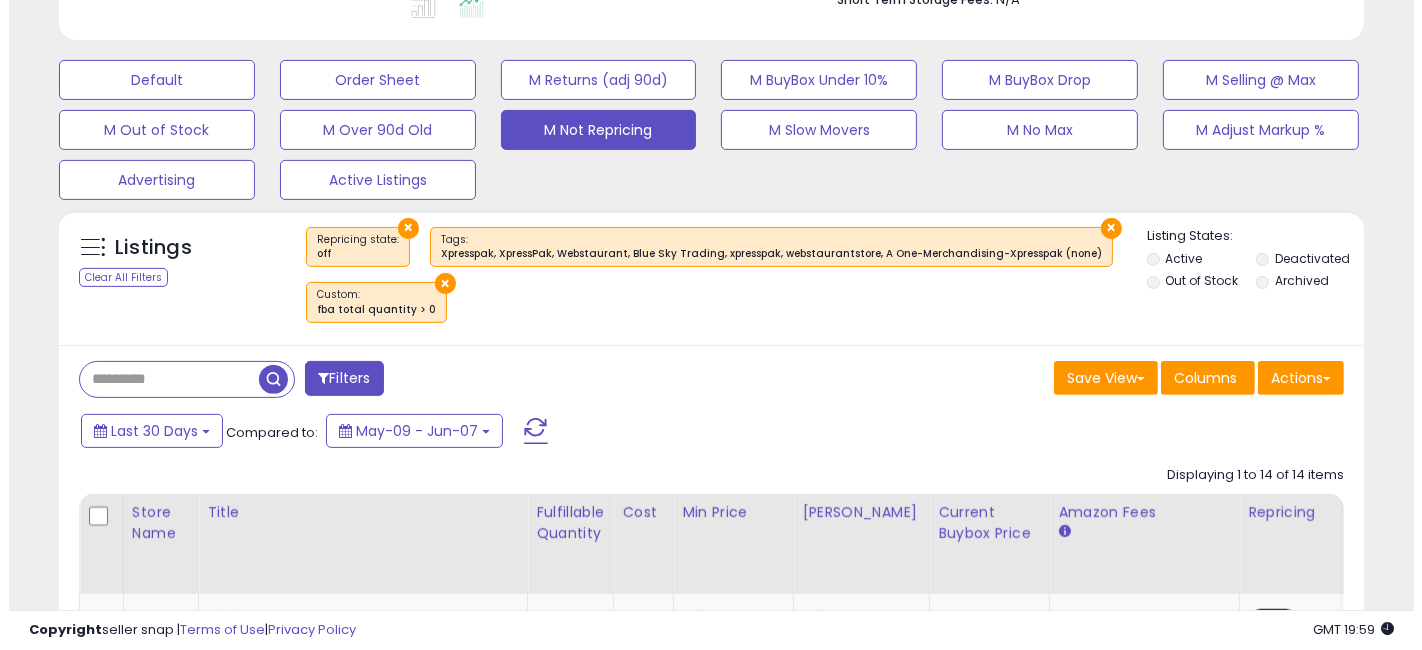 scroll, scrollTop: 566, scrollLeft: 0, axis: vertical 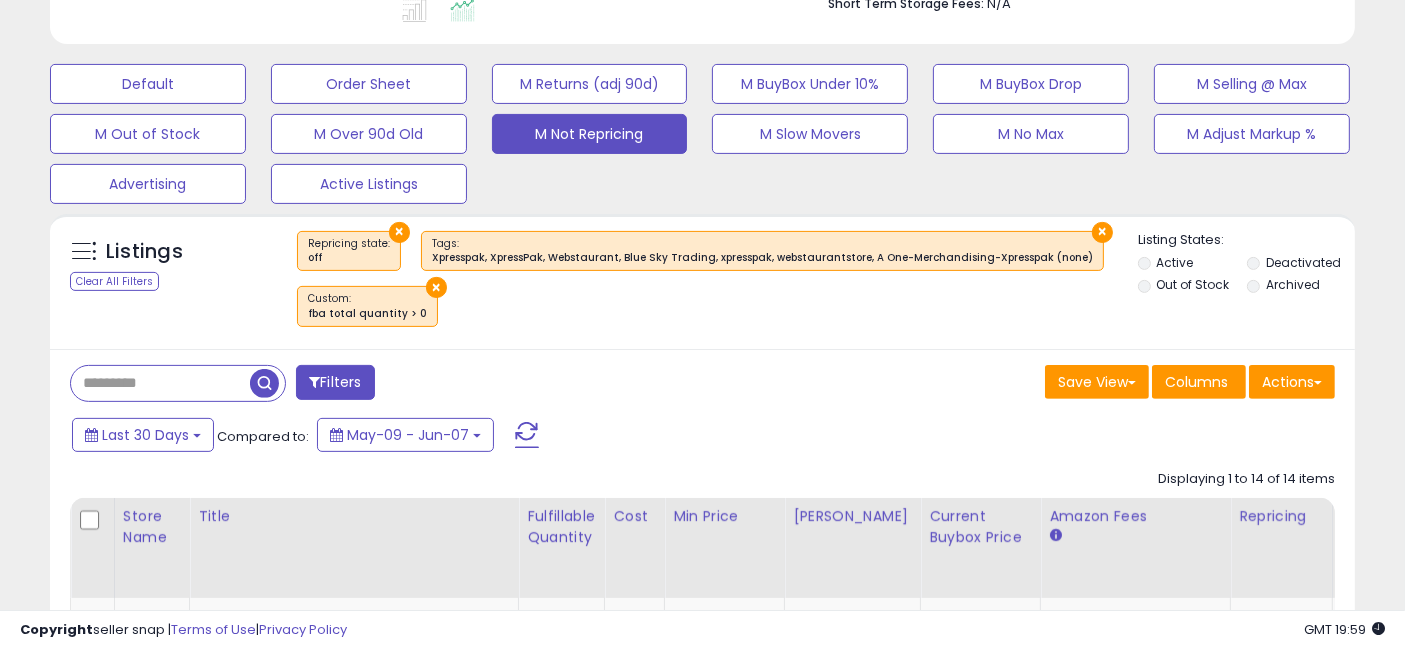 click at bounding box center (264, 383) 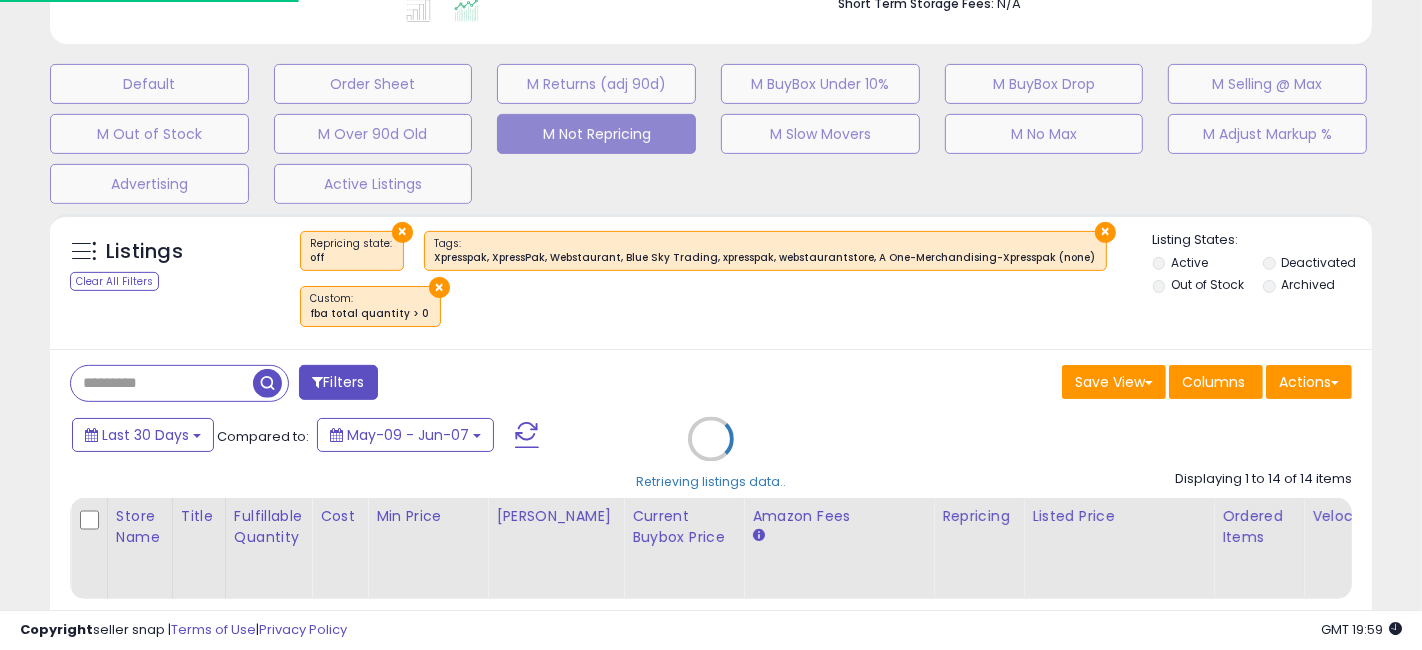 scroll, scrollTop: 999590, scrollLeft: 999234, axis: both 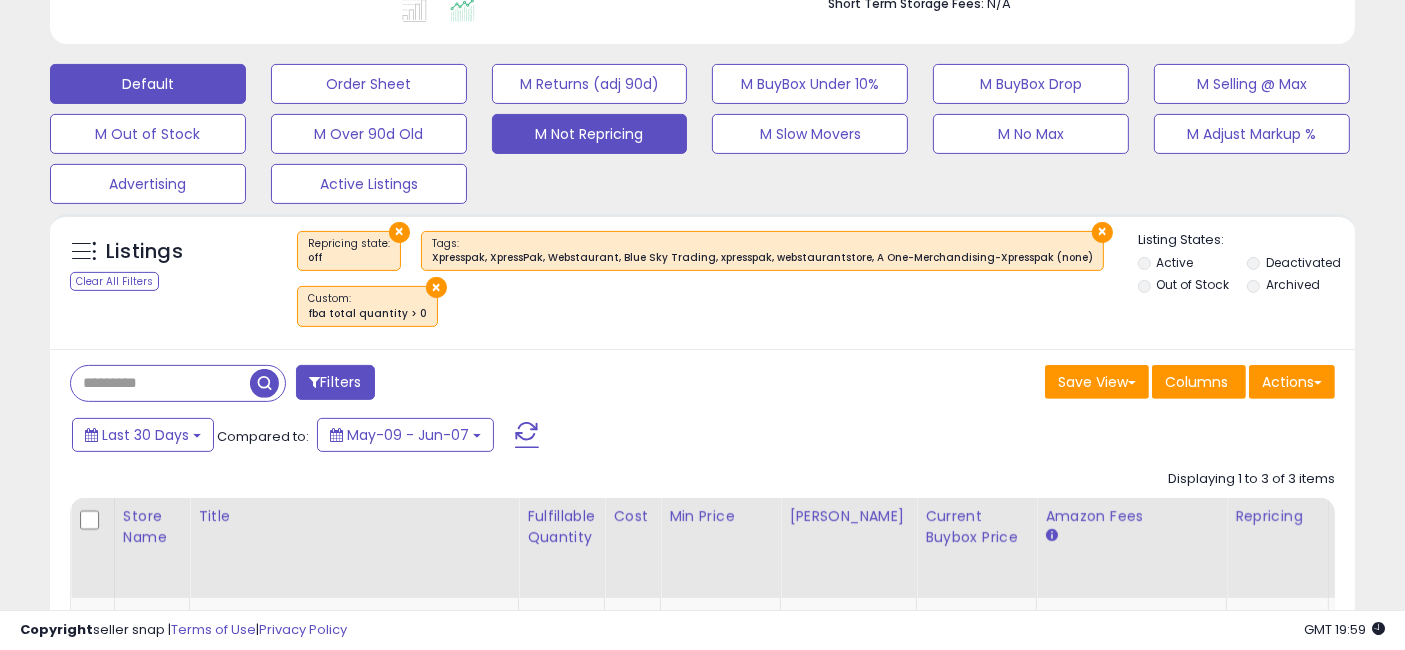 click on "Default" at bounding box center [148, 84] 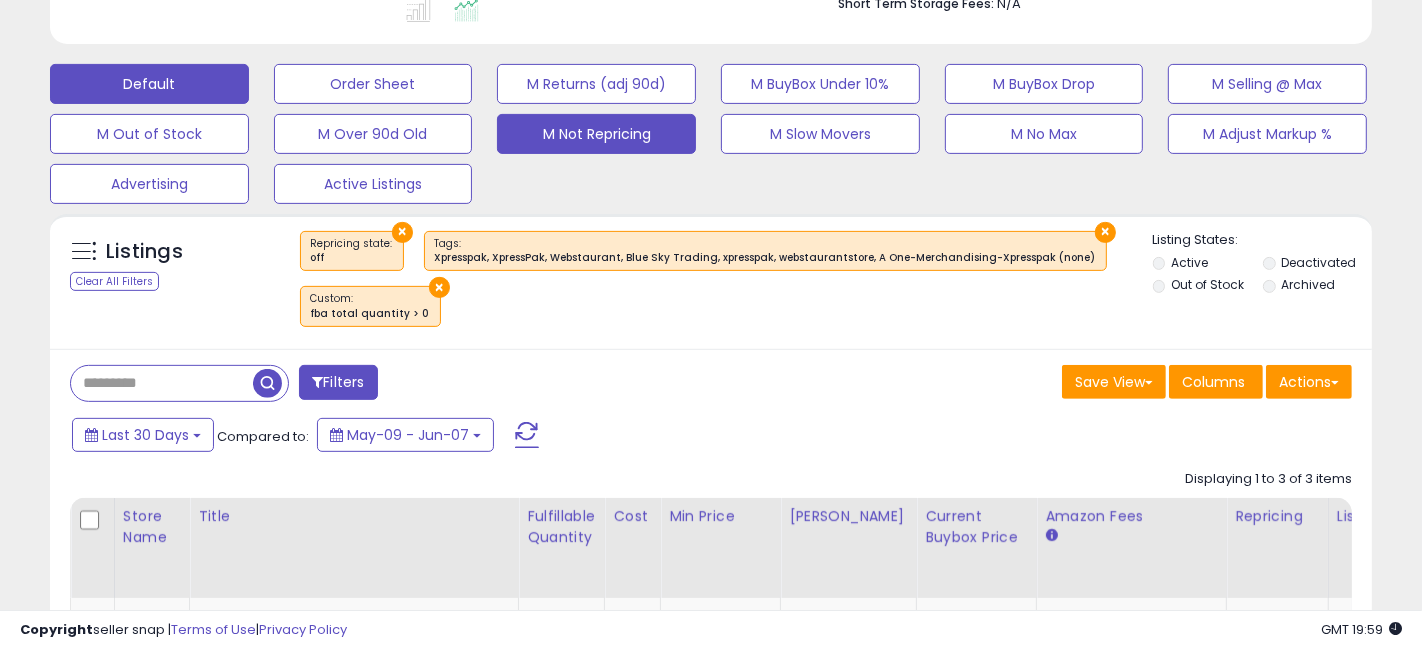 scroll, scrollTop: 999590, scrollLeft: 999234, axis: both 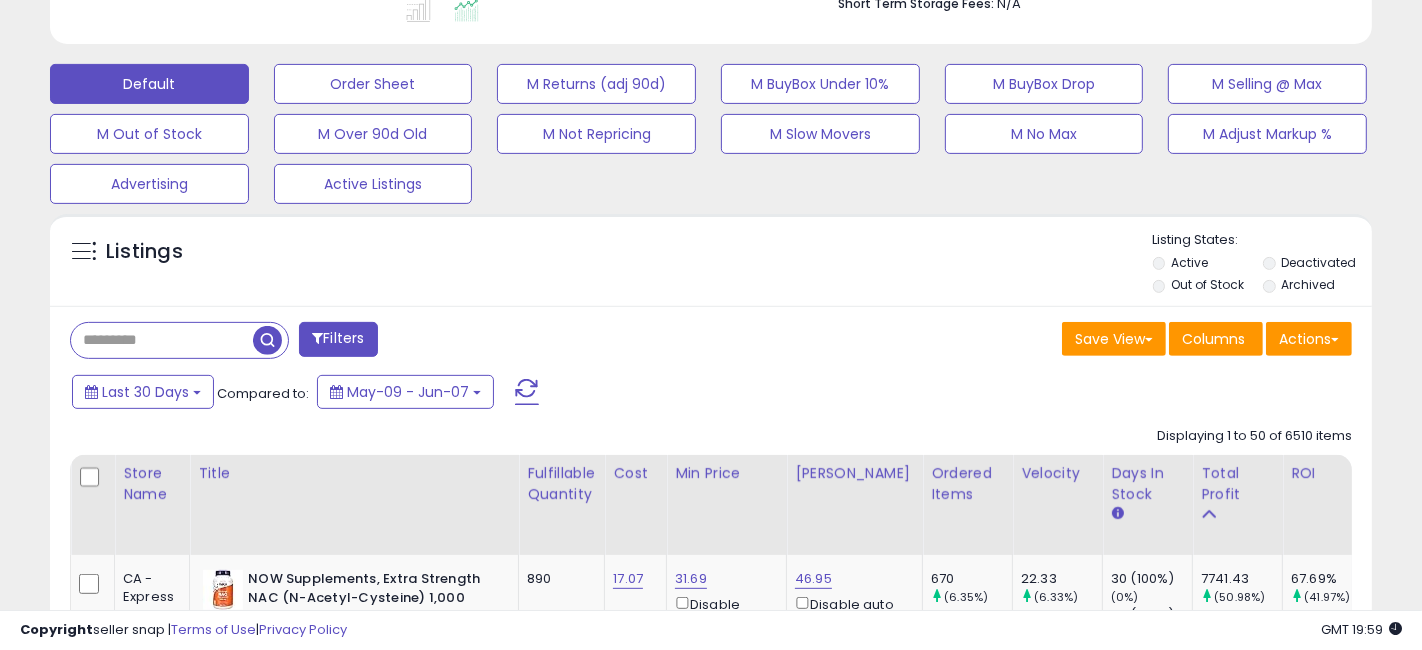 click at bounding box center [162, 340] 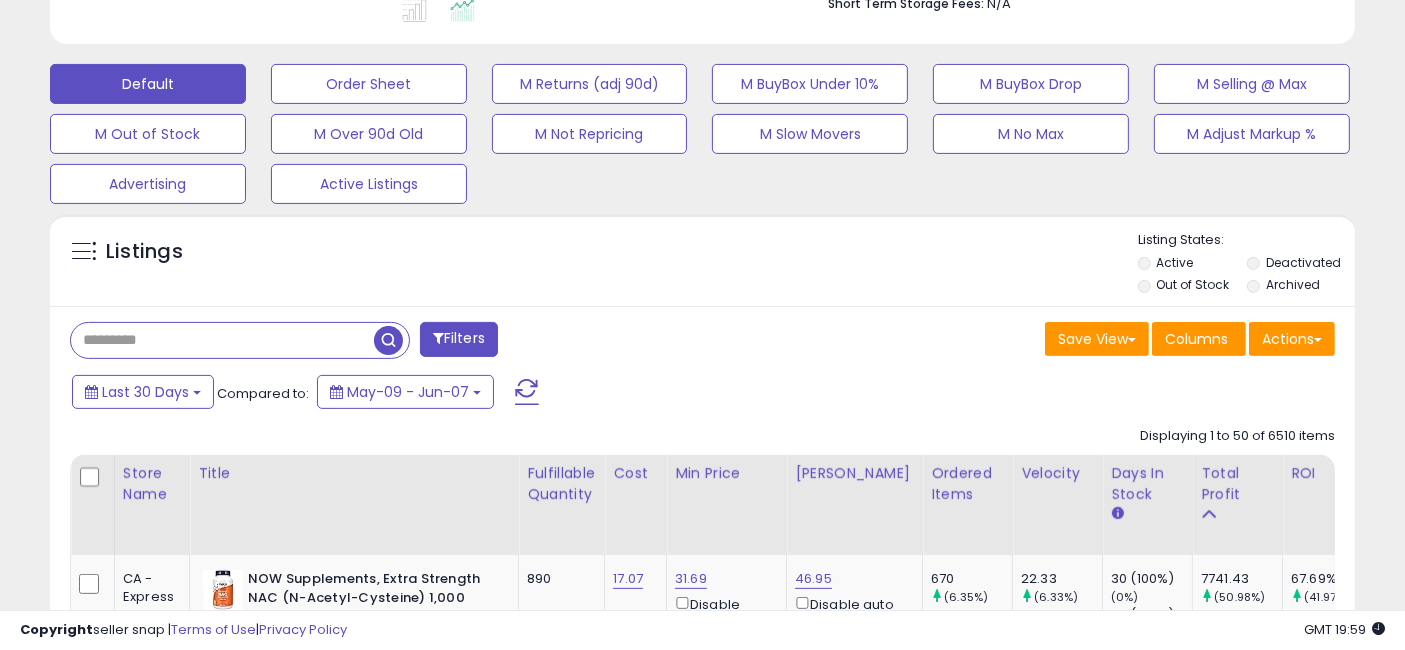 scroll, scrollTop: 410, scrollLeft: 755, axis: both 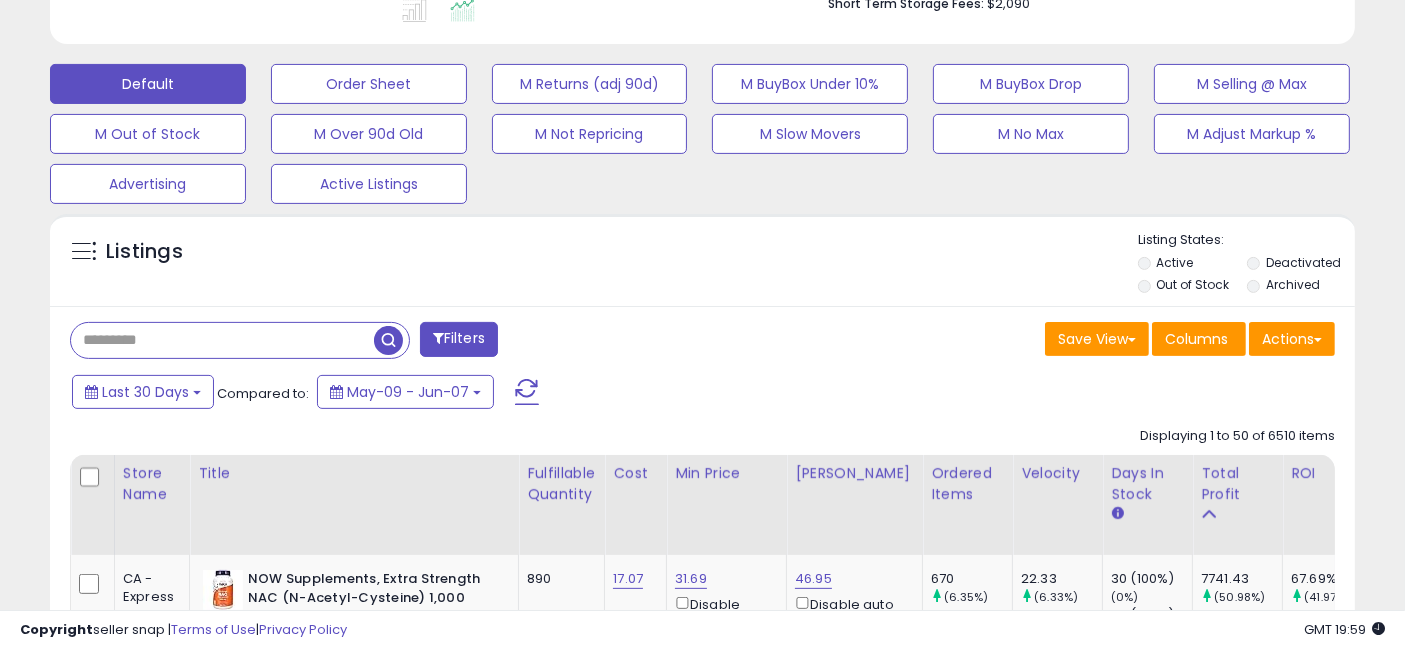 paste on "**********" 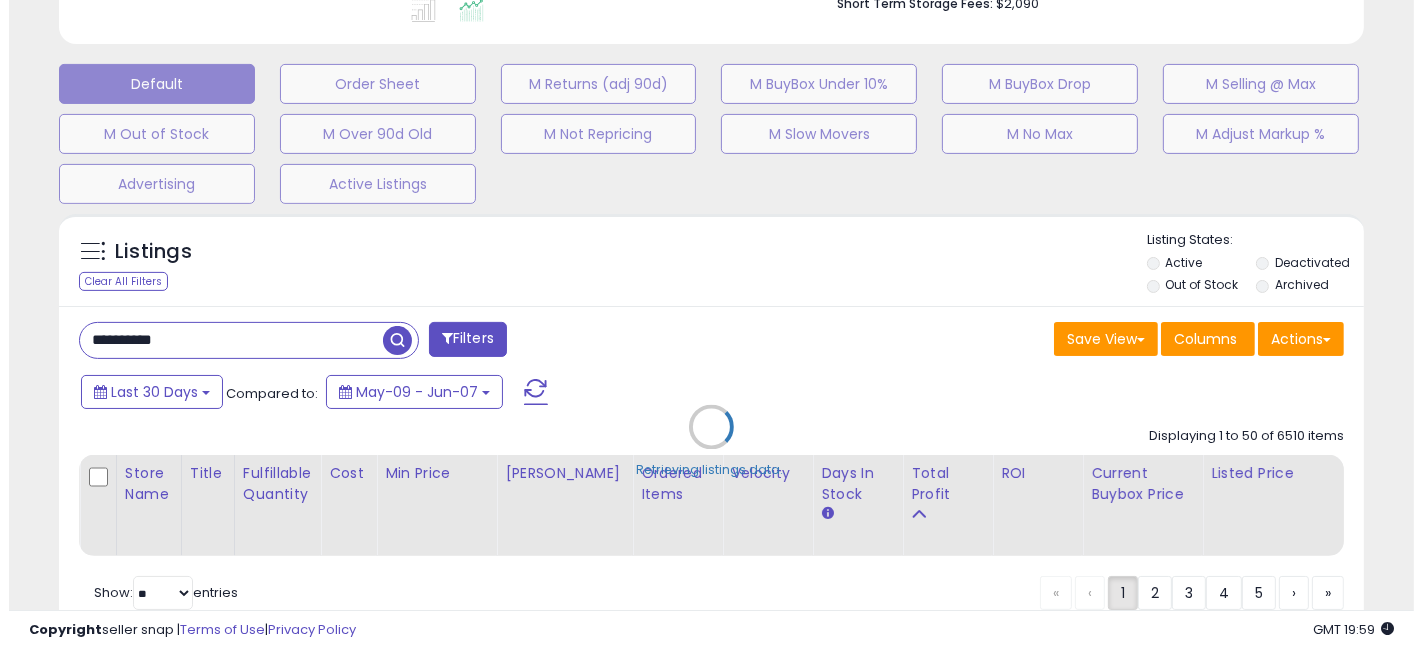 scroll, scrollTop: 999590, scrollLeft: 999234, axis: both 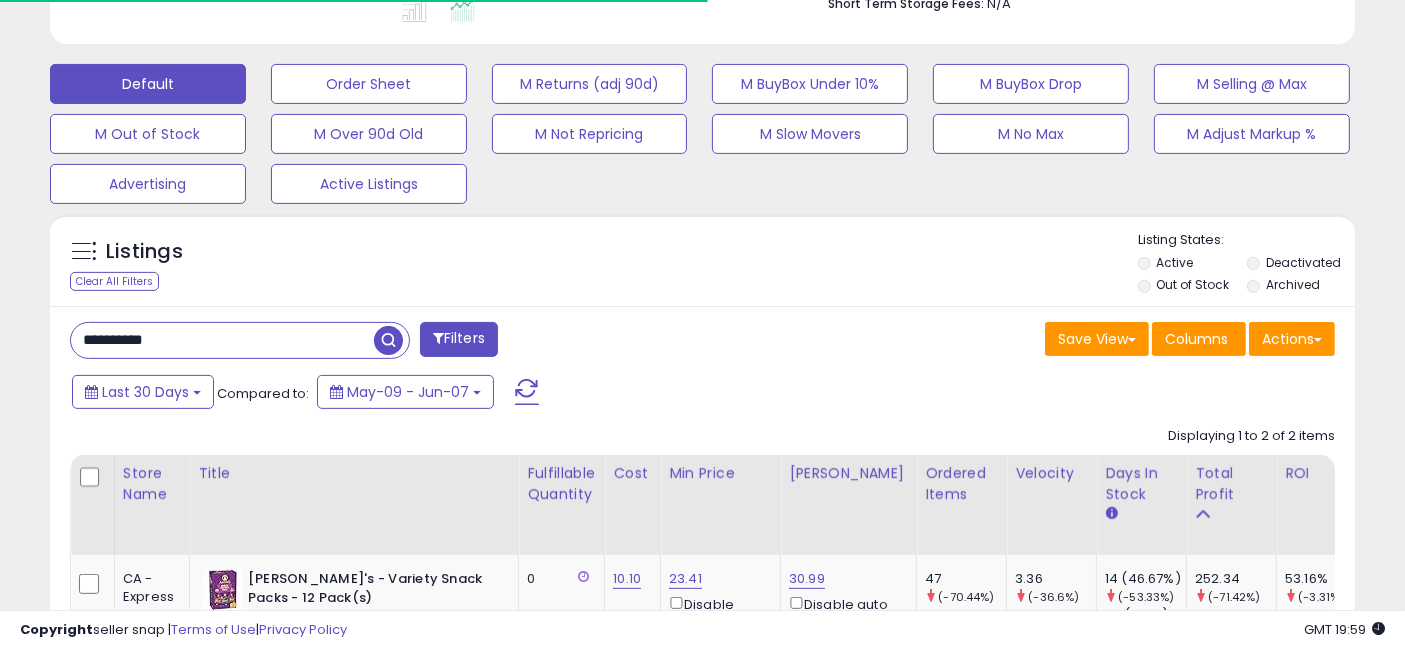 click at bounding box center [388, 340] 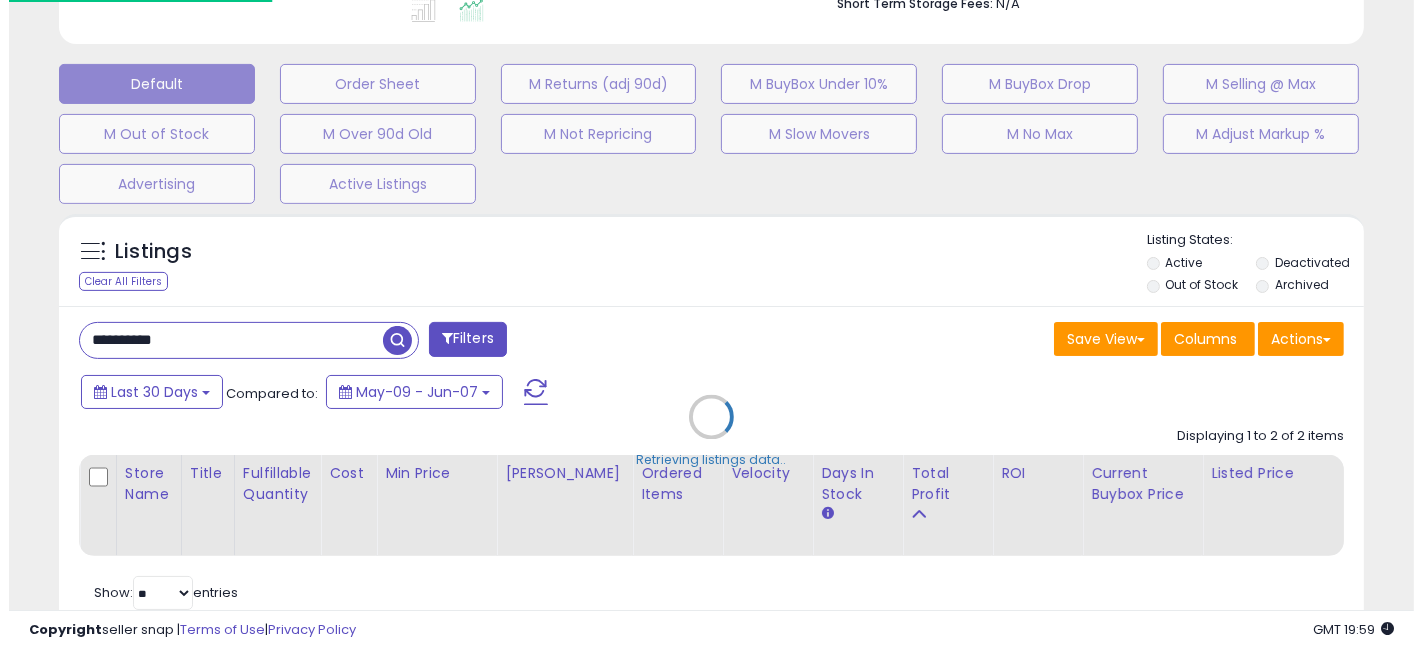 scroll, scrollTop: 999590, scrollLeft: 999234, axis: both 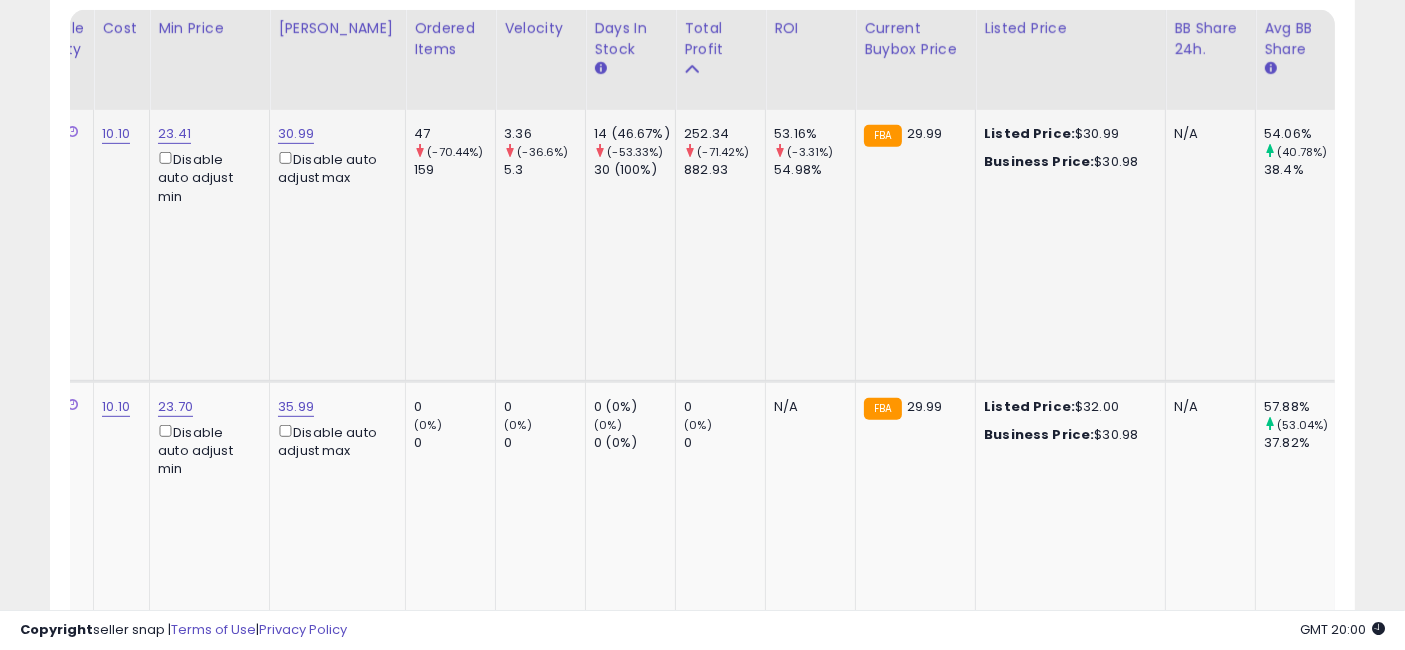 drag, startPoint x: 727, startPoint y: 246, endPoint x: 862, endPoint y: 249, distance: 135.03333 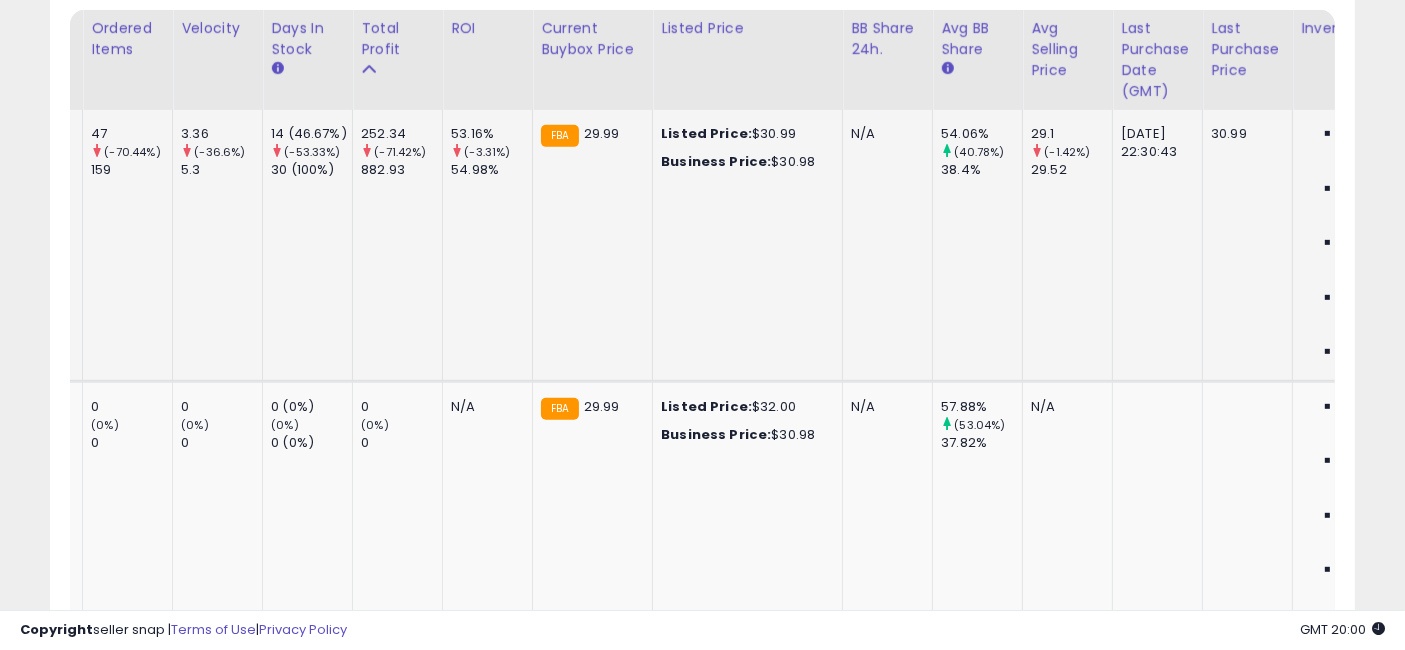 drag, startPoint x: 769, startPoint y: 253, endPoint x: 912, endPoint y: 259, distance: 143.12582 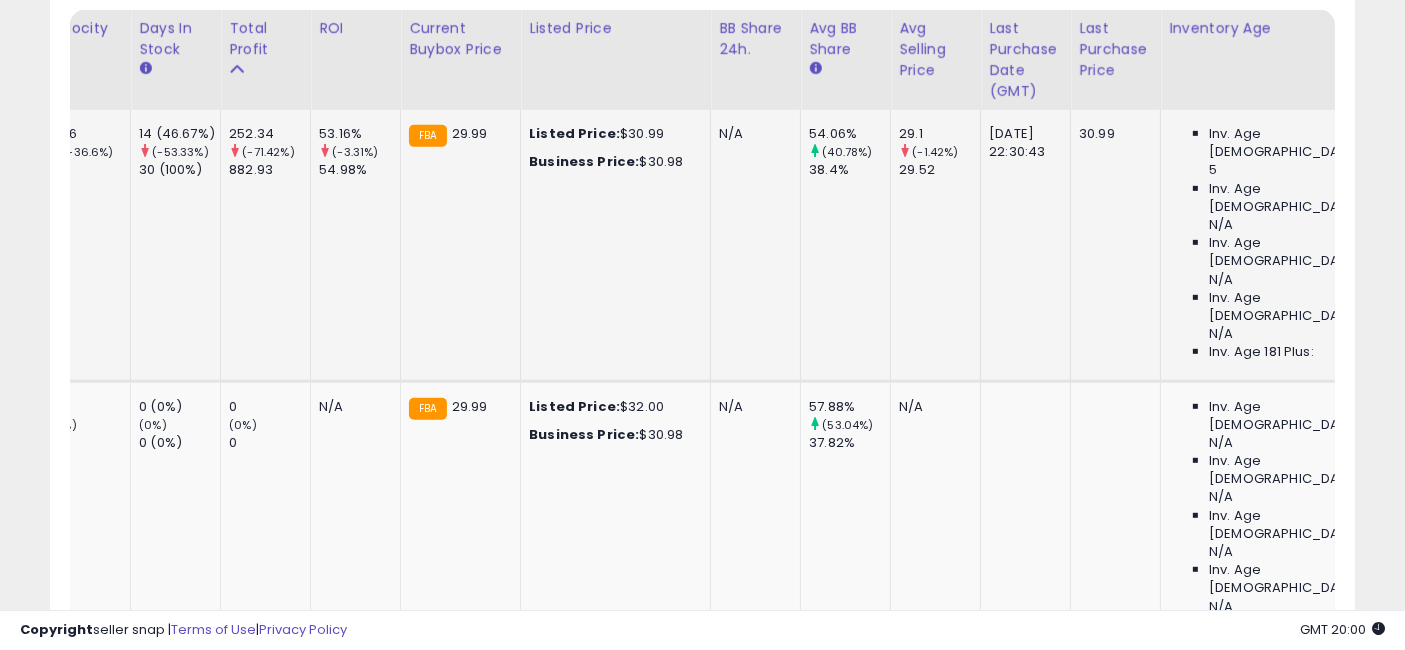 drag, startPoint x: 812, startPoint y: 247, endPoint x: 898, endPoint y: 256, distance: 86.46965 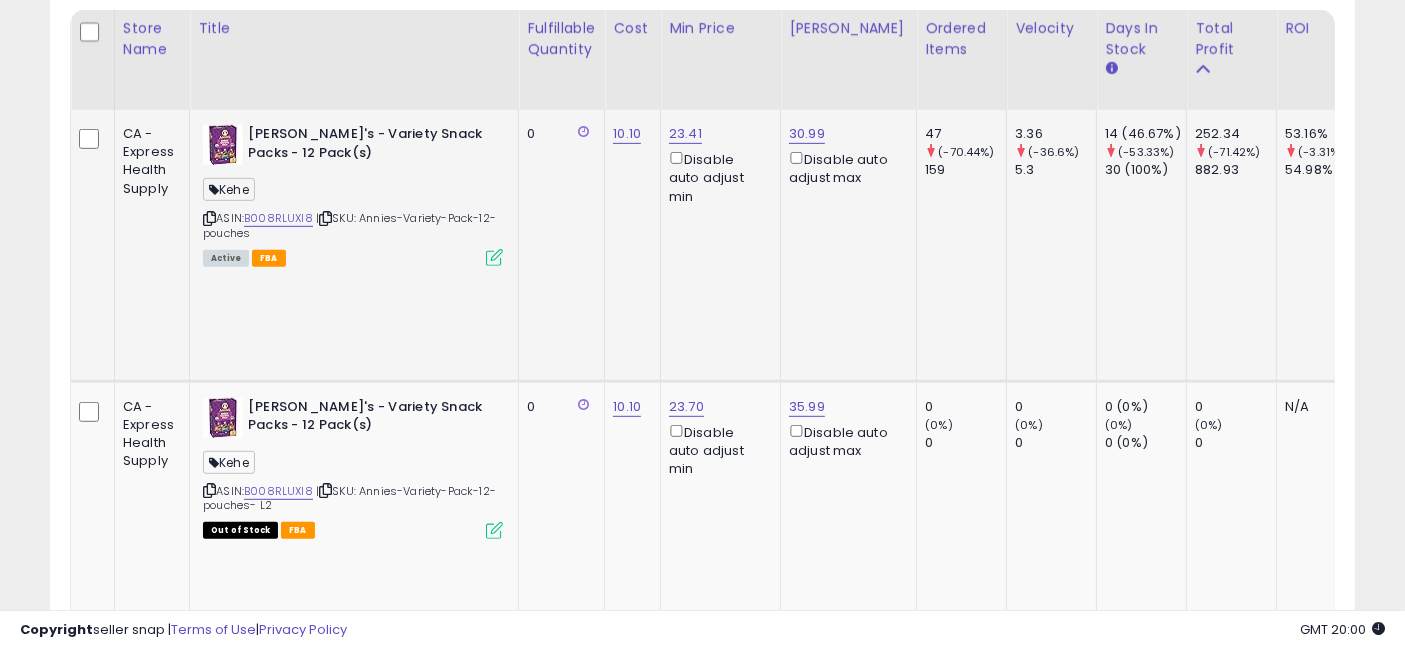 drag, startPoint x: 931, startPoint y: 240, endPoint x: 669, endPoint y: 257, distance: 262.55093 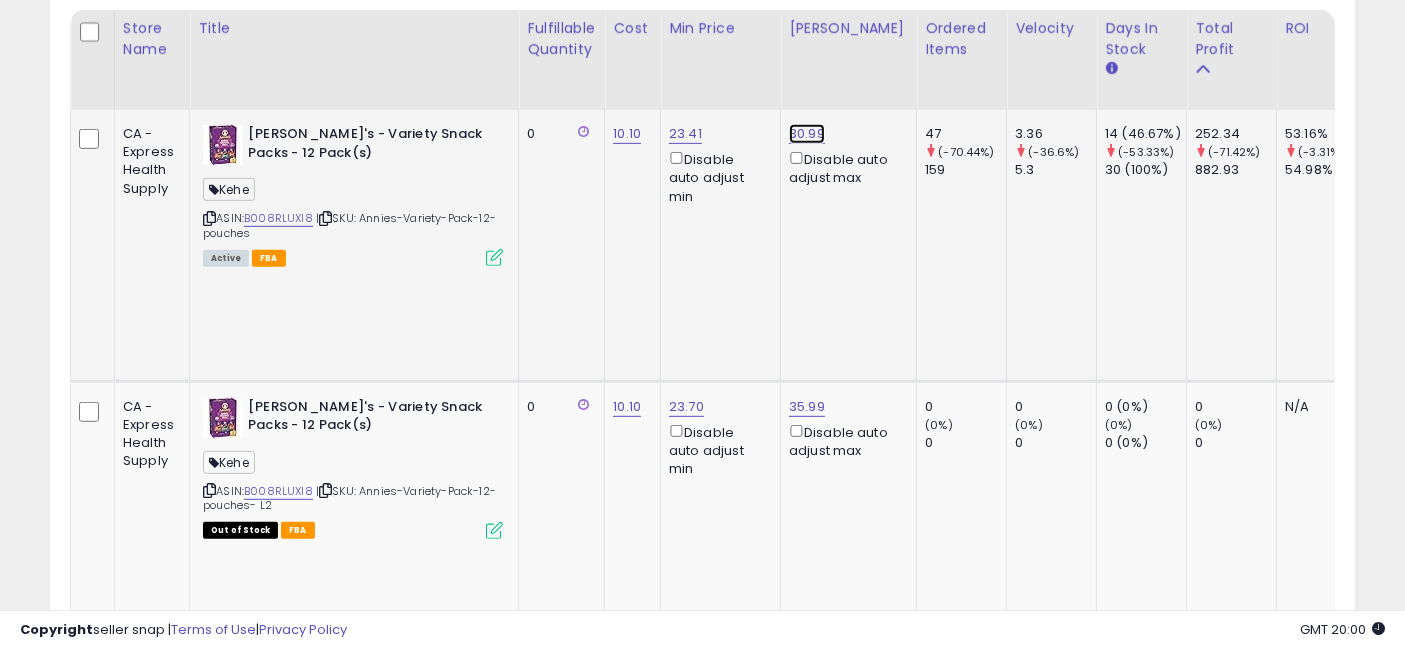 click on "30.99" at bounding box center [807, 134] 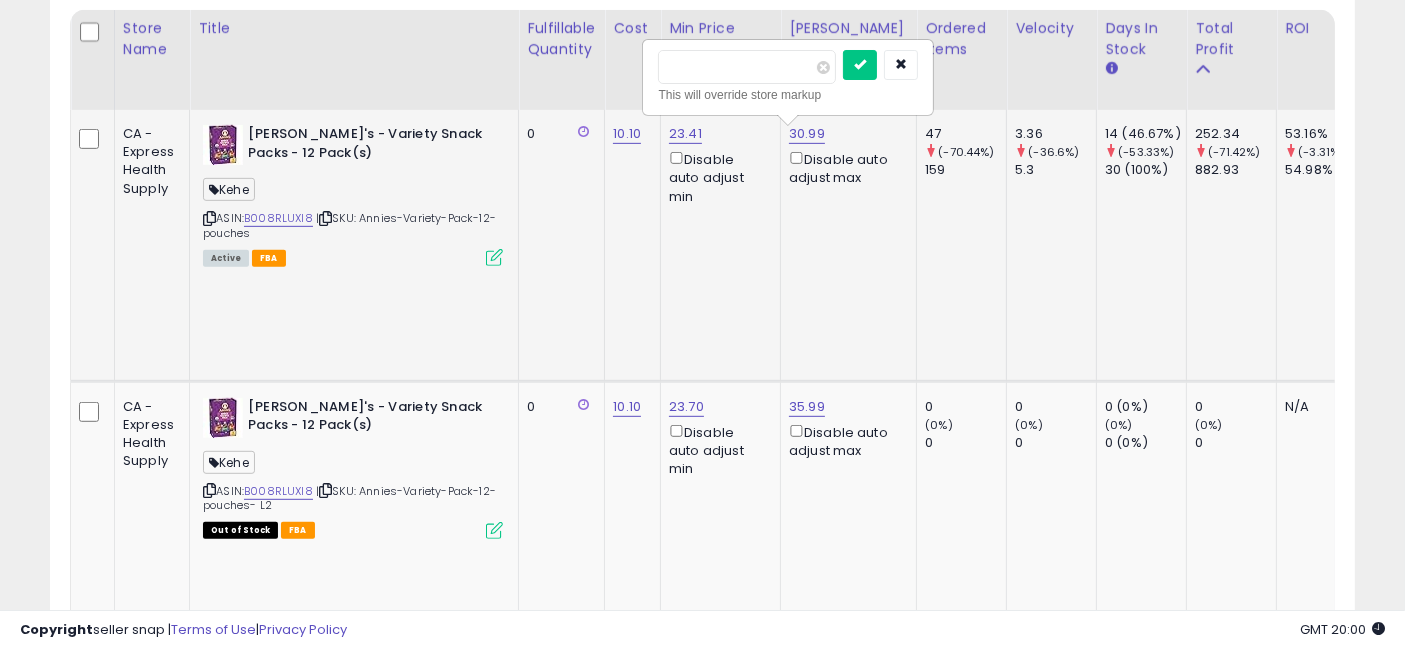 click on "*****" at bounding box center [747, 67] 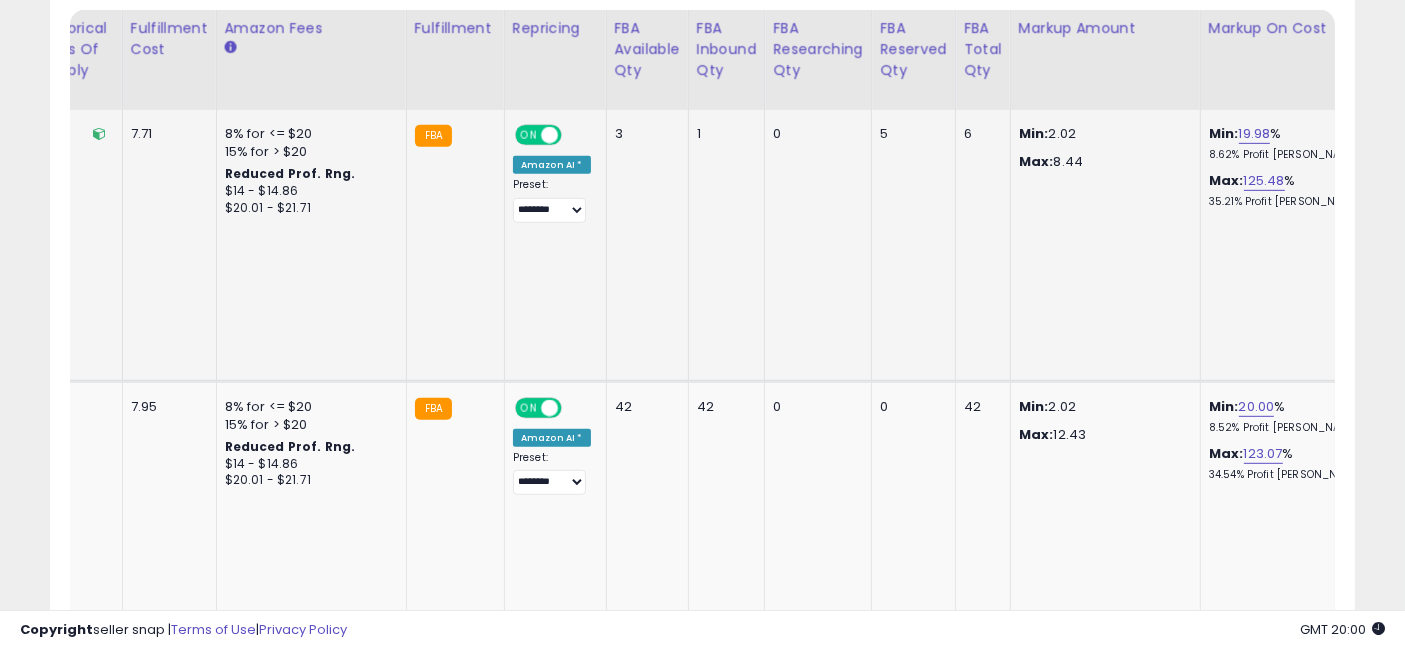 drag, startPoint x: 558, startPoint y: 260, endPoint x: 1159, endPoint y: 270, distance: 601.0832 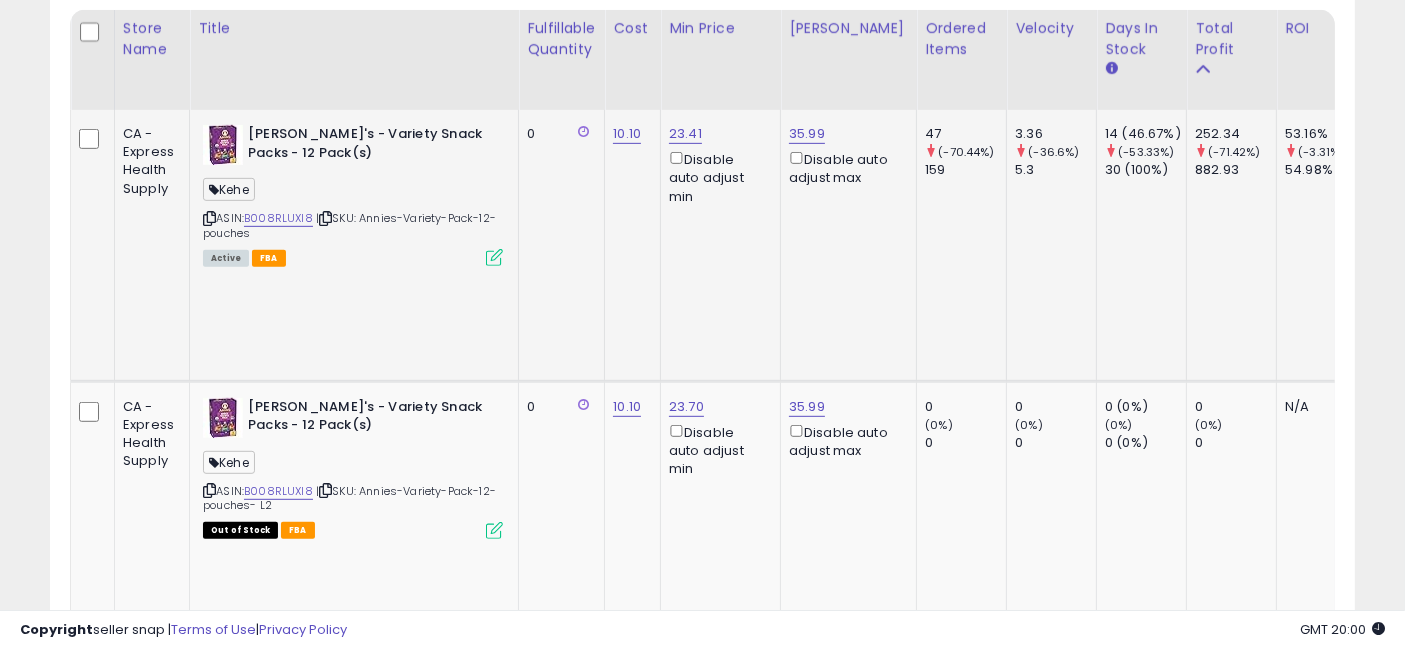 drag, startPoint x: 1125, startPoint y: 251, endPoint x: 418, endPoint y: 260, distance: 707.0573 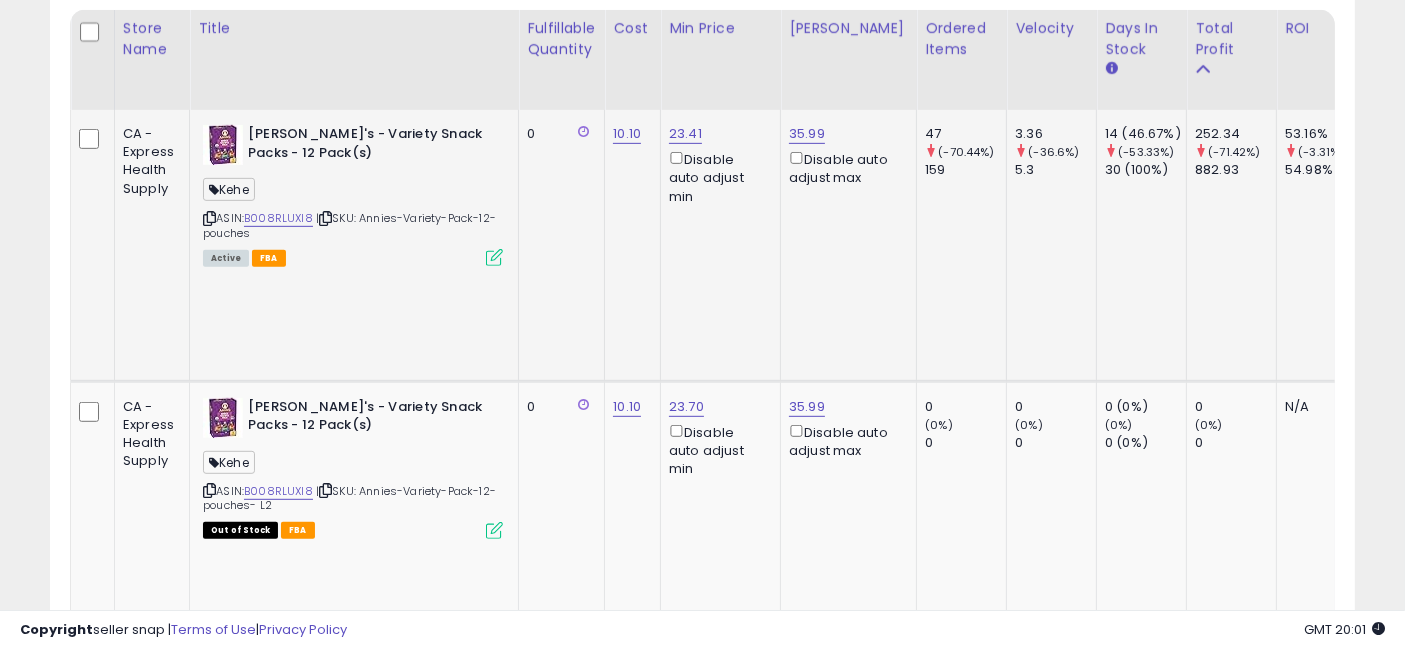 click at bounding box center (494, 257) 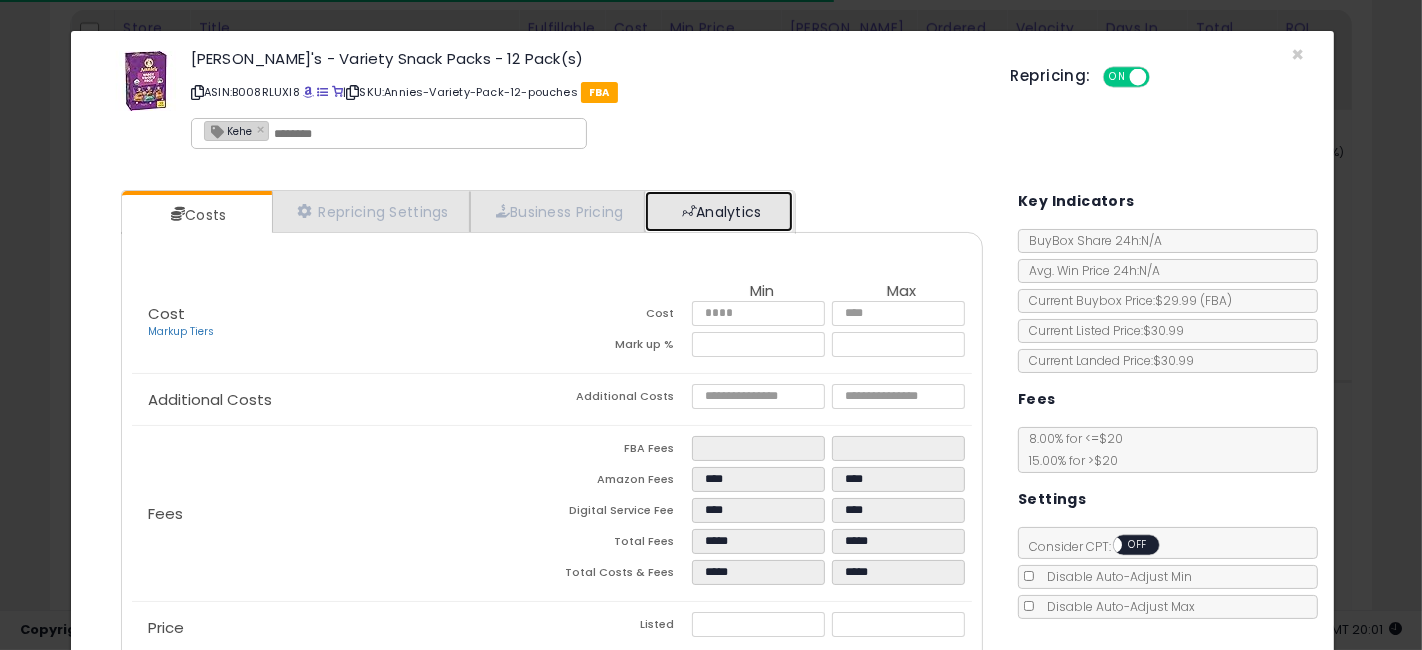 click on "Analytics" at bounding box center (719, 211) 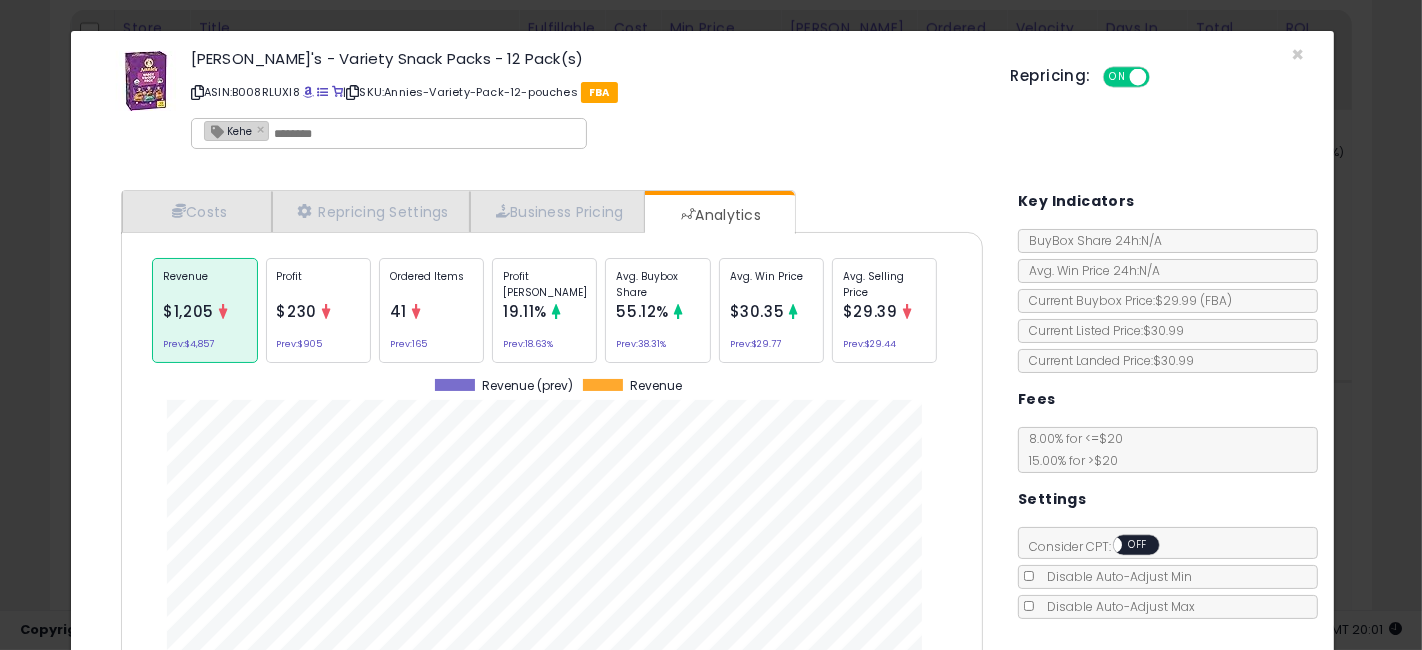click on "$30.35" at bounding box center [757, 311] 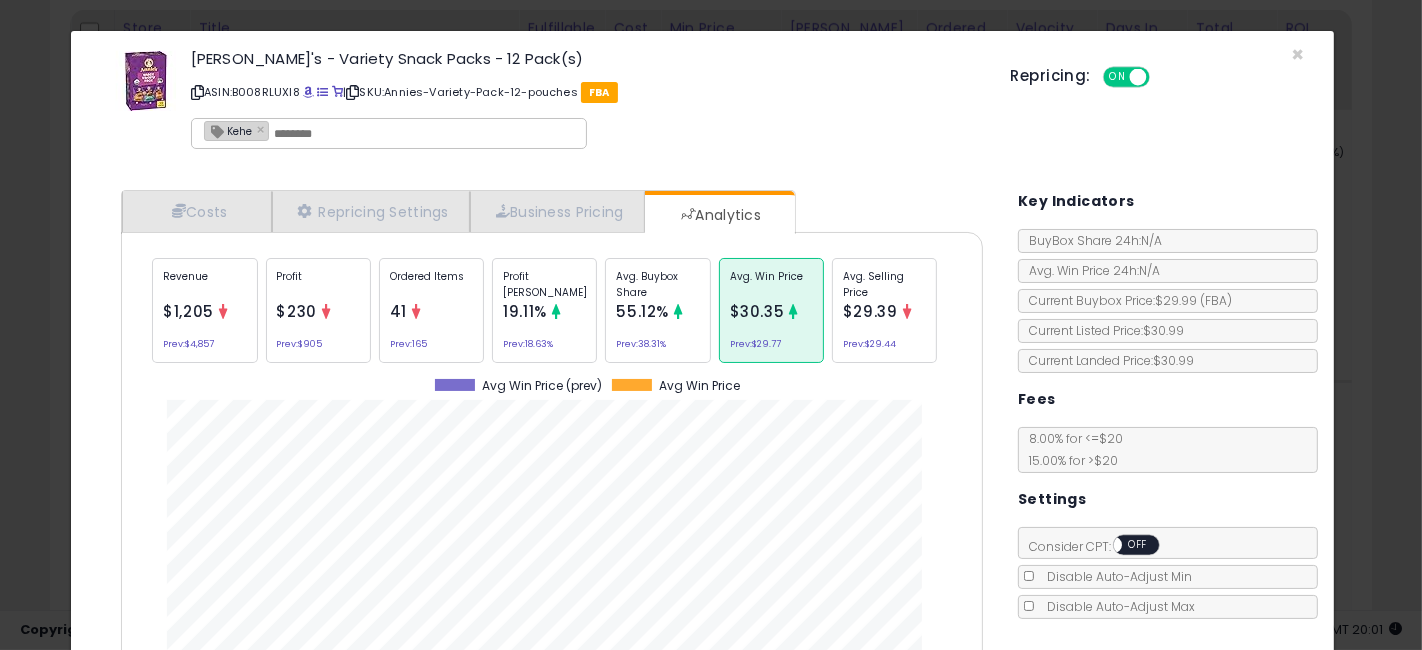 click on "× Close
[PERSON_NAME]'s - Variety Snack Packs - 12 Pack(s)
ASIN:  B008RLUXI8
|
SKU:  Annies-Variety-Pack-12-pouches
FBA
Kehe ×
Repricing:
ON   OFF
Retrieving listing data..." 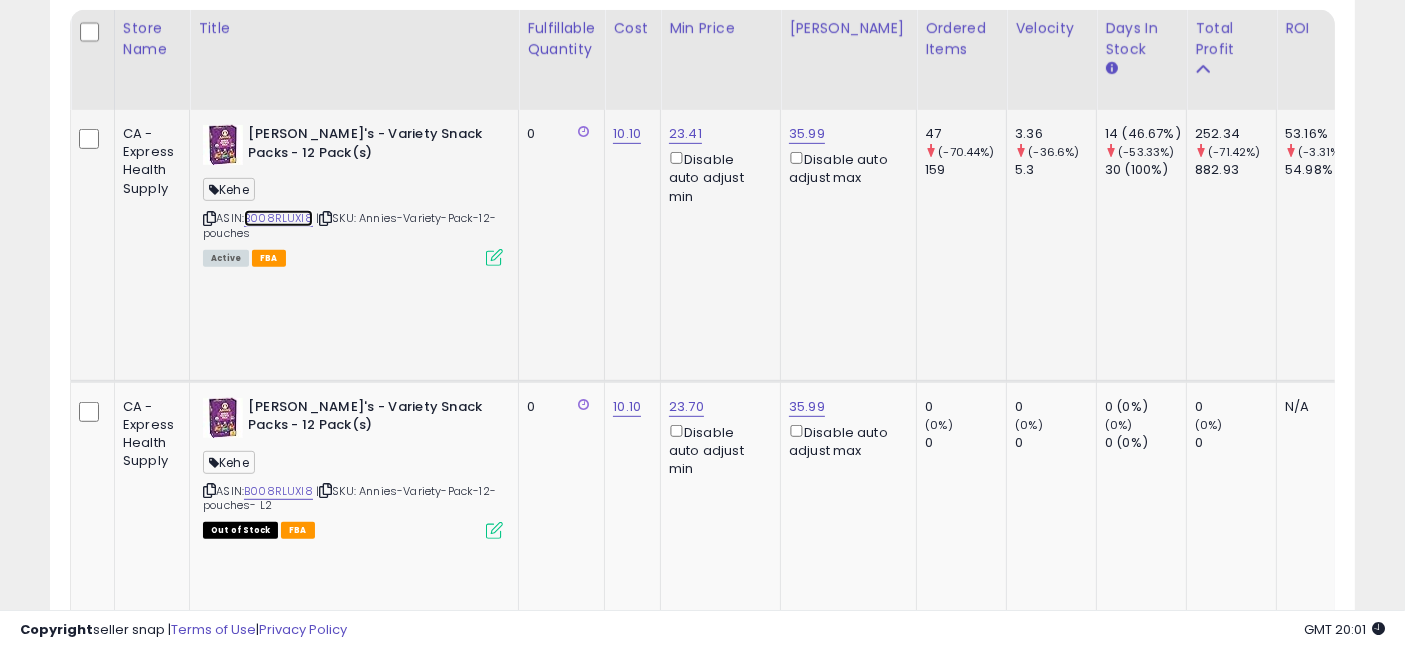 click on "B008RLUXI8" at bounding box center [278, 218] 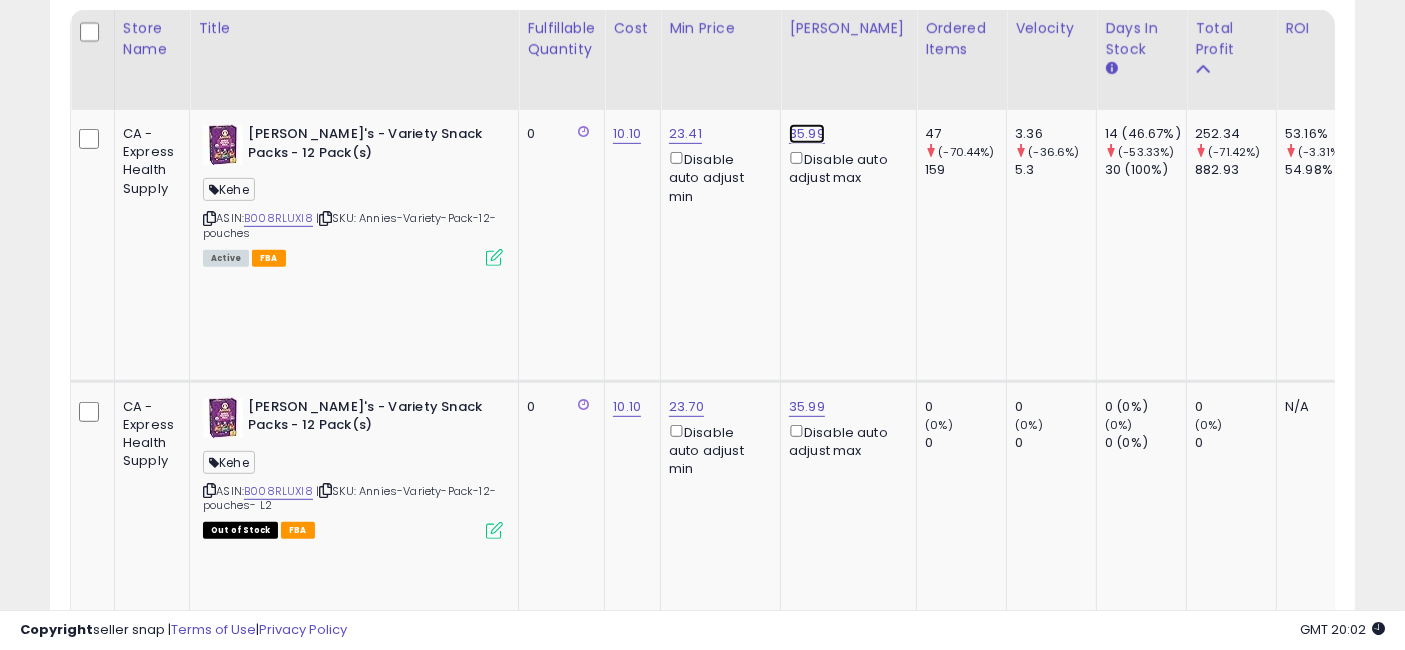click on "35.99" at bounding box center (807, 134) 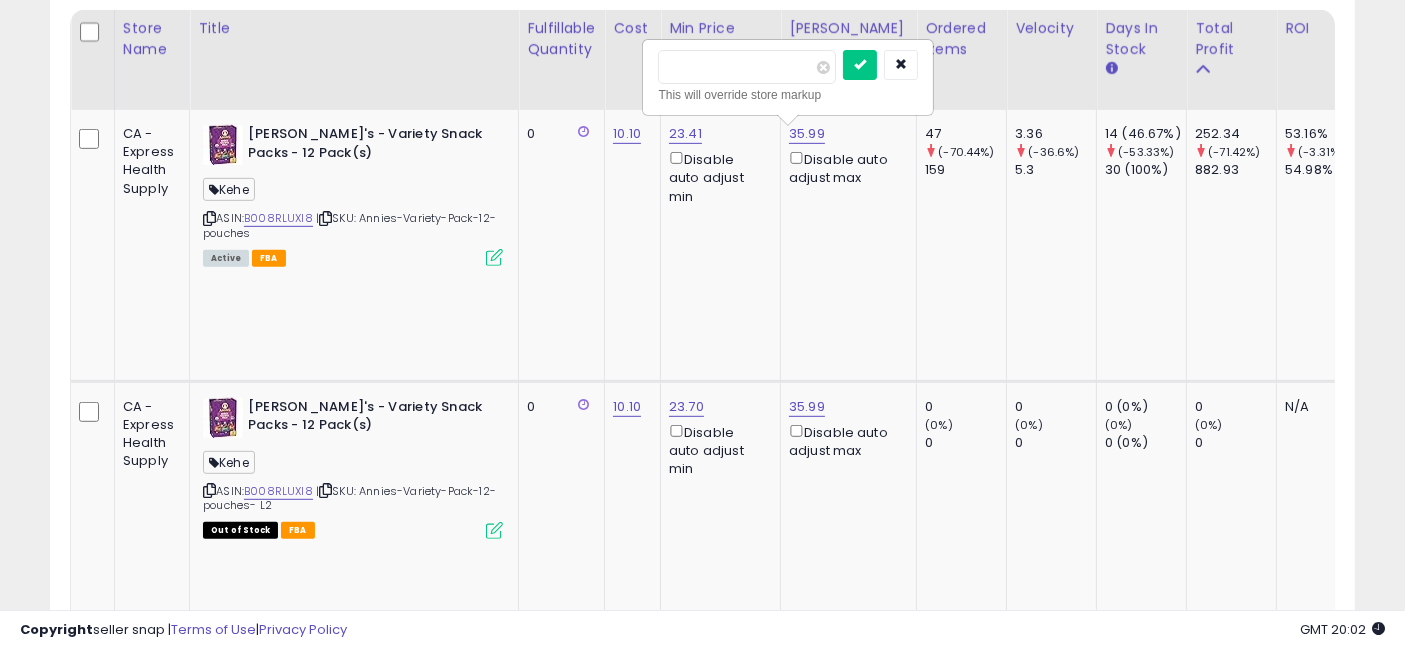 drag, startPoint x: 686, startPoint y: 61, endPoint x: 724, endPoint y: 49, distance: 39.849716 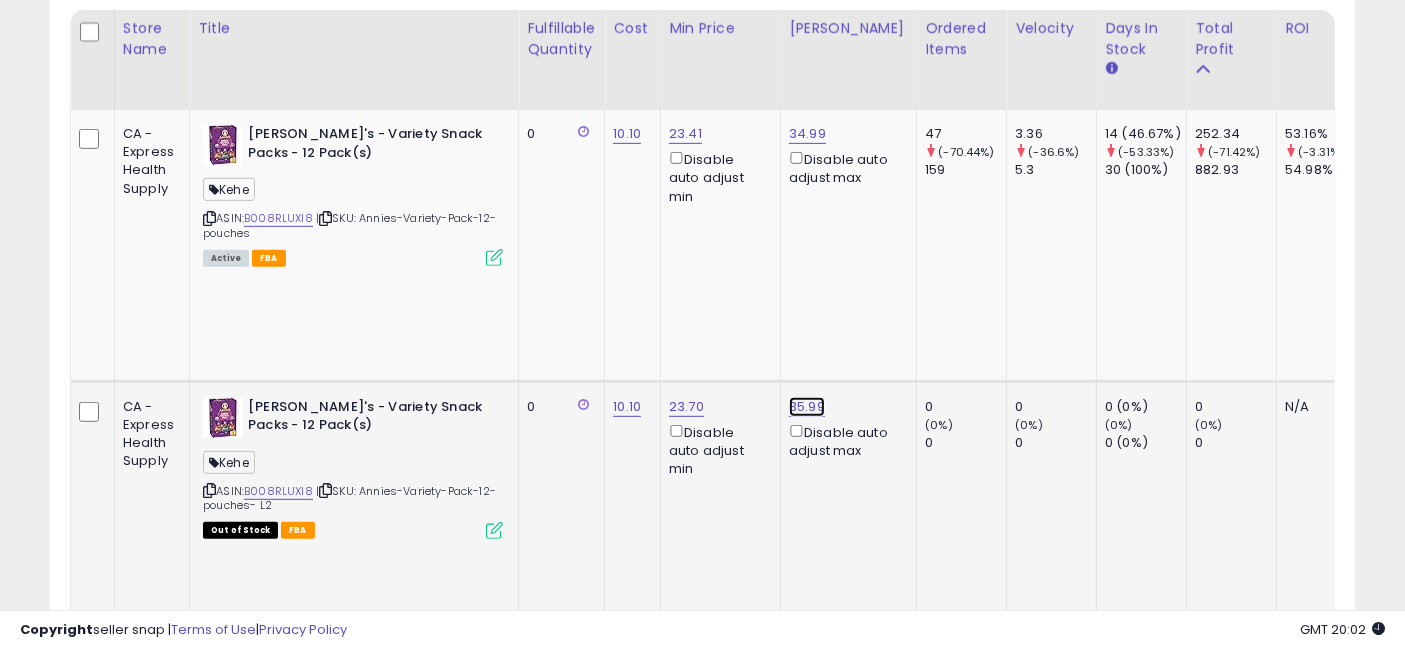 click on "35.99" at bounding box center [807, 134] 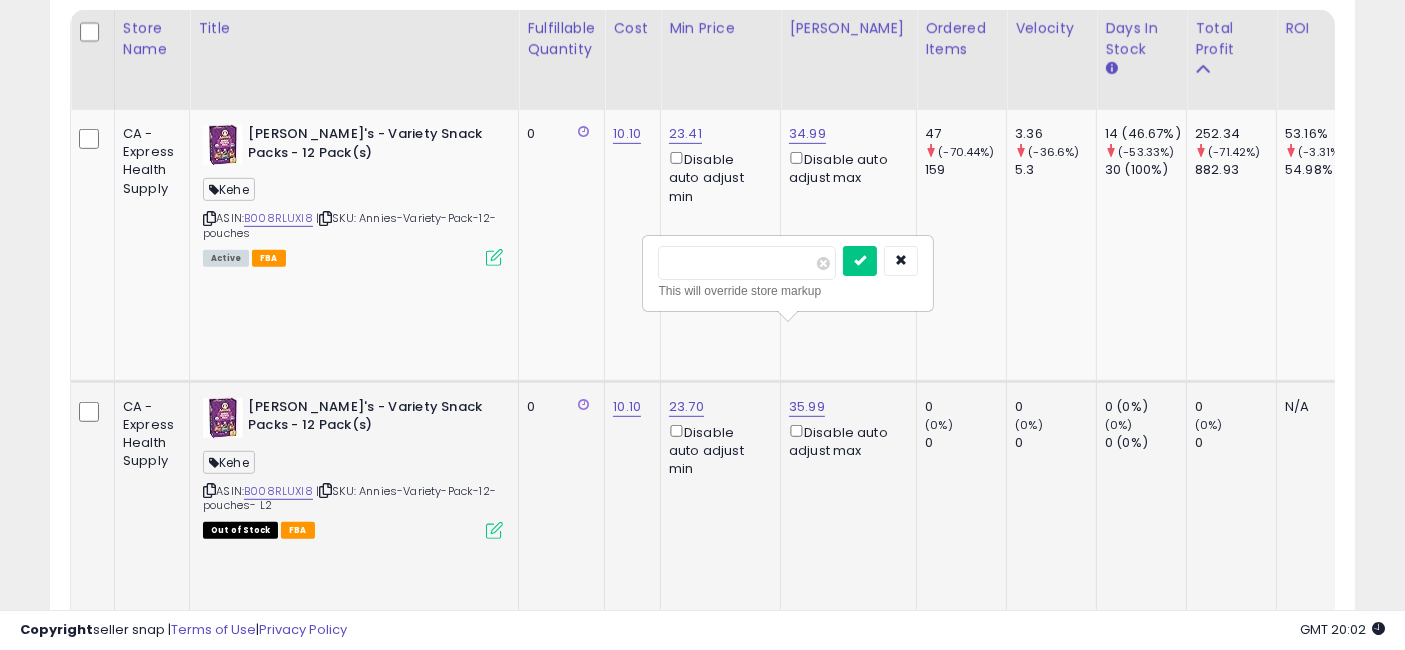 click on "*****" at bounding box center [747, 263] 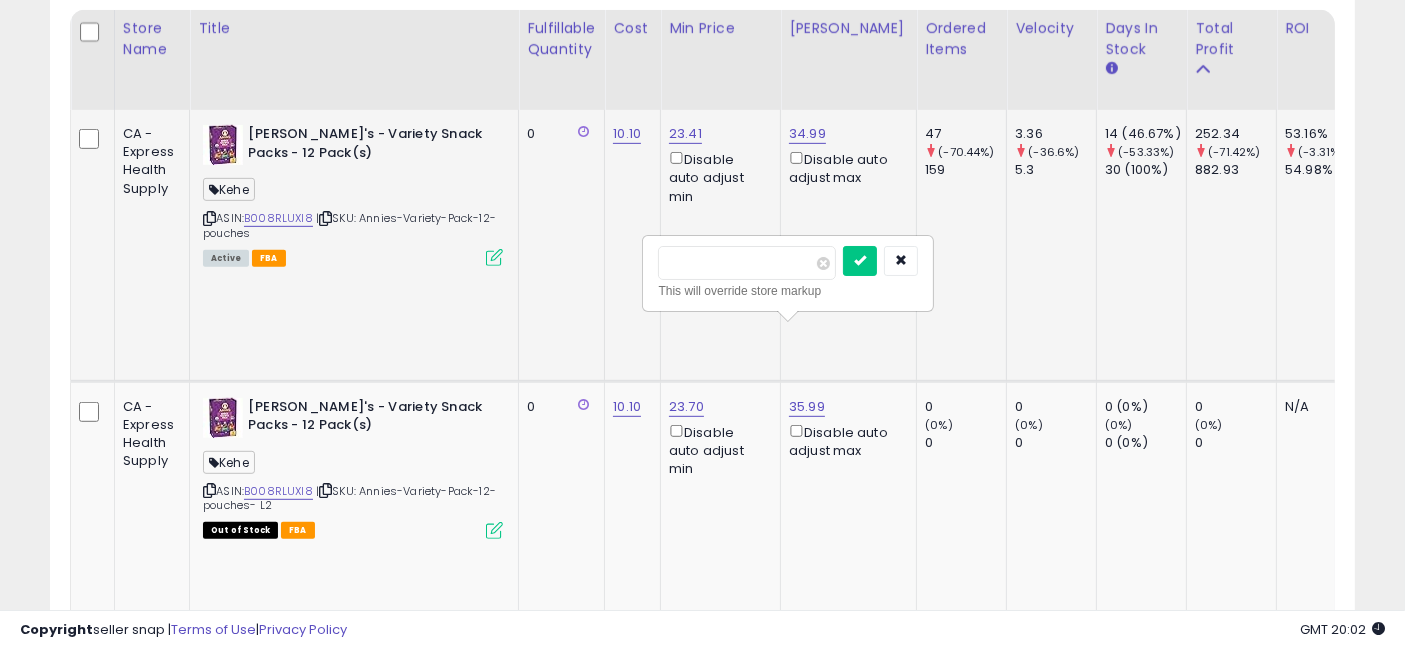 type on "*****" 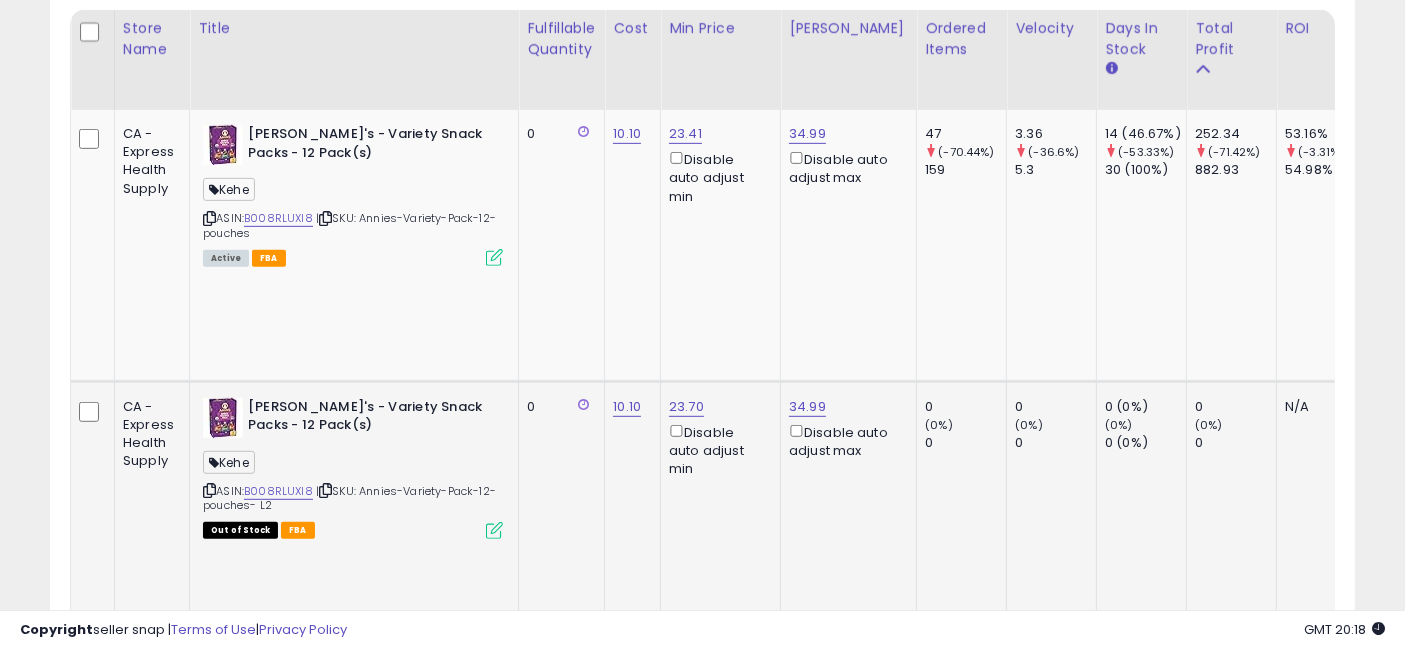 scroll, scrollTop: 788, scrollLeft: 0, axis: vertical 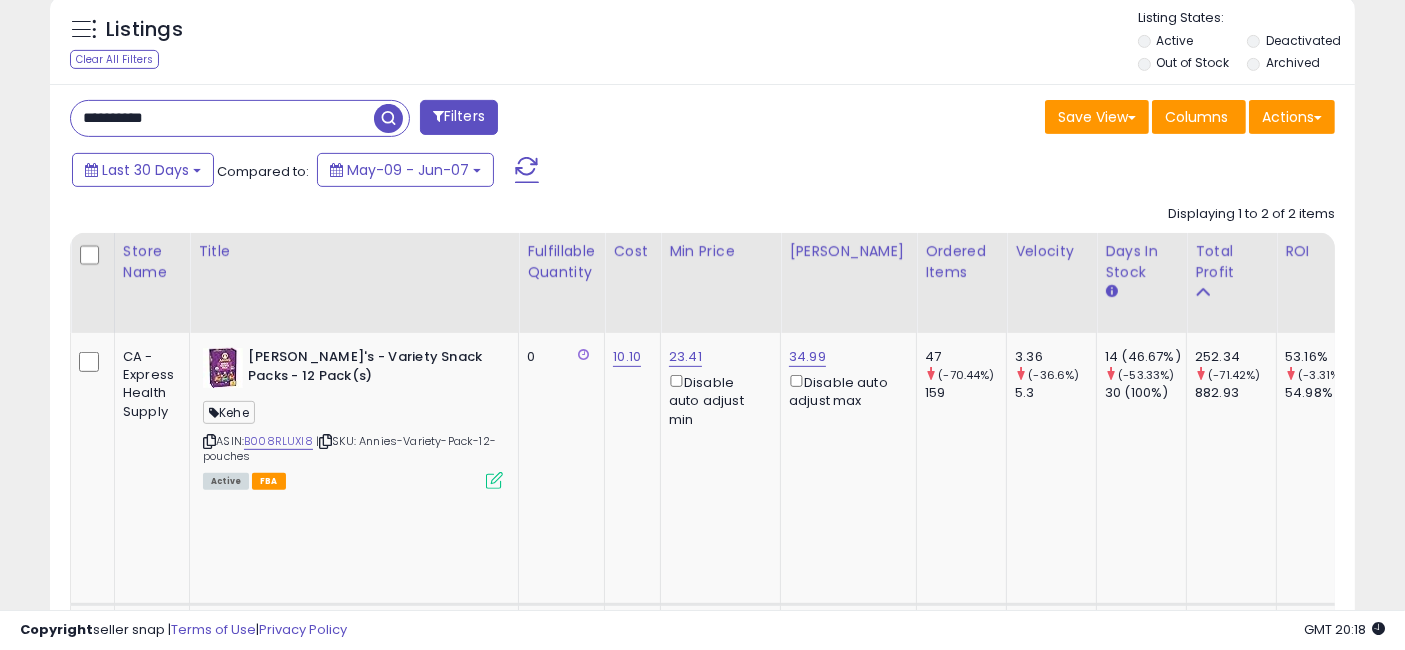 click on "**********" at bounding box center [222, 118] 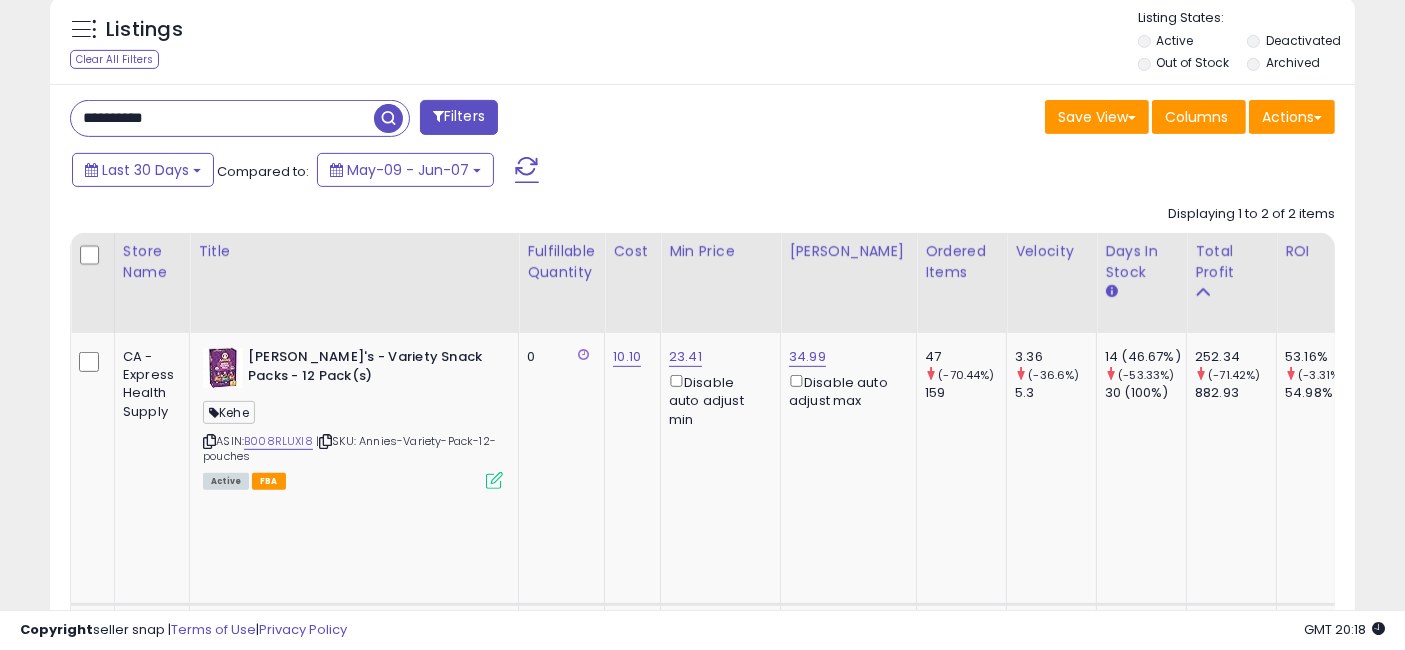 click on "**********" at bounding box center [222, 118] 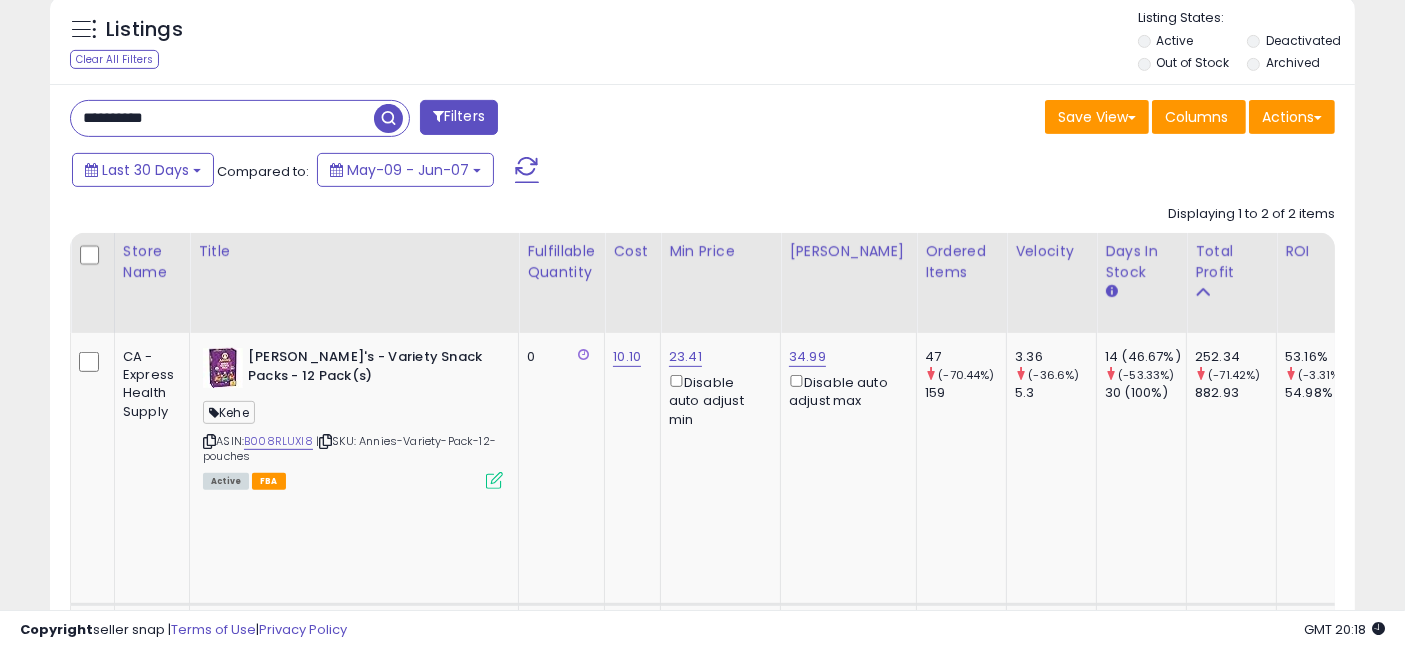 paste on "**********" 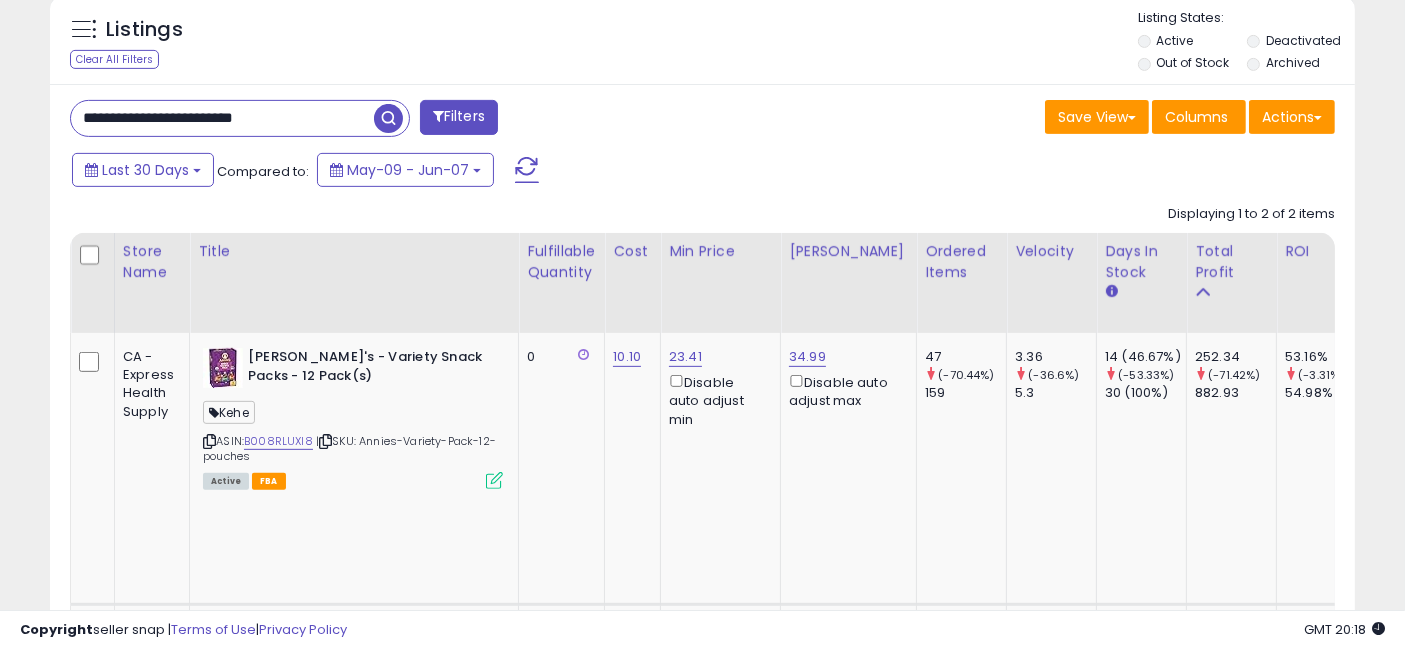 type on "**********" 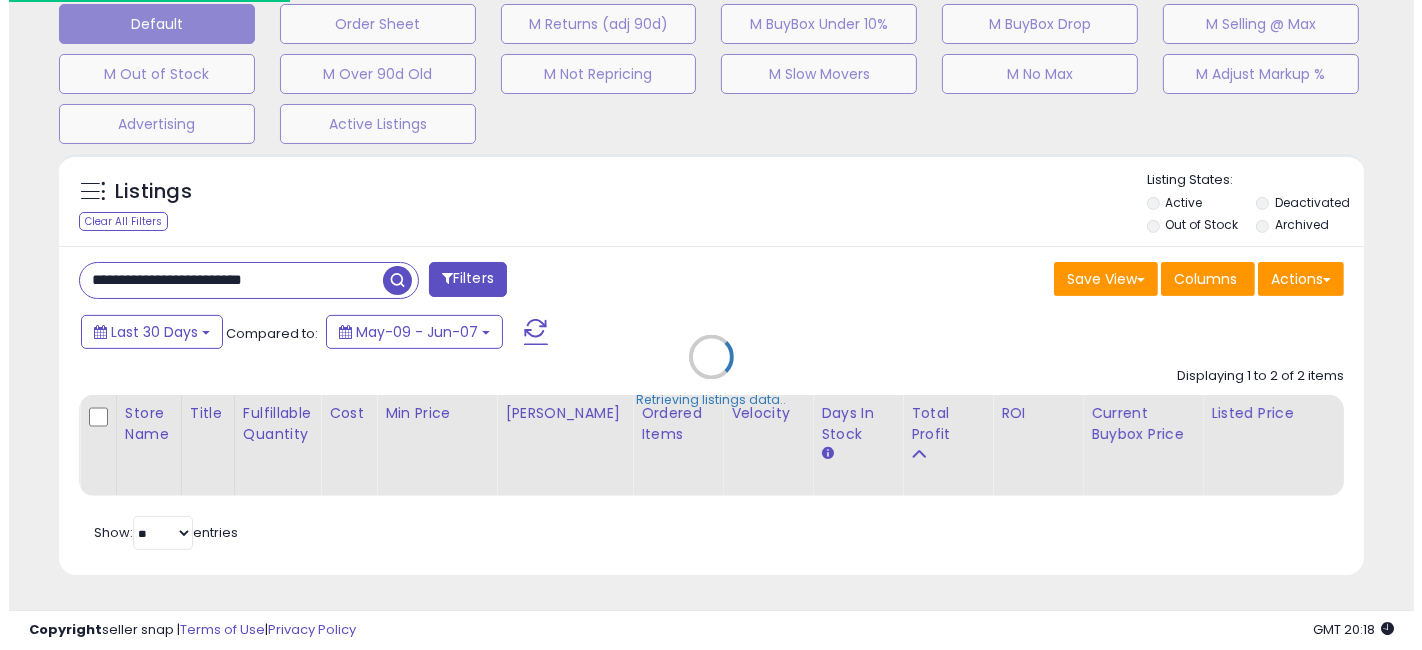 scroll, scrollTop: 641, scrollLeft: 0, axis: vertical 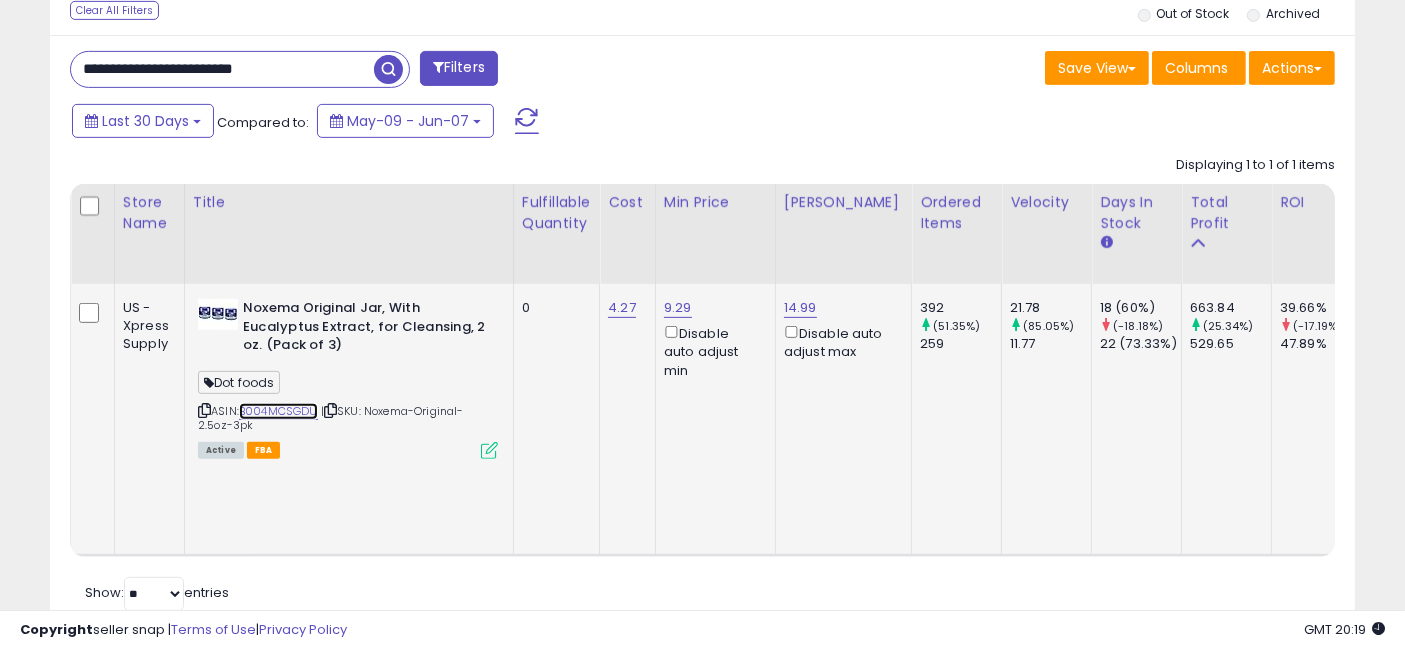 click on "B004MCSGDU" at bounding box center (278, 411) 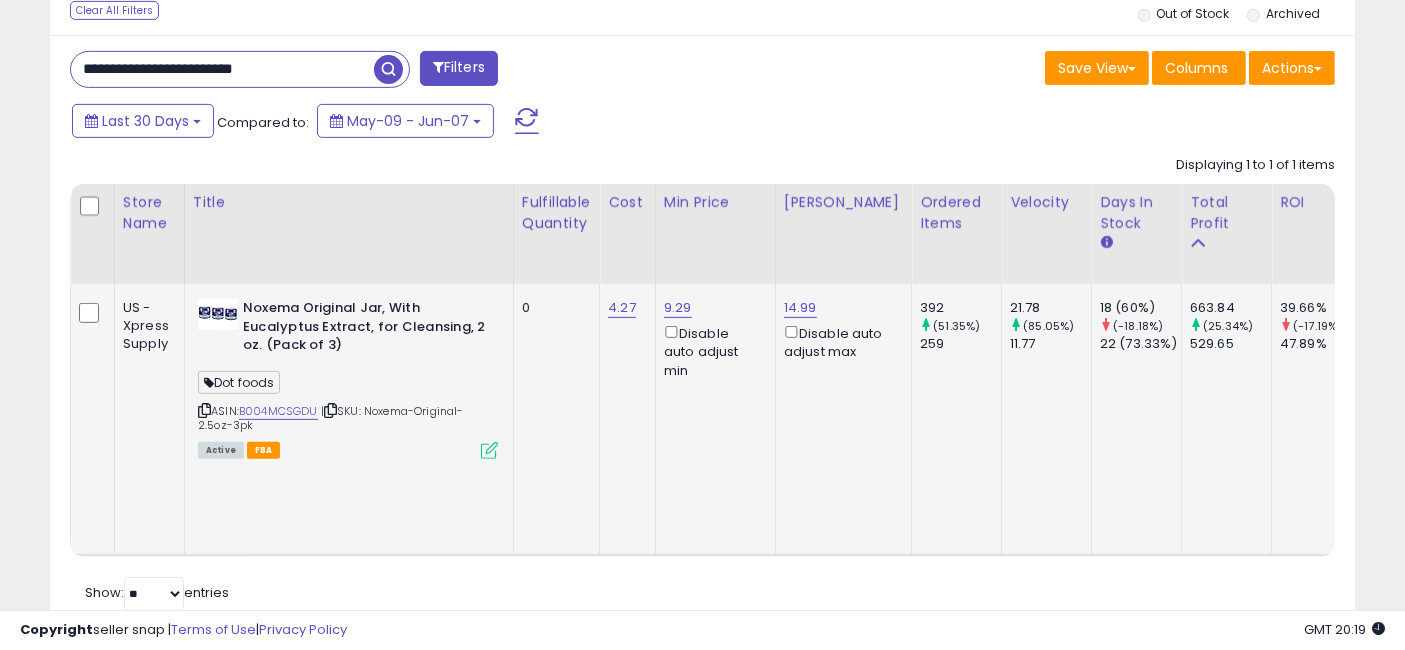 scroll, scrollTop: 0, scrollLeft: 16, axis: horizontal 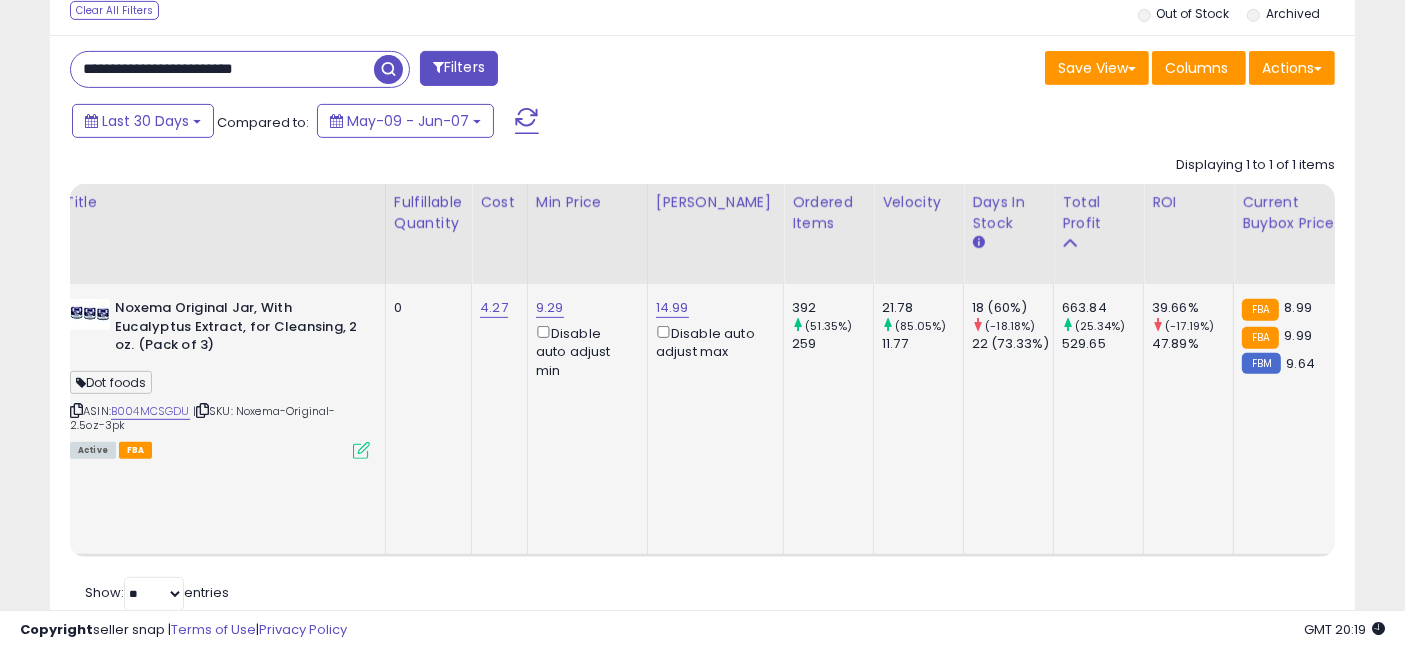 drag, startPoint x: 561, startPoint y: 401, endPoint x: 710, endPoint y: 406, distance: 149.08386 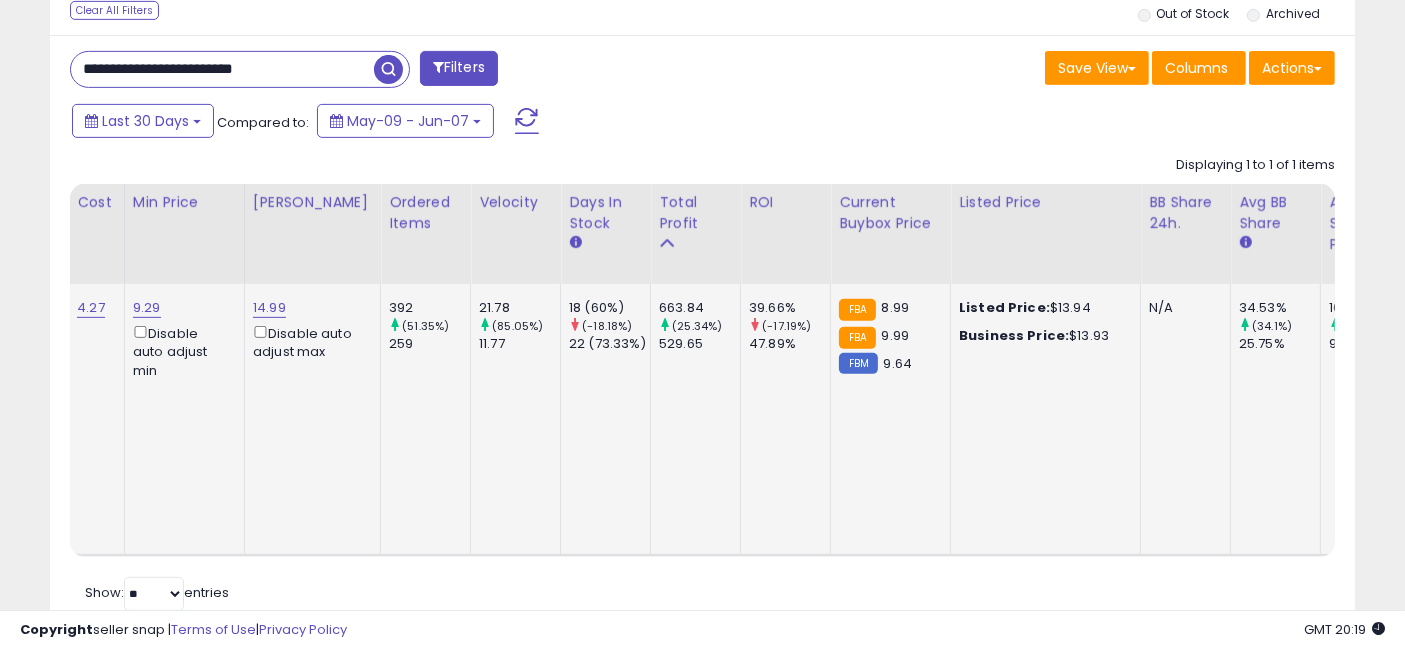 scroll, scrollTop: 0, scrollLeft: 551, axis: horizontal 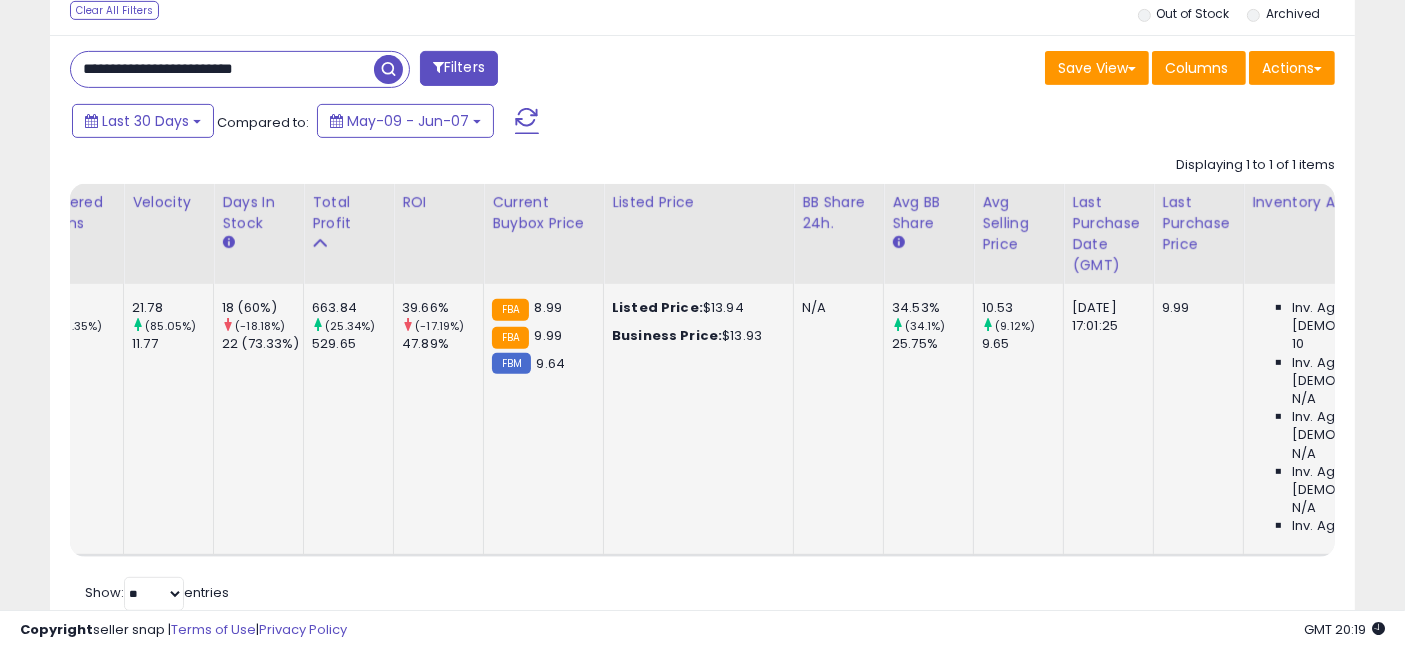 drag, startPoint x: 649, startPoint y: 392, endPoint x: 741, endPoint y: 401, distance: 92.43917 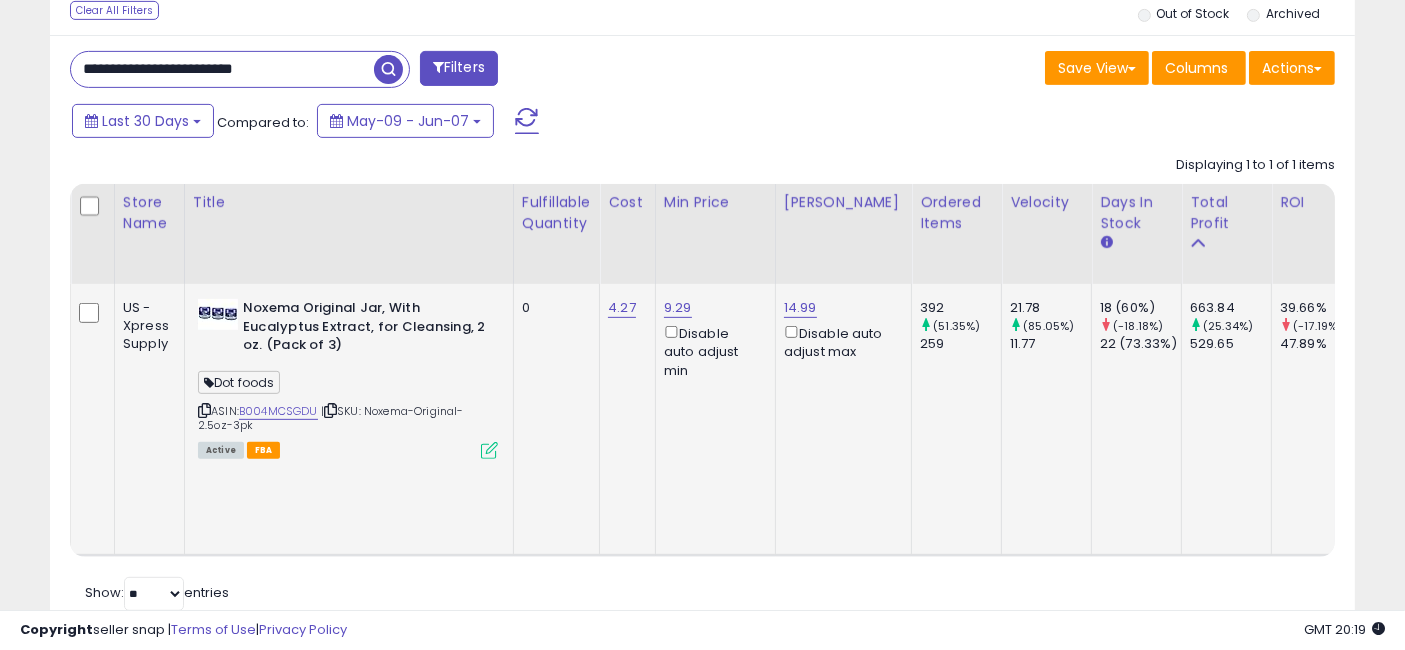 drag, startPoint x: 936, startPoint y: 408, endPoint x: 681, endPoint y: 411, distance: 255.01764 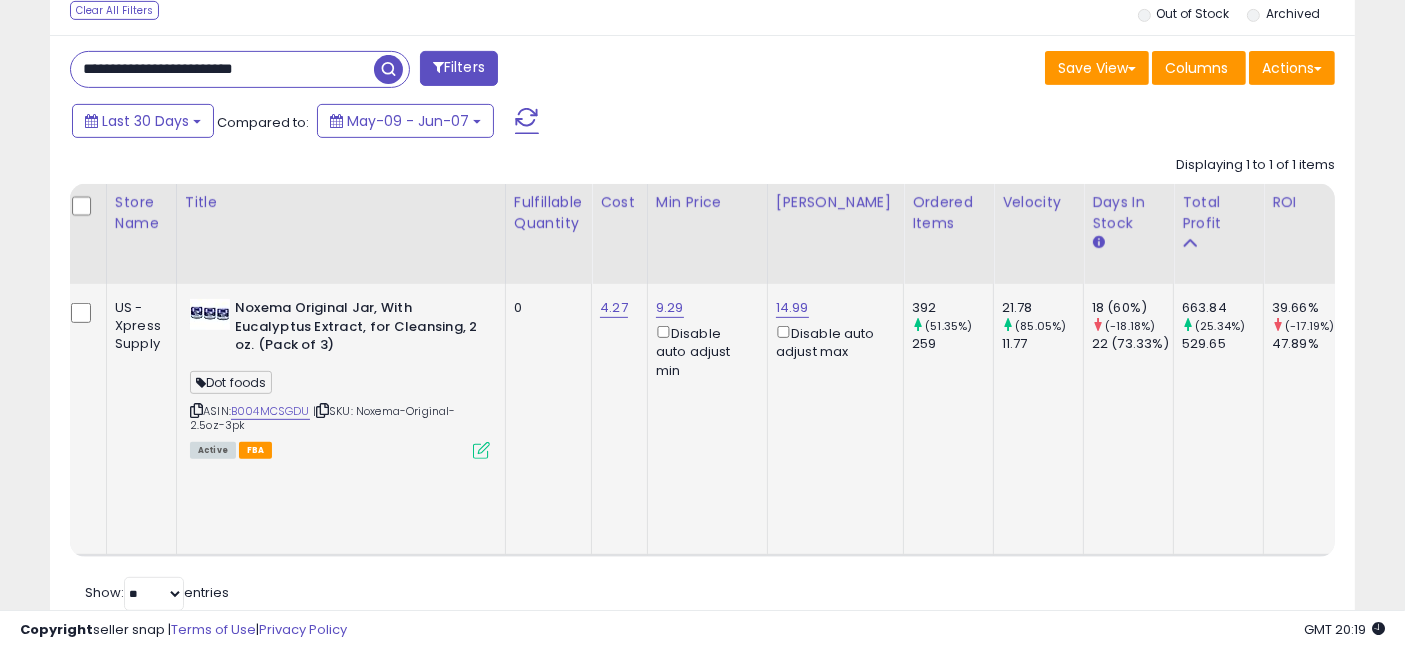 drag, startPoint x: 632, startPoint y: 400, endPoint x: 749, endPoint y: 415, distance: 117.95762 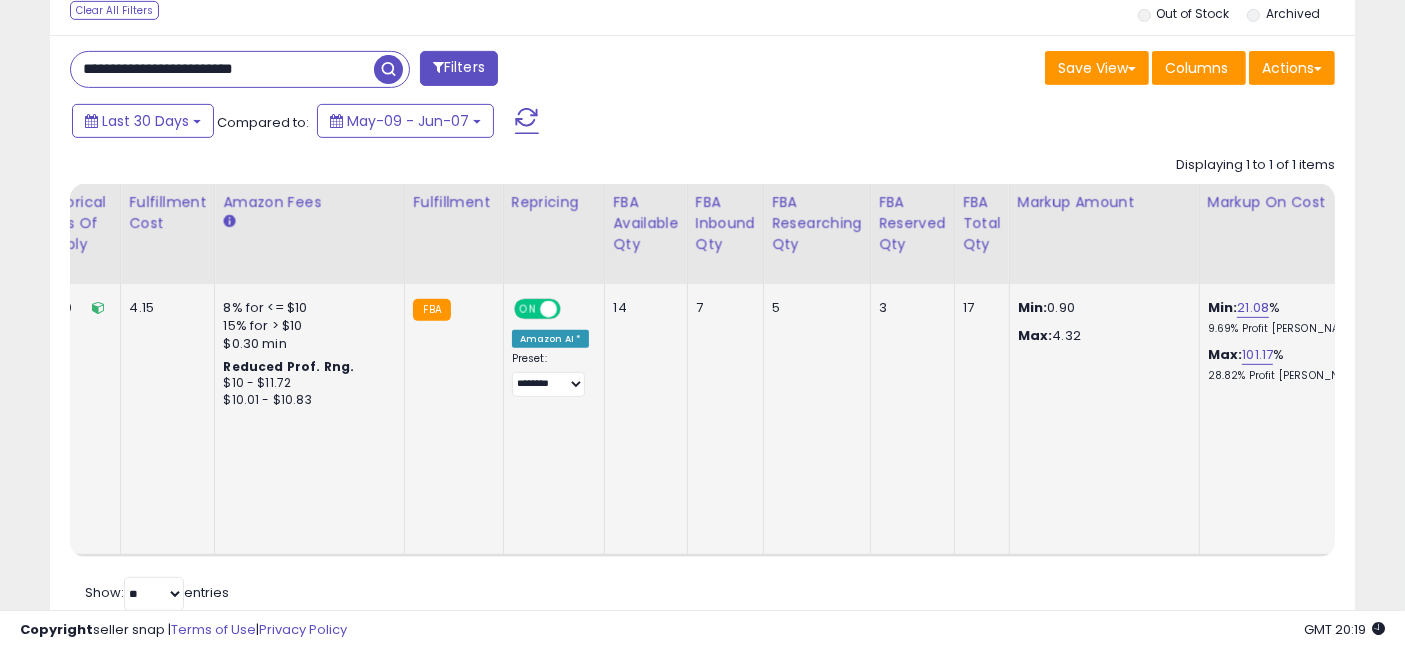 drag, startPoint x: 502, startPoint y: 408, endPoint x: 1158, endPoint y: 424, distance: 656.19507 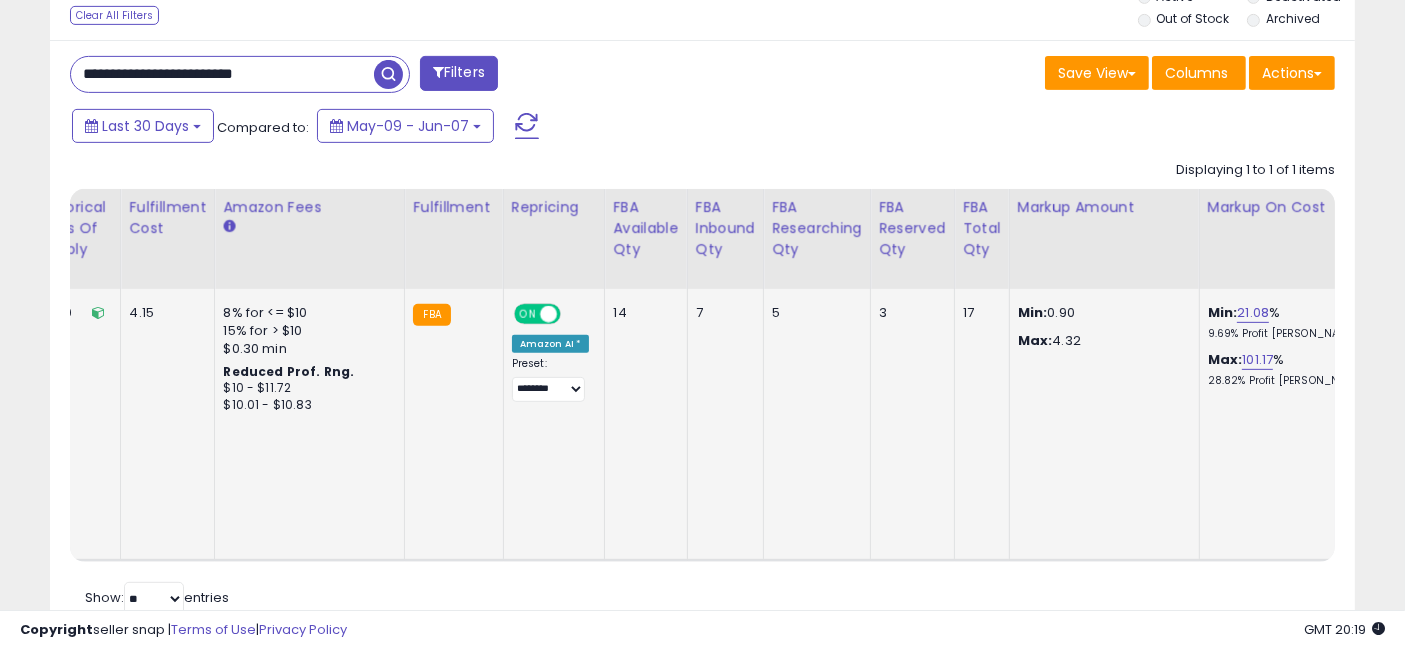 drag, startPoint x: 1220, startPoint y: 435, endPoint x: 543, endPoint y: 413, distance: 677.35736 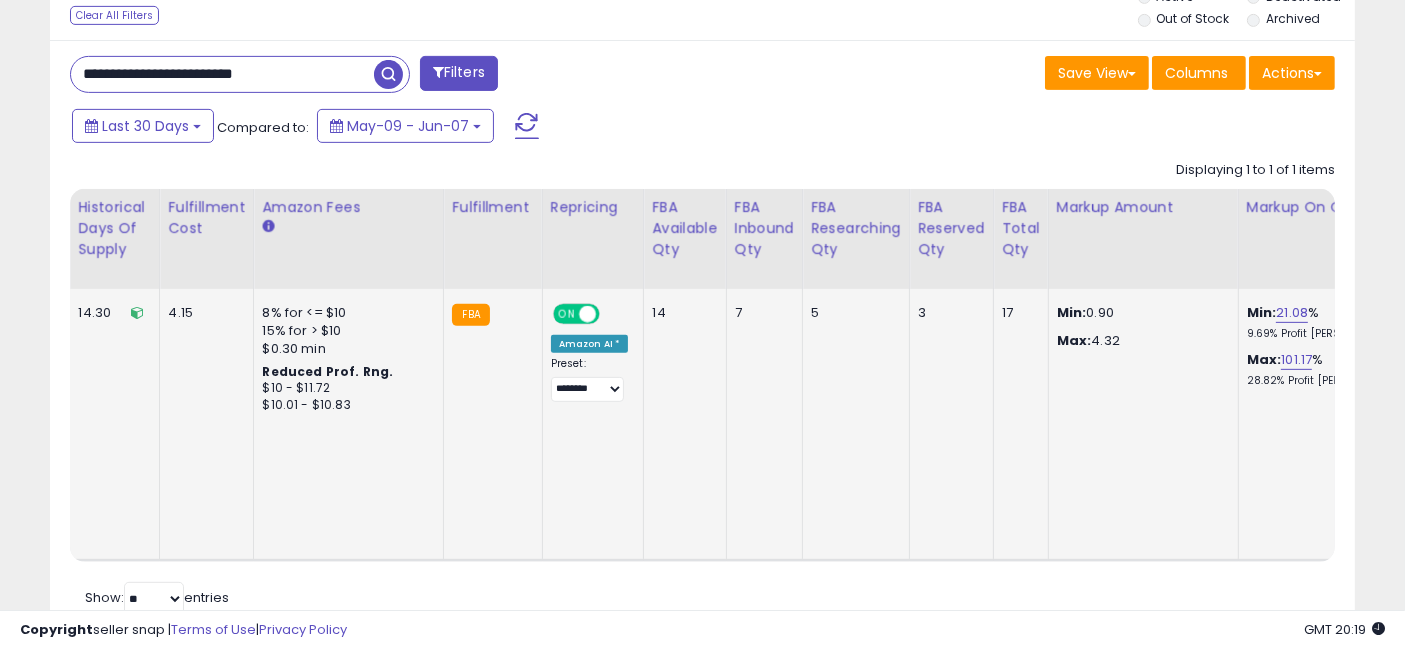 drag, startPoint x: 828, startPoint y: 394, endPoint x: 598, endPoint y: 401, distance: 230.10649 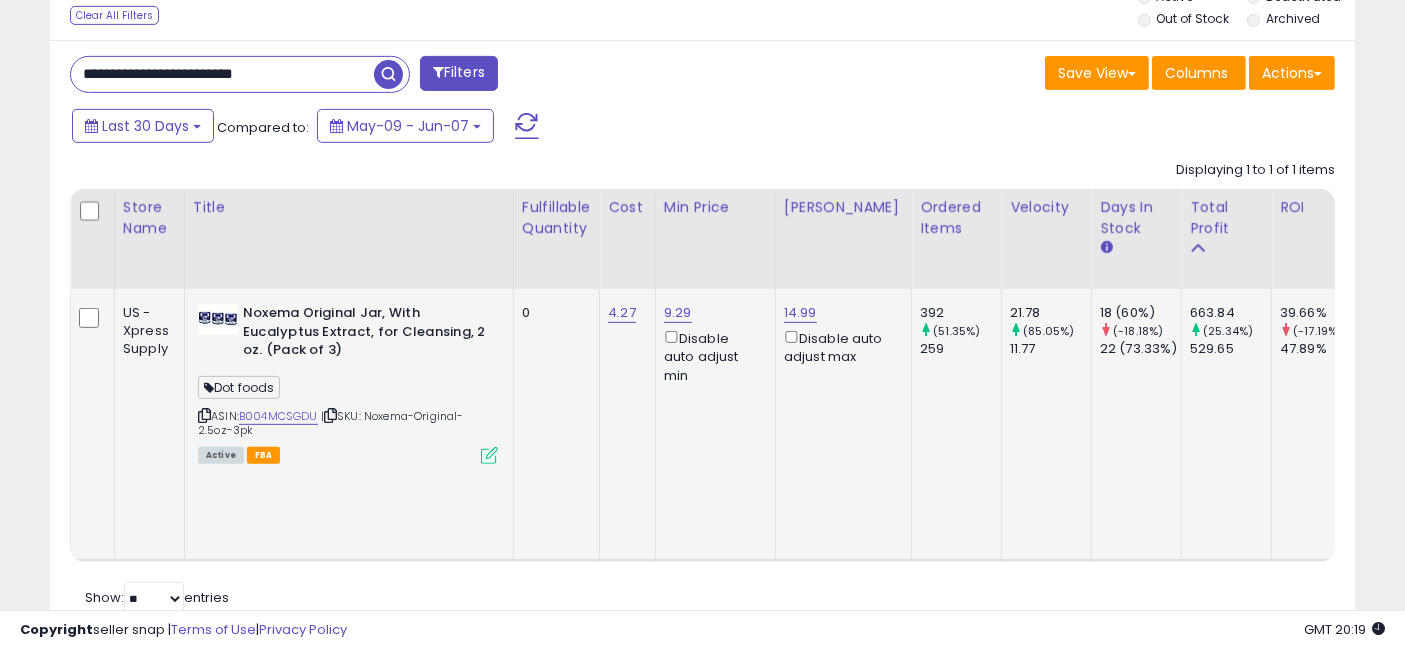 drag, startPoint x: 1017, startPoint y: 418, endPoint x: 425, endPoint y: 390, distance: 592.6618 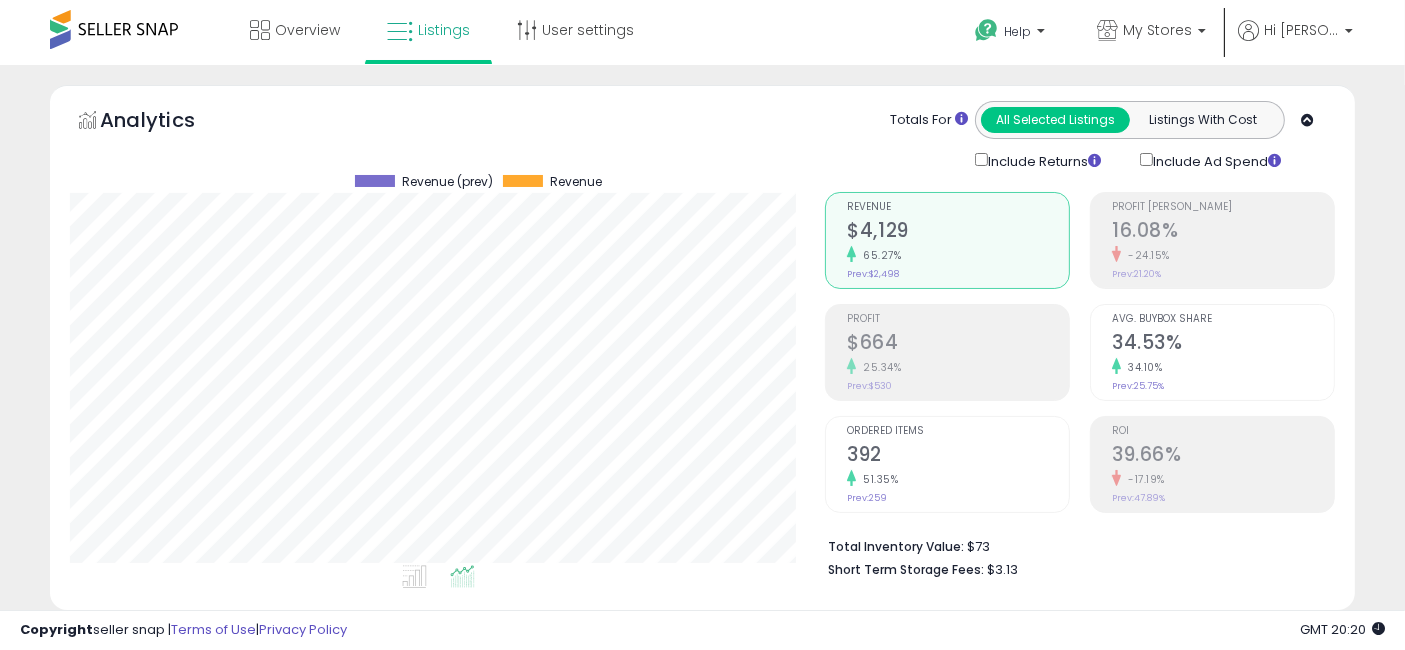 click on "51.35%" at bounding box center [958, 479] 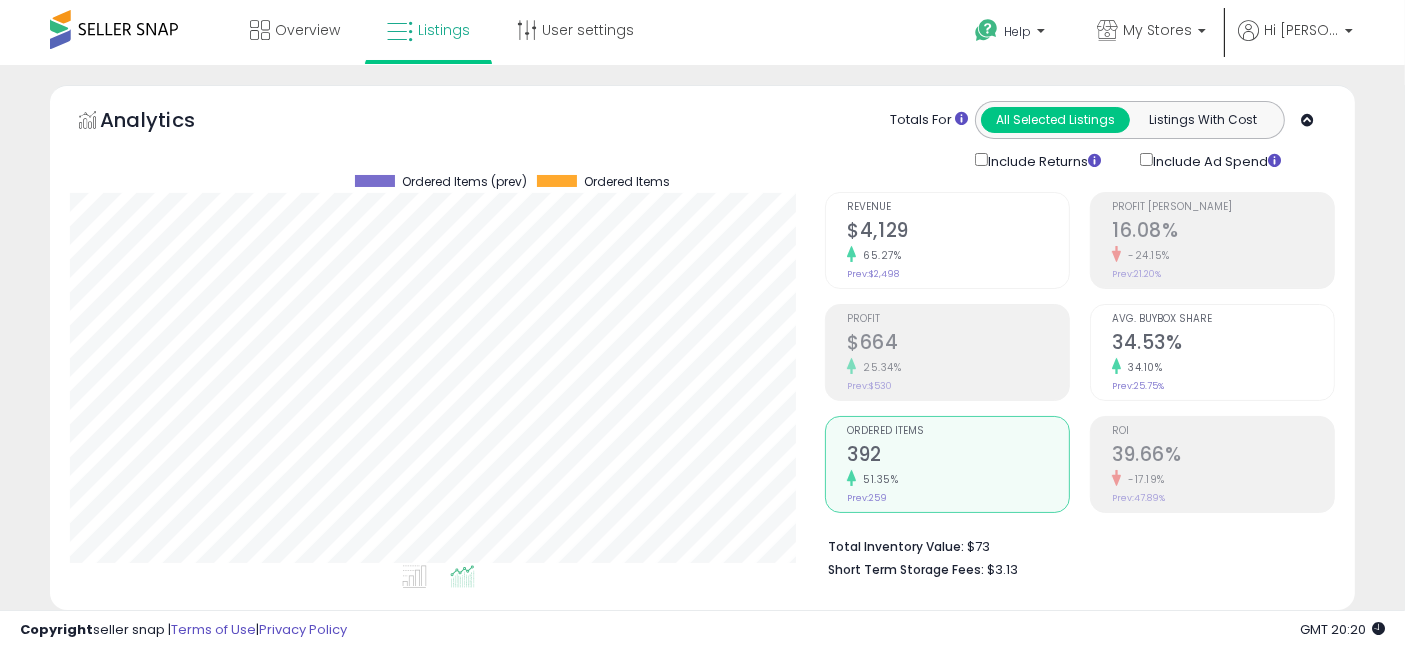 click on "$4,129" 